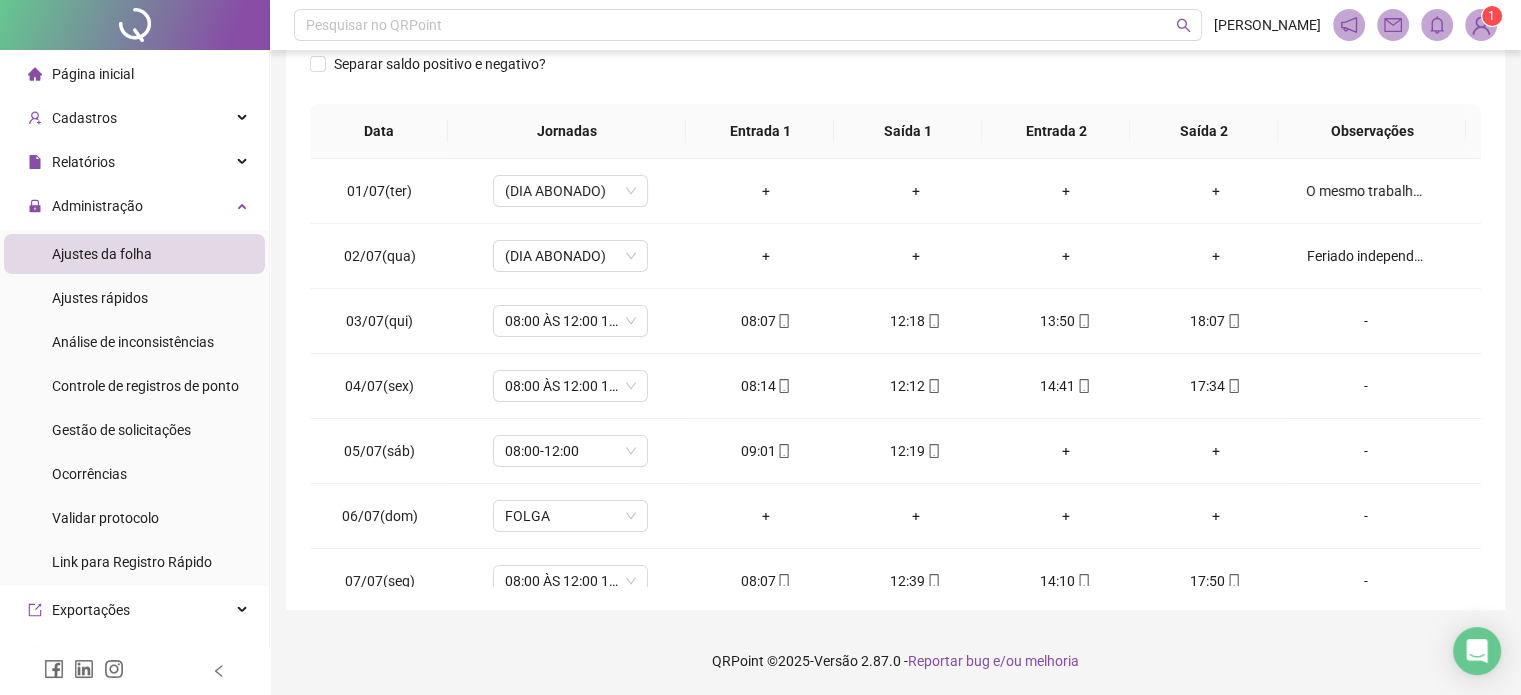 scroll, scrollTop: 326, scrollLeft: 0, axis: vertical 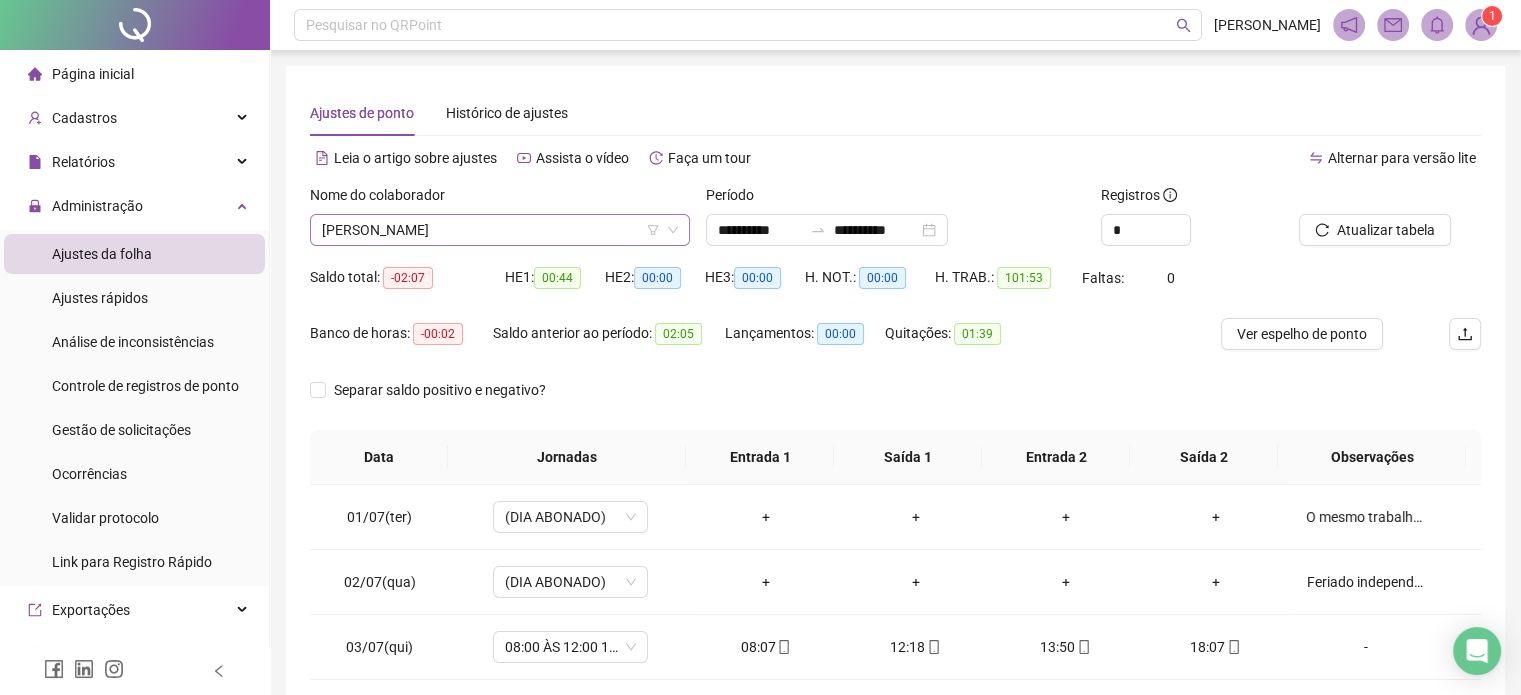 click on "[PERSON_NAME]" at bounding box center [500, 230] 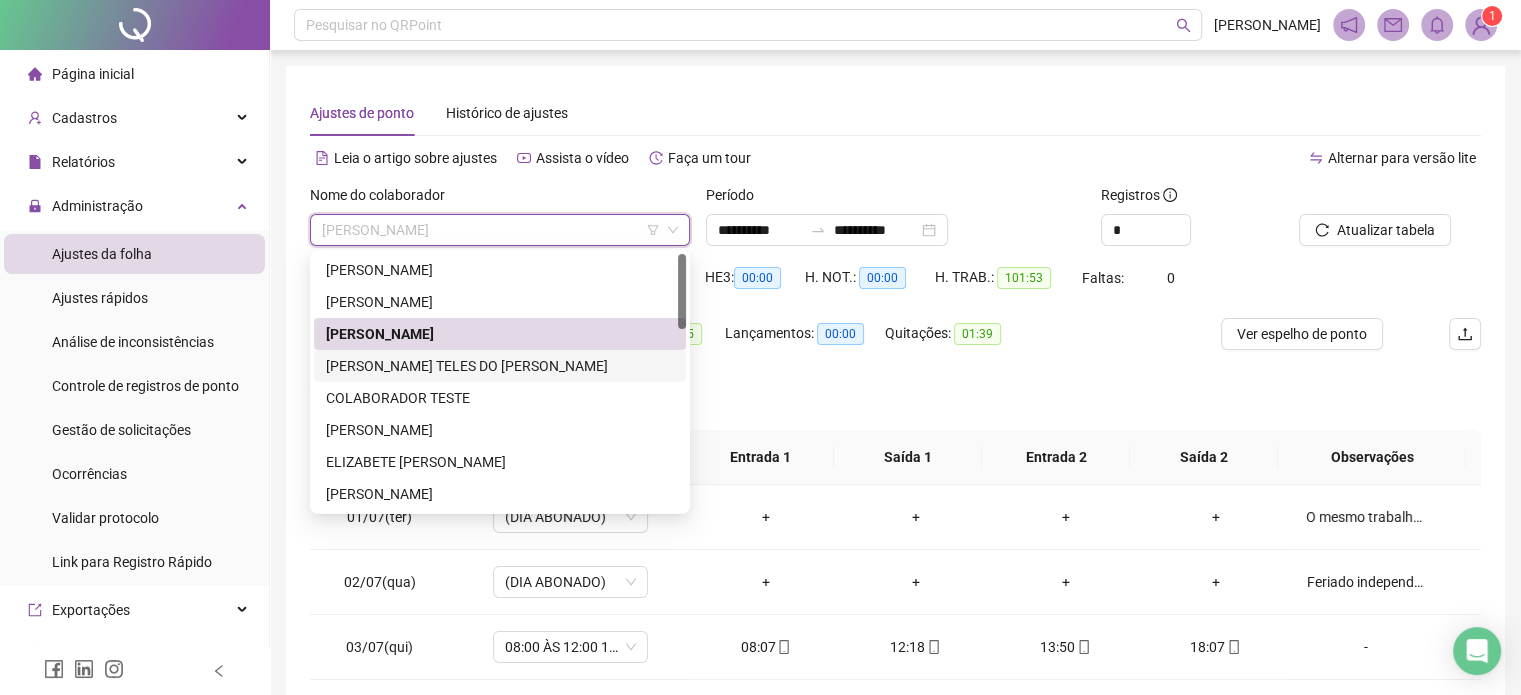 click on "[PERSON_NAME] TELES DO [PERSON_NAME]" at bounding box center (500, 366) 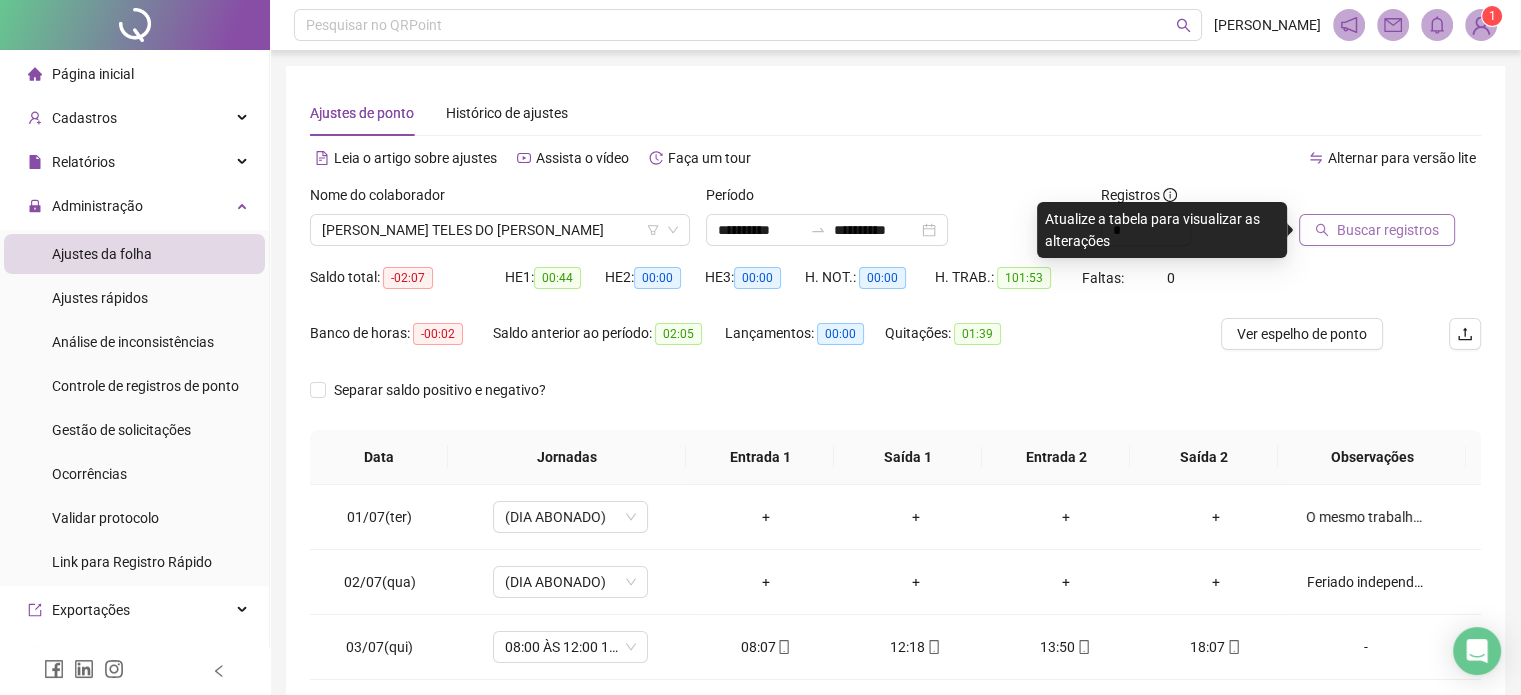 click on "Buscar registros" at bounding box center [1388, 230] 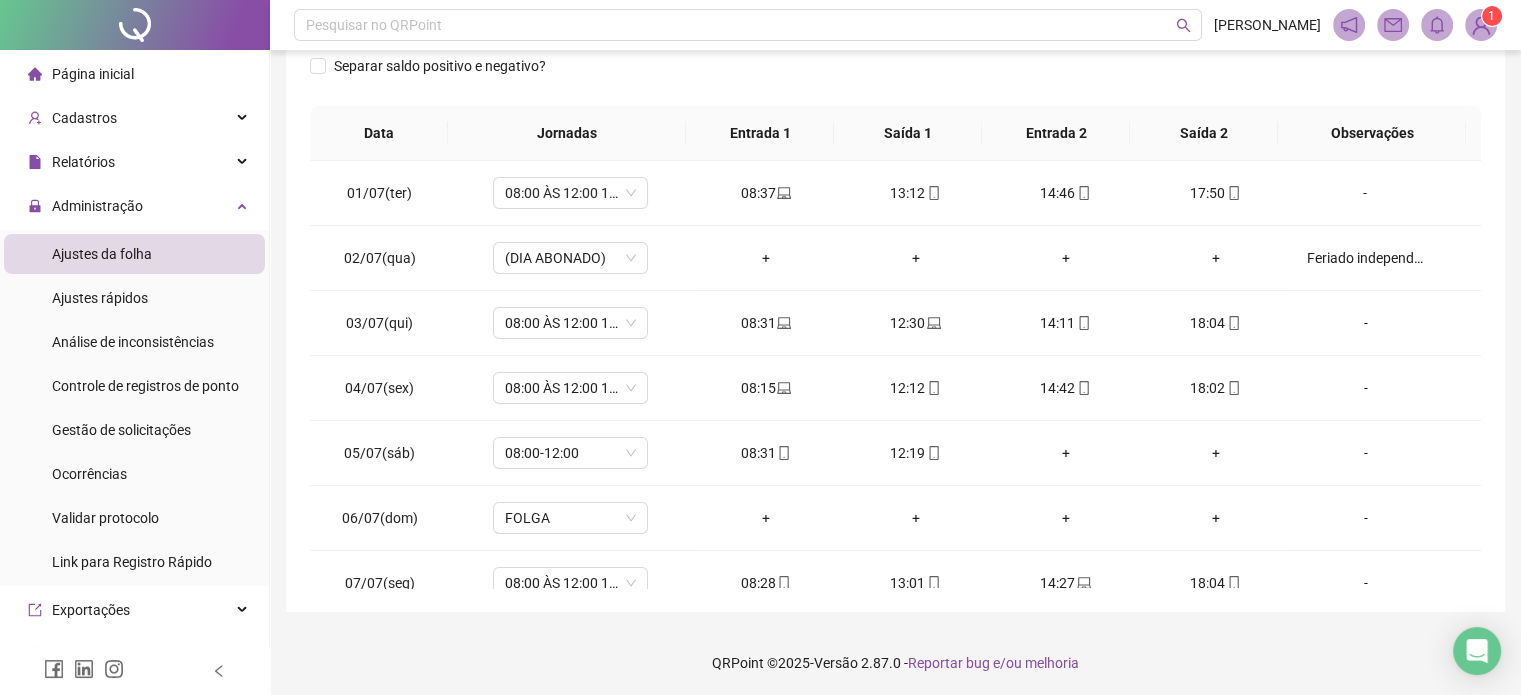 scroll, scrollTop: 326, scrollLeft: 0, axis: vertical 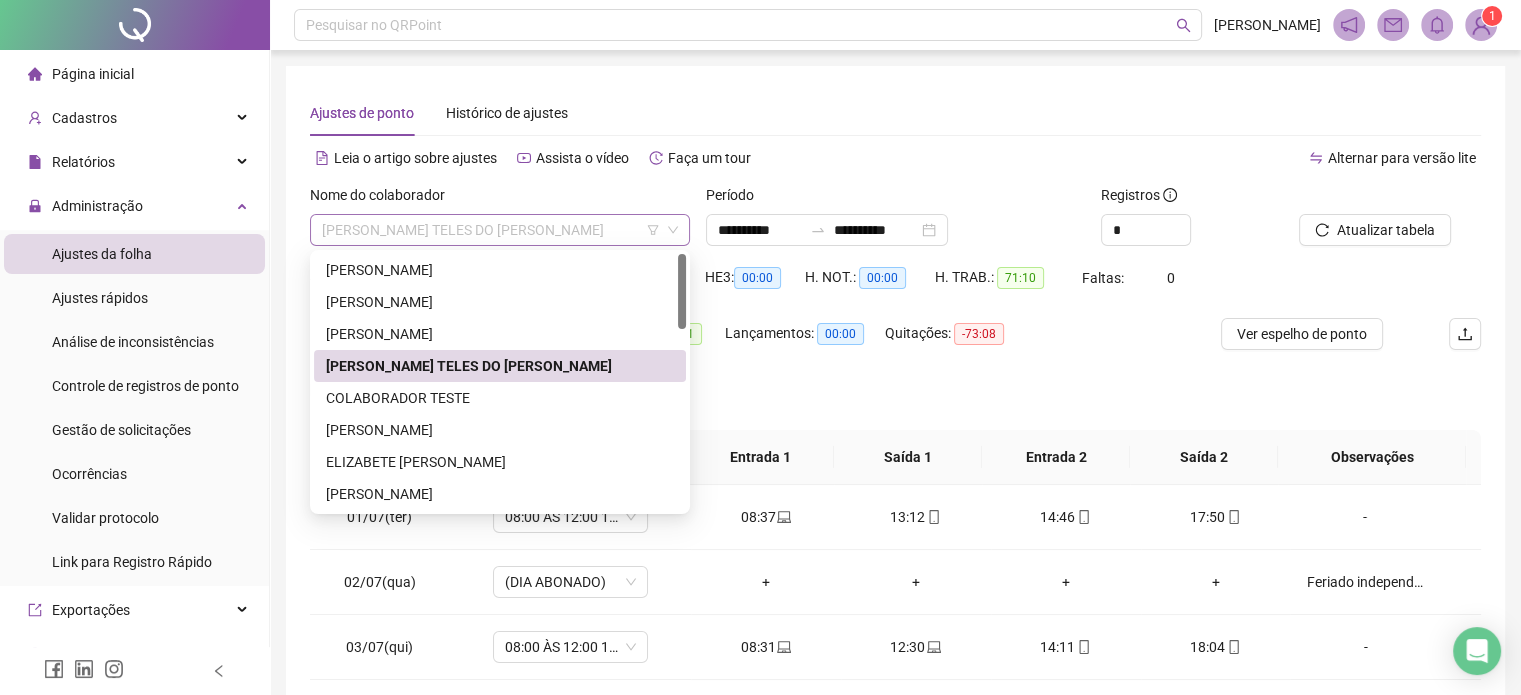click on "[PERSON_NAME] TELES DO [PERSON_NAME]" at bounding box center (500, 230) 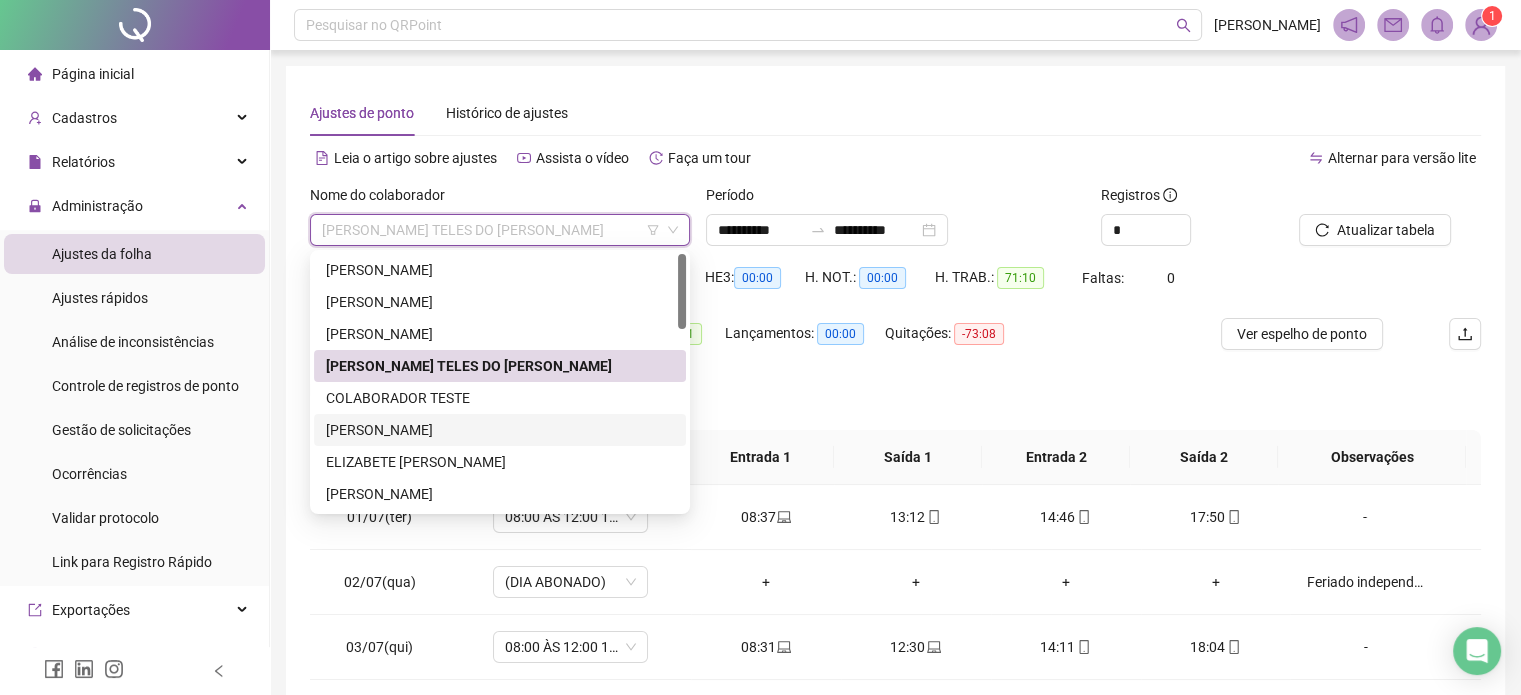 click on "[PERSON_NAME]" at bounding box center (500, 430) 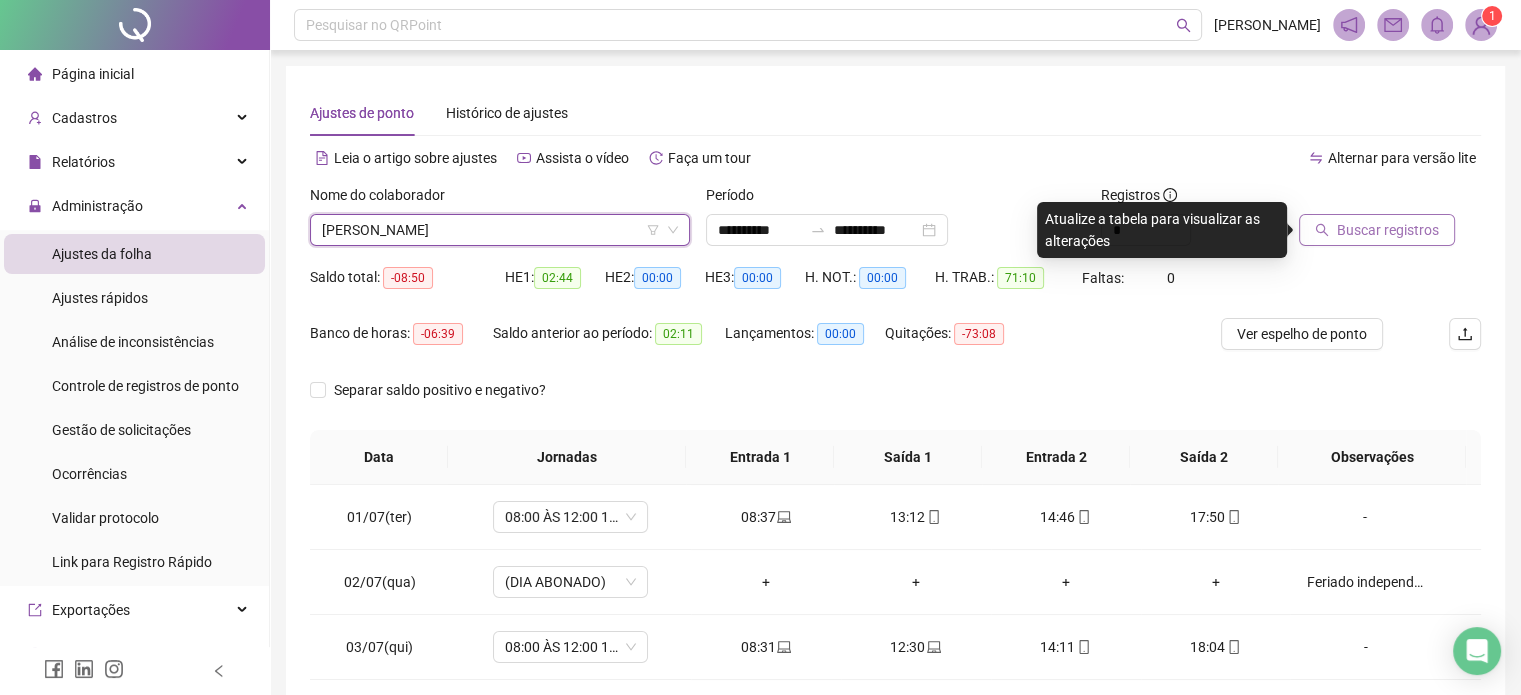 click on "Buscar registros" at bounding box center (1388, 230) 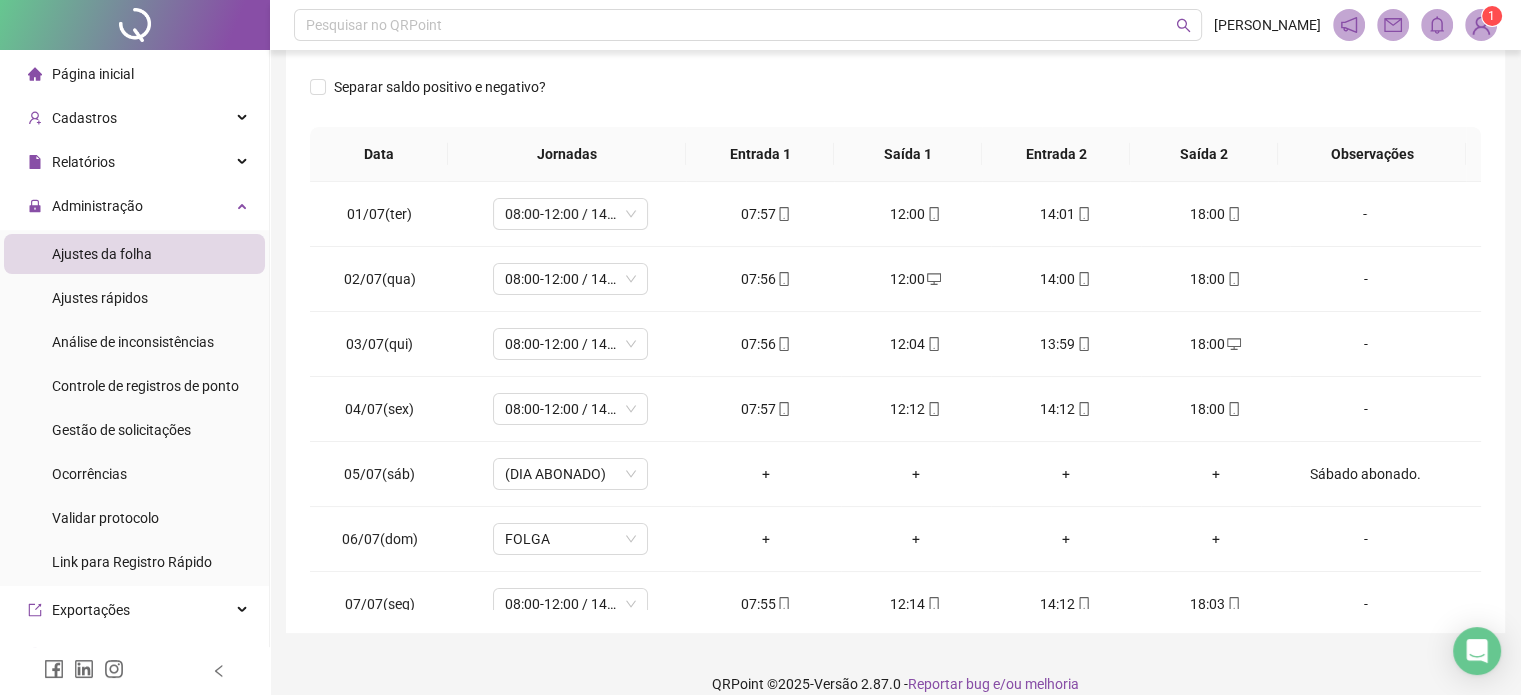 scroll, scrollTop: 326, scrollLeft: 0, axis: vertical 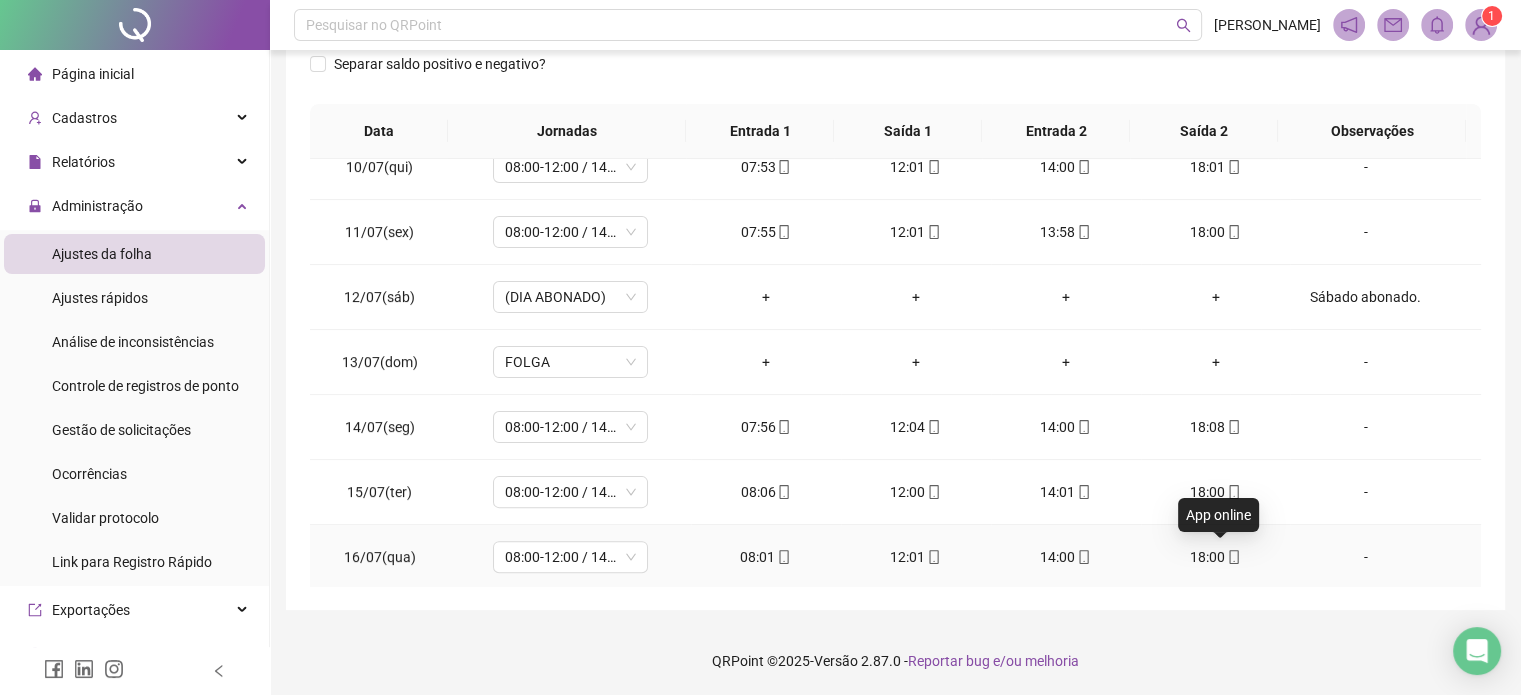click 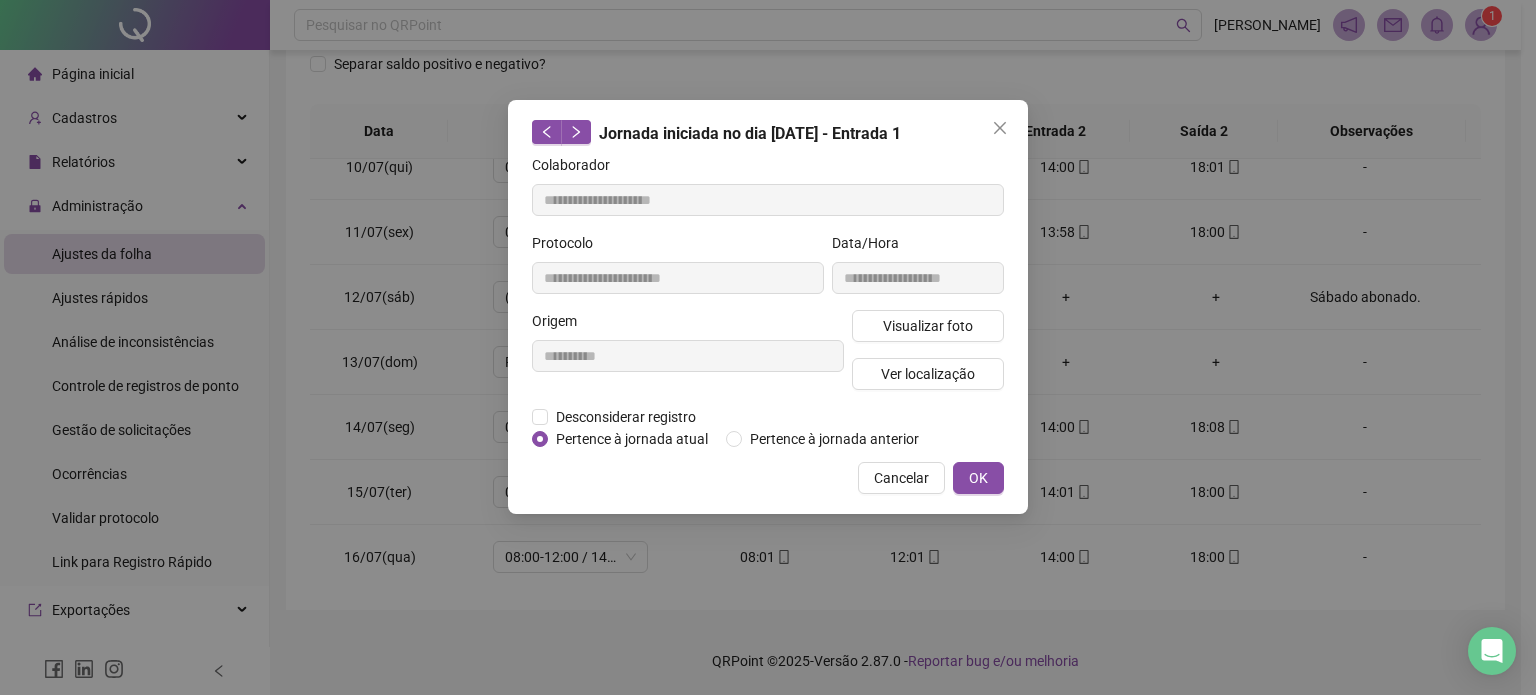 type on "**********" 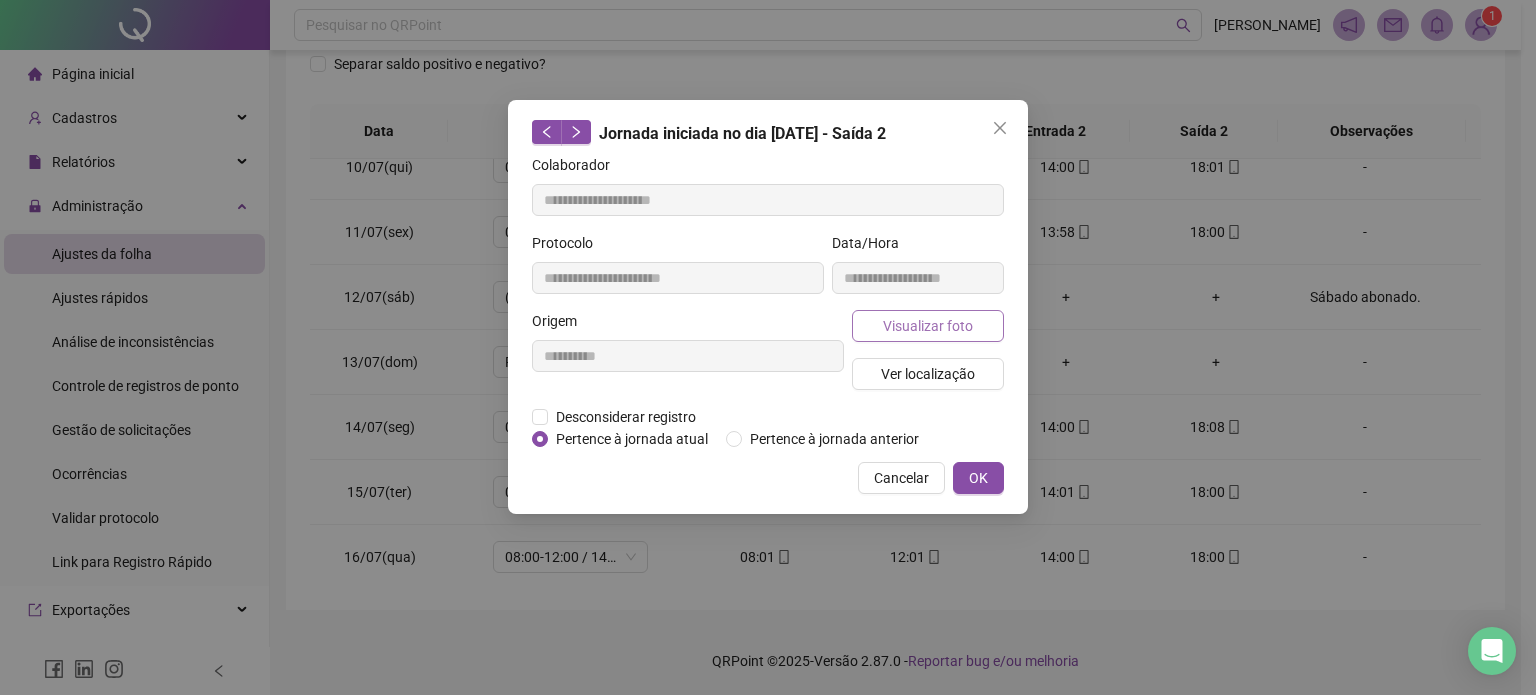 click on "Visualizar foto" at bounding box center (928, 326) 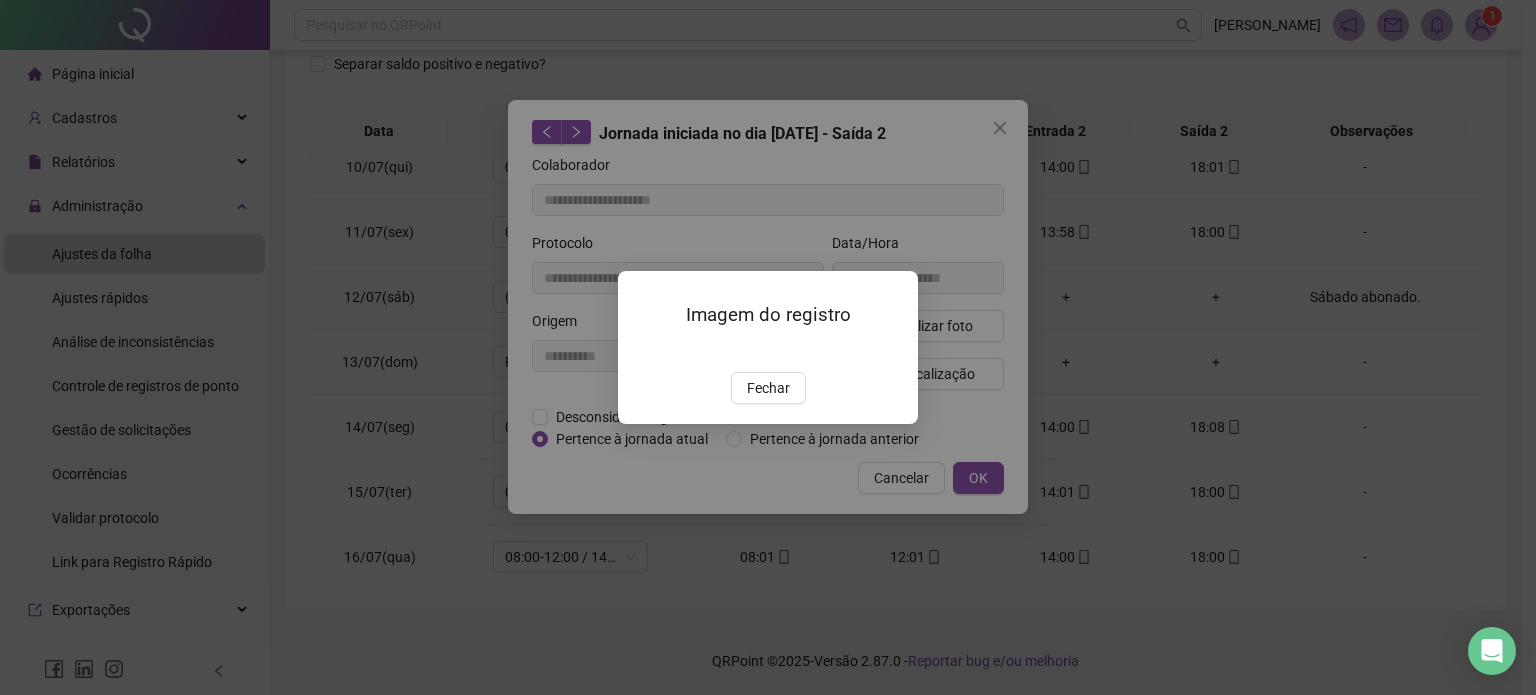 drag, startPoint x: 747, startPoint y: 495, endPoint x: 760, endPoint y: 481, distance: 19.104973 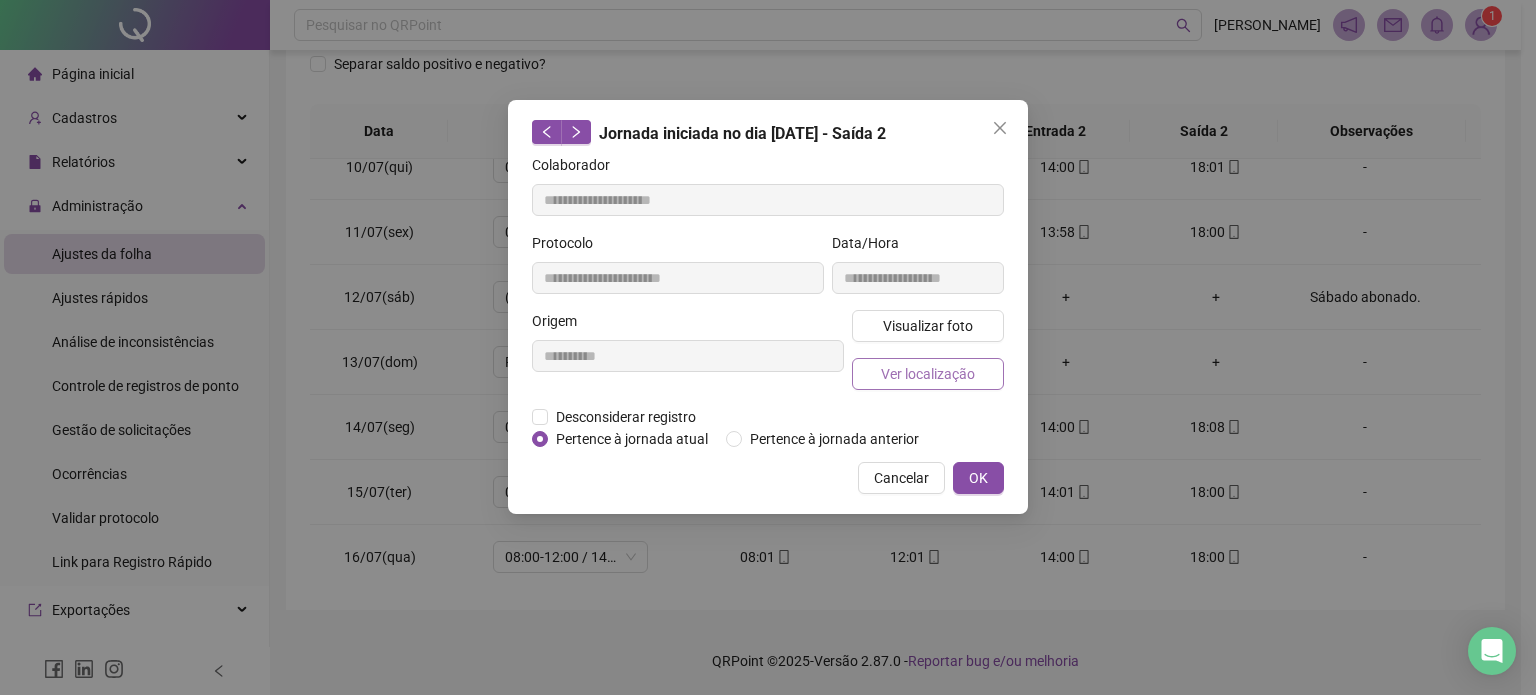 click on "Ver localização" at bounding box center (928, 374) 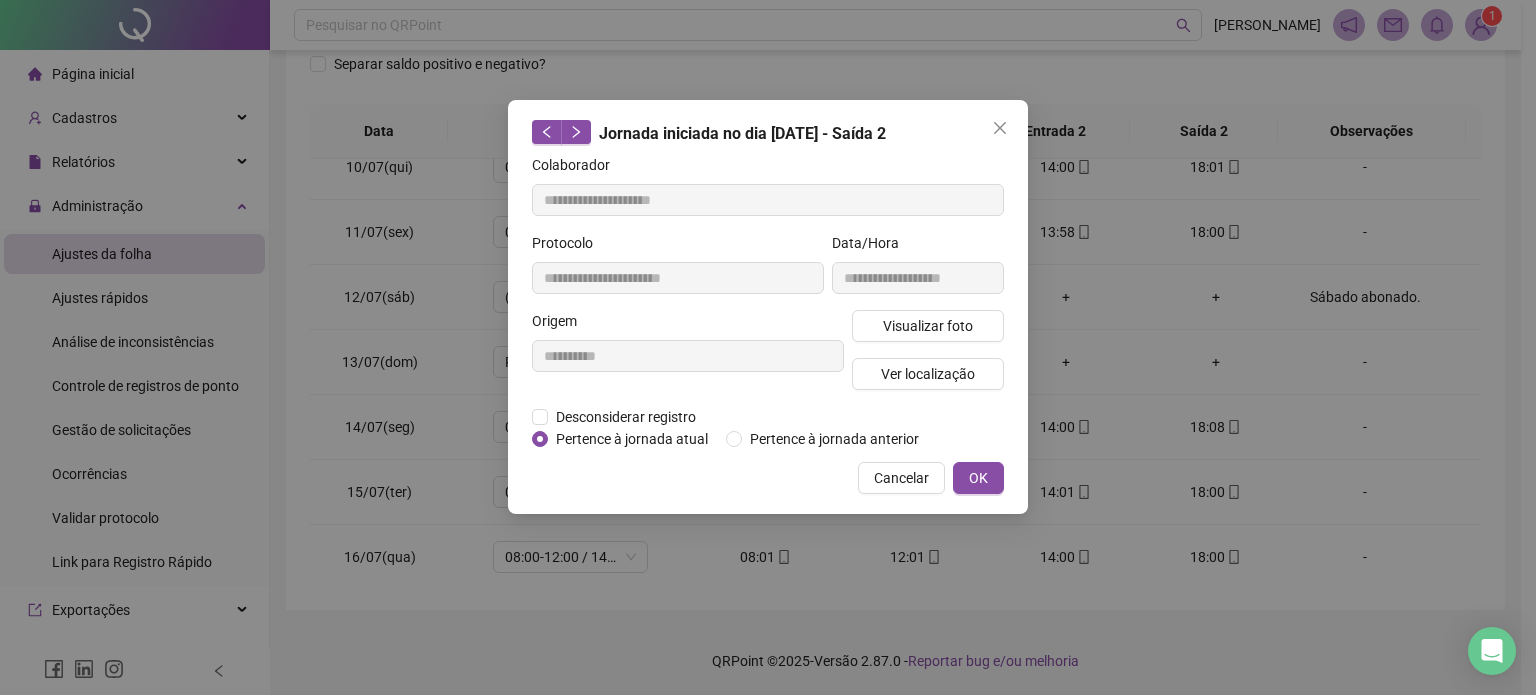 type 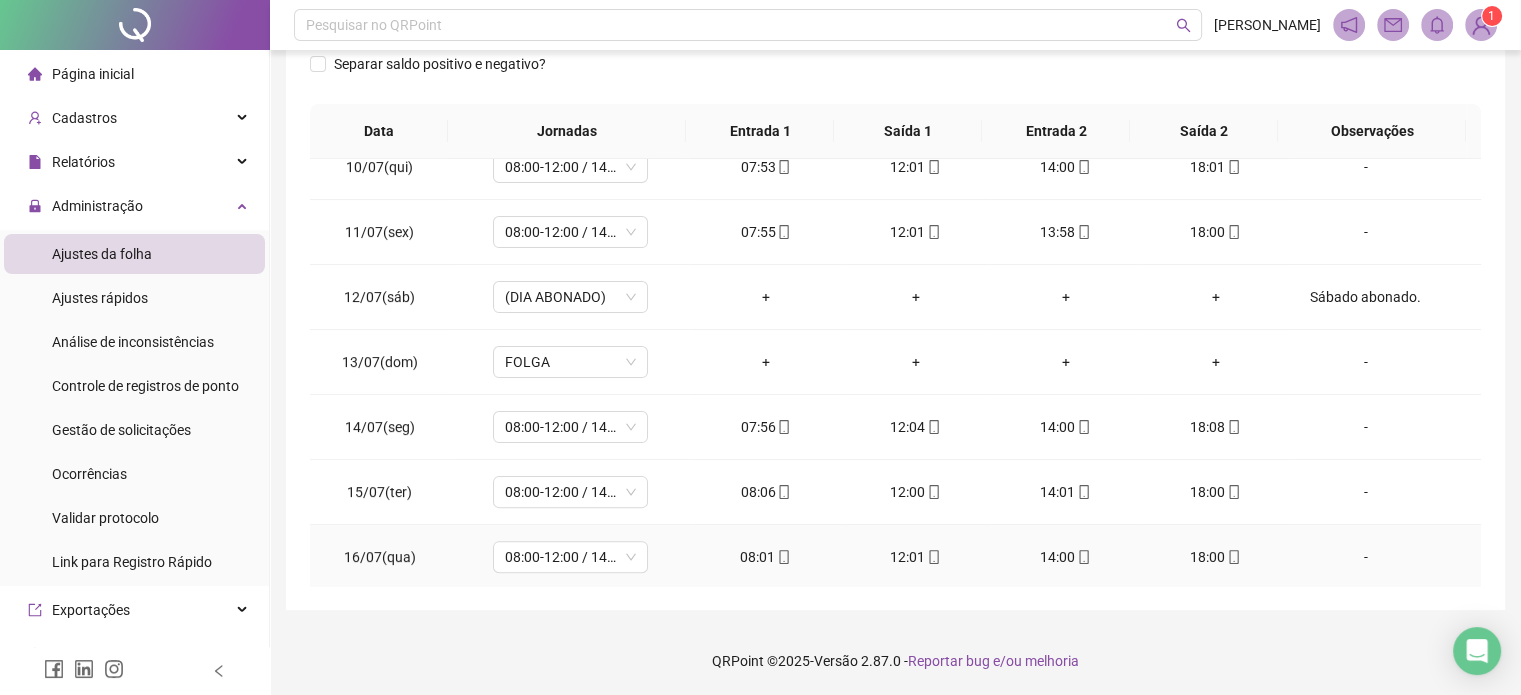 click 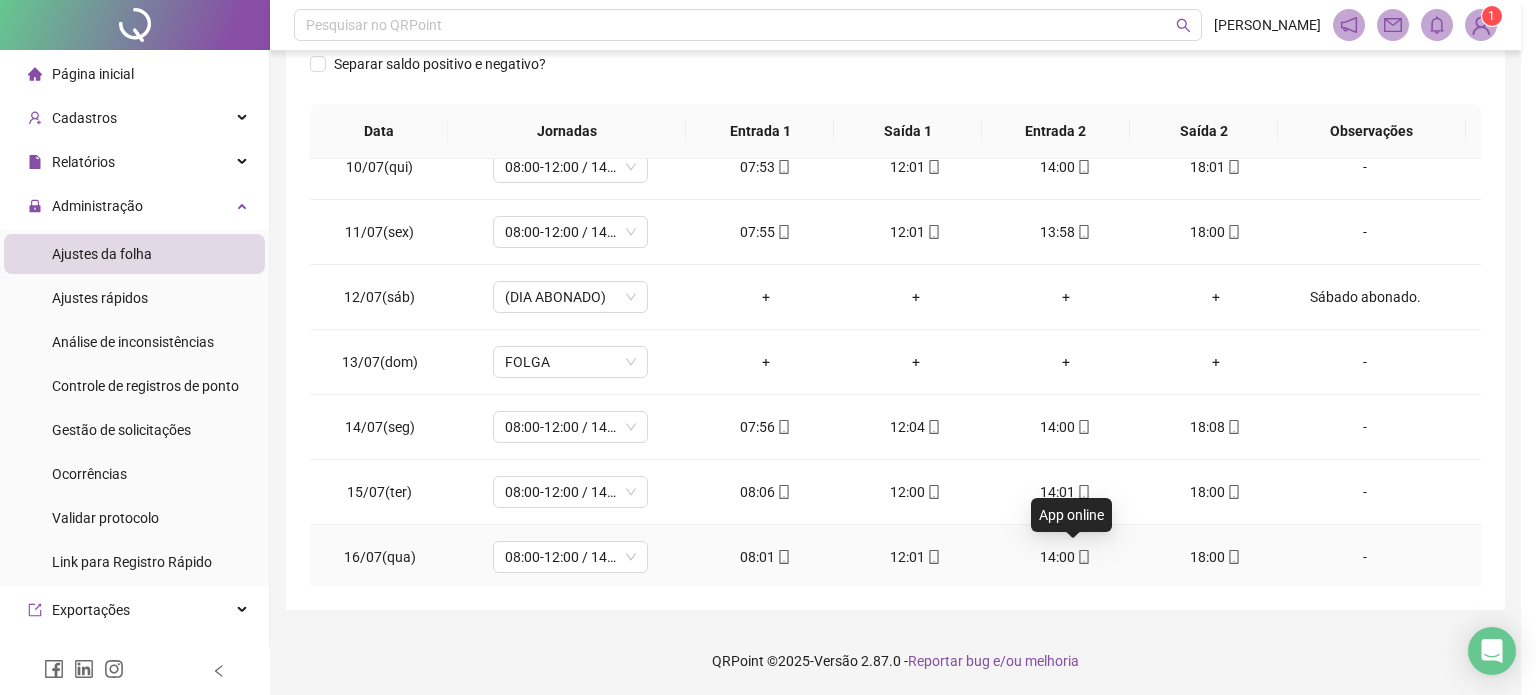 type on "**********" 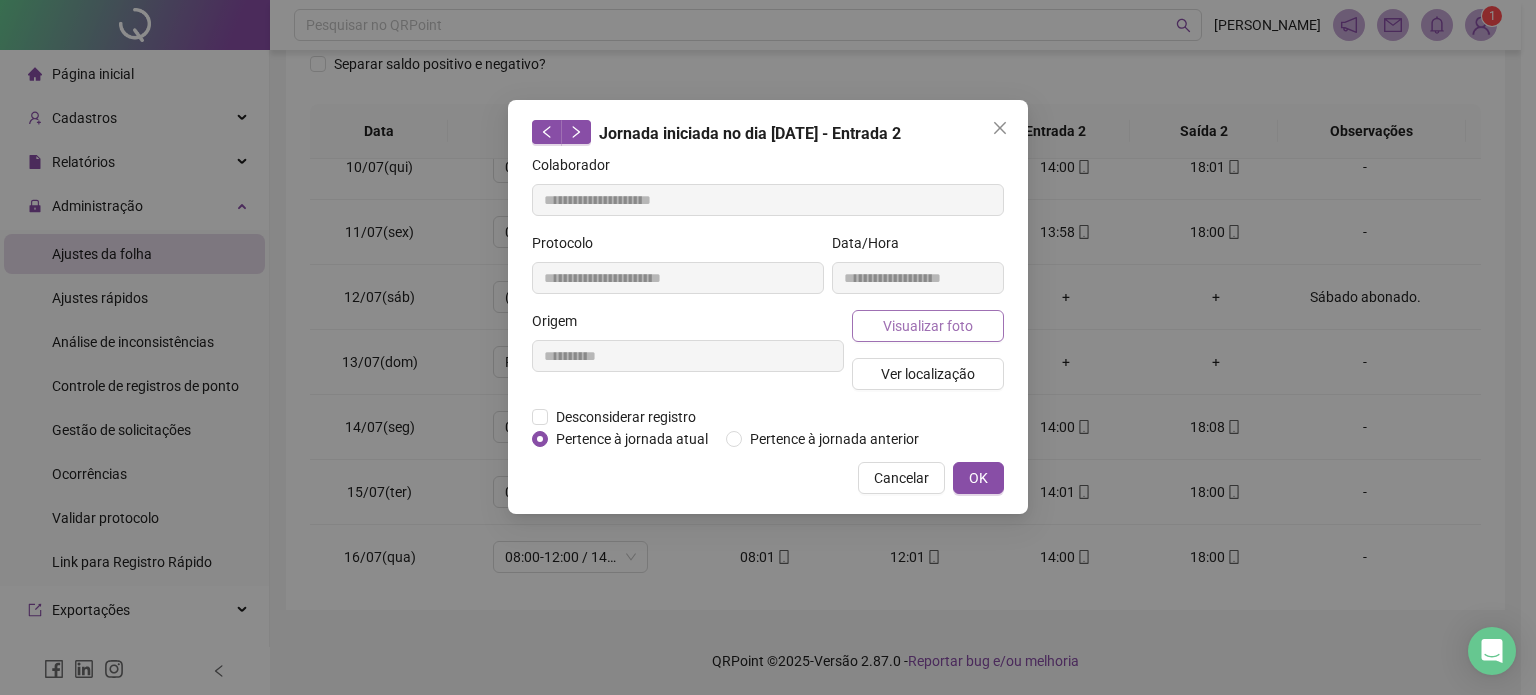click on "Visualizar foto" at bounding box center [928, 326] 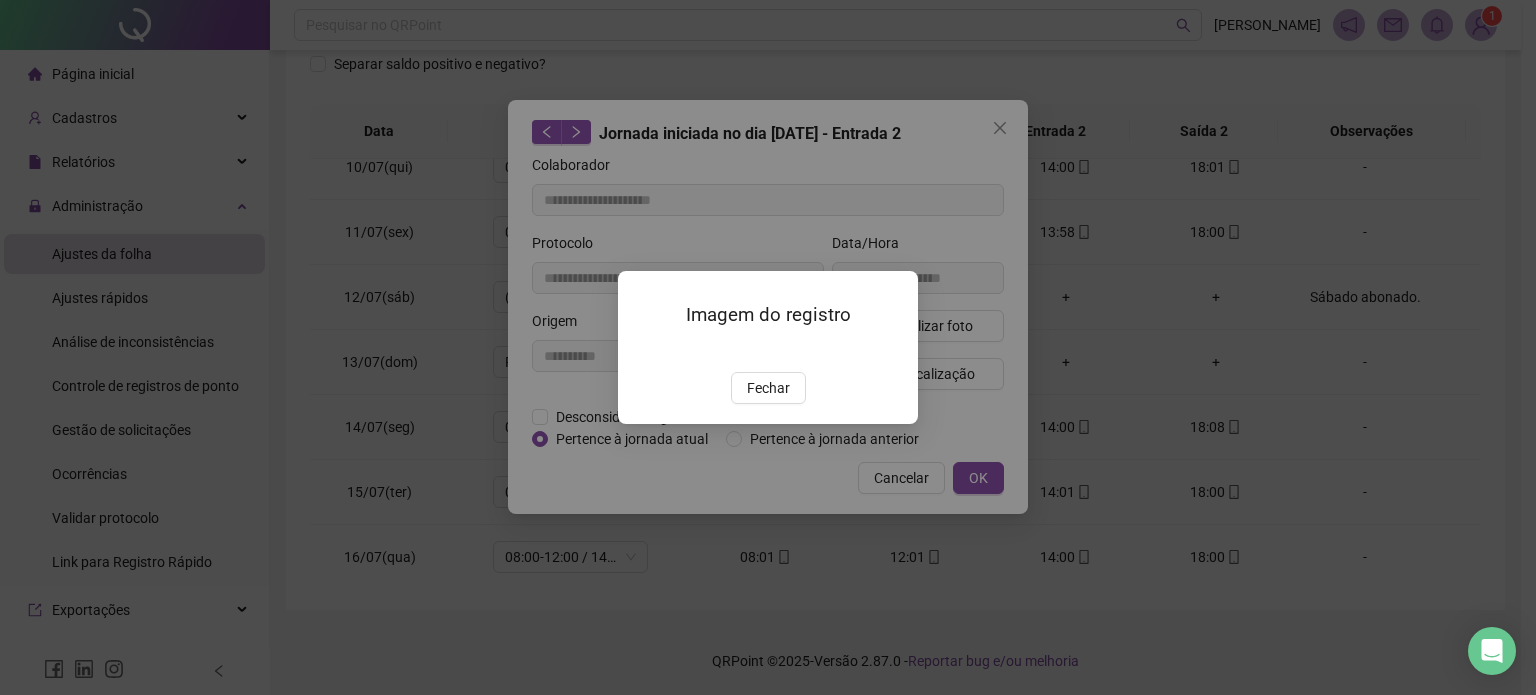 click on "Fechar" at bounding box center (768, 388) 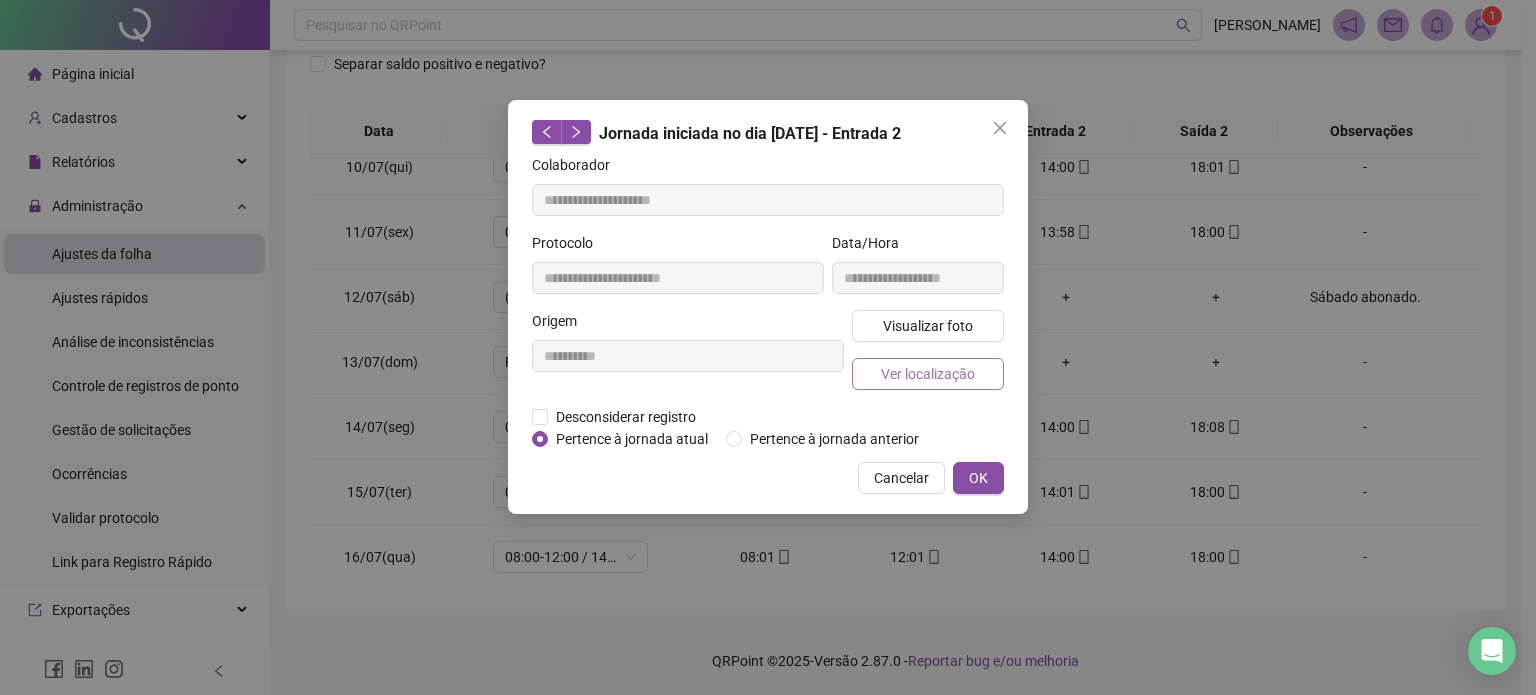 click on "Ver localização" at bounding box center (928, 374) 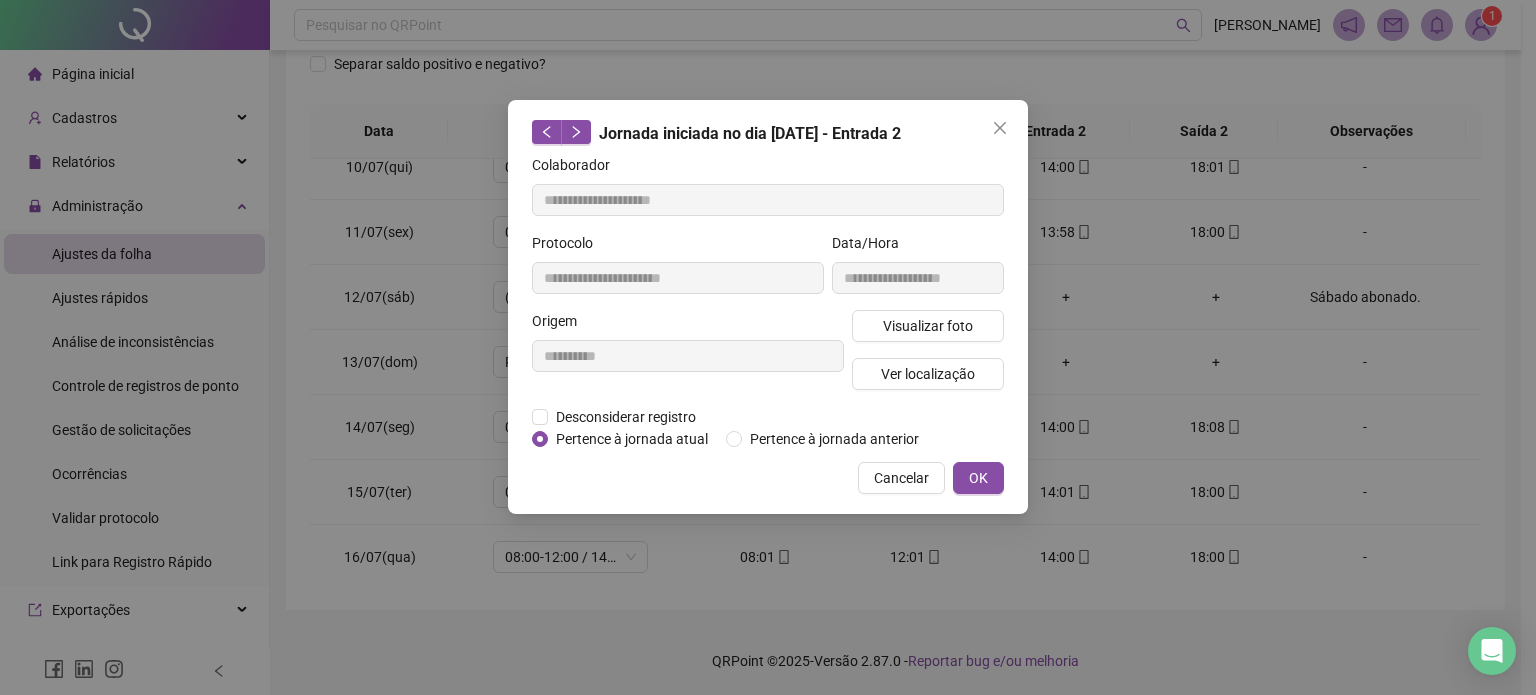 type 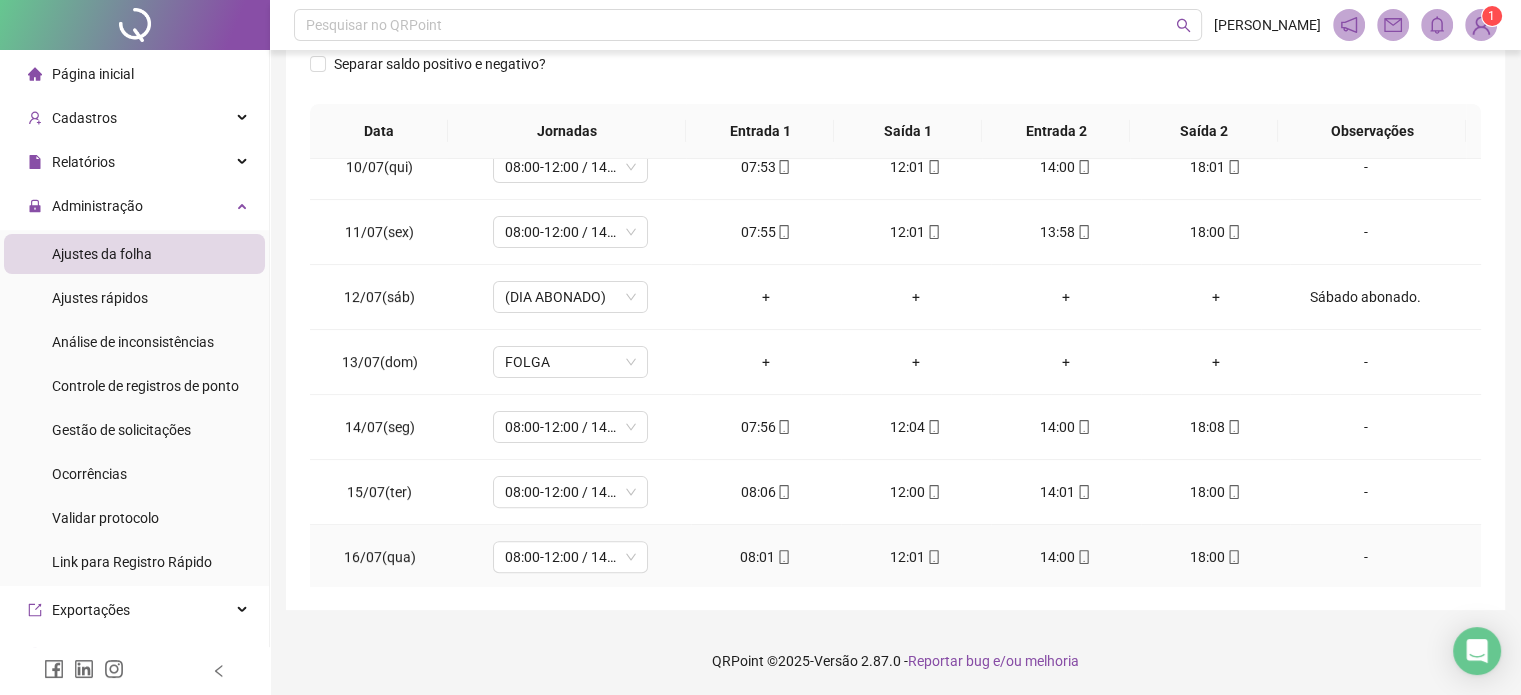 click on "12:01" at bounding box center (916, 557) 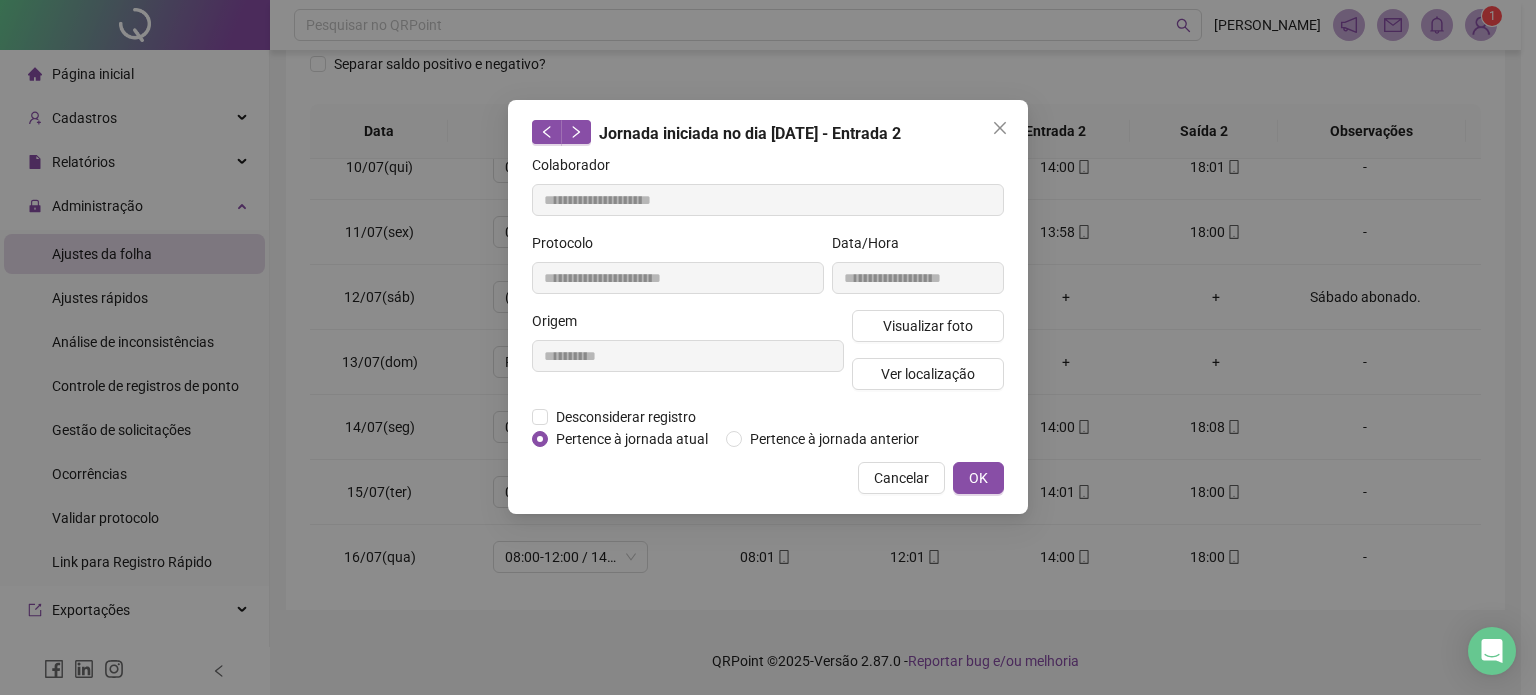 type on "**********" 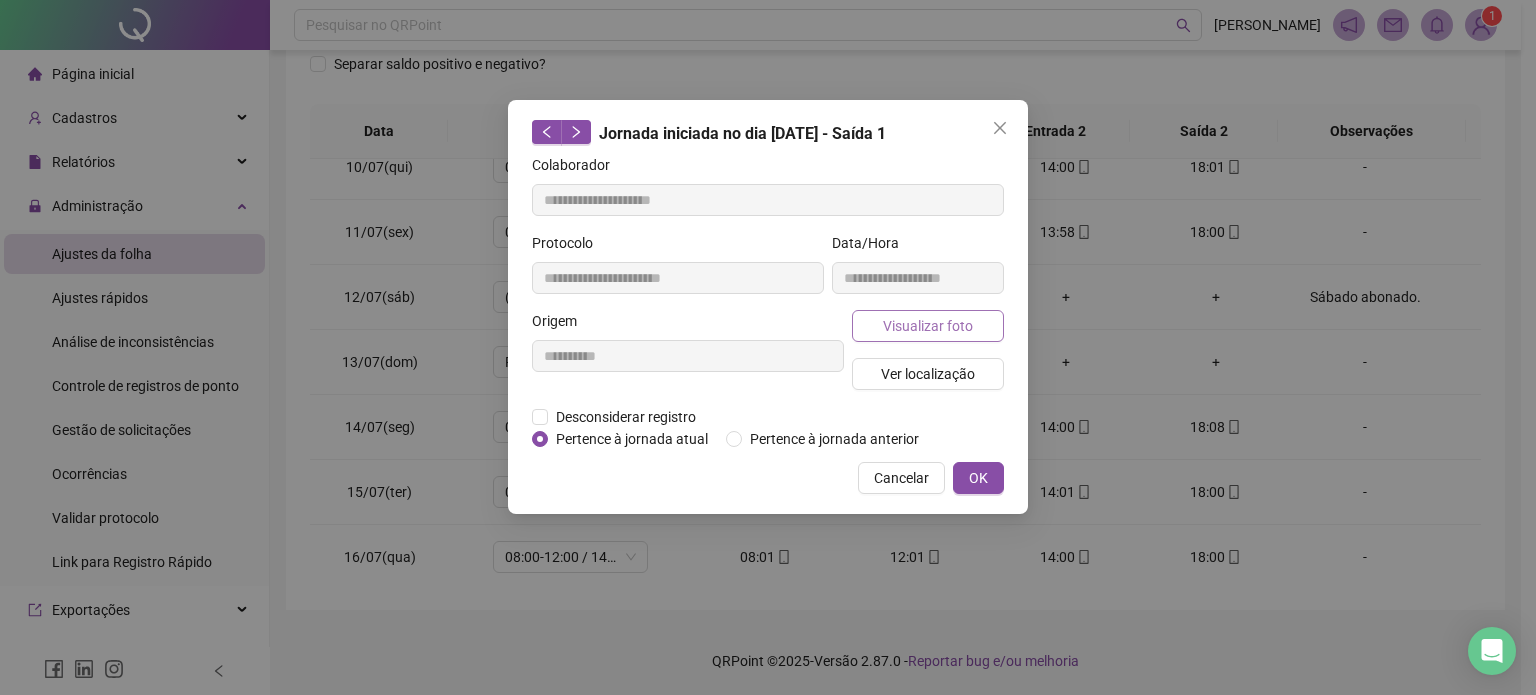 click on "Visualizar foto" at bounding box center (928, 326) 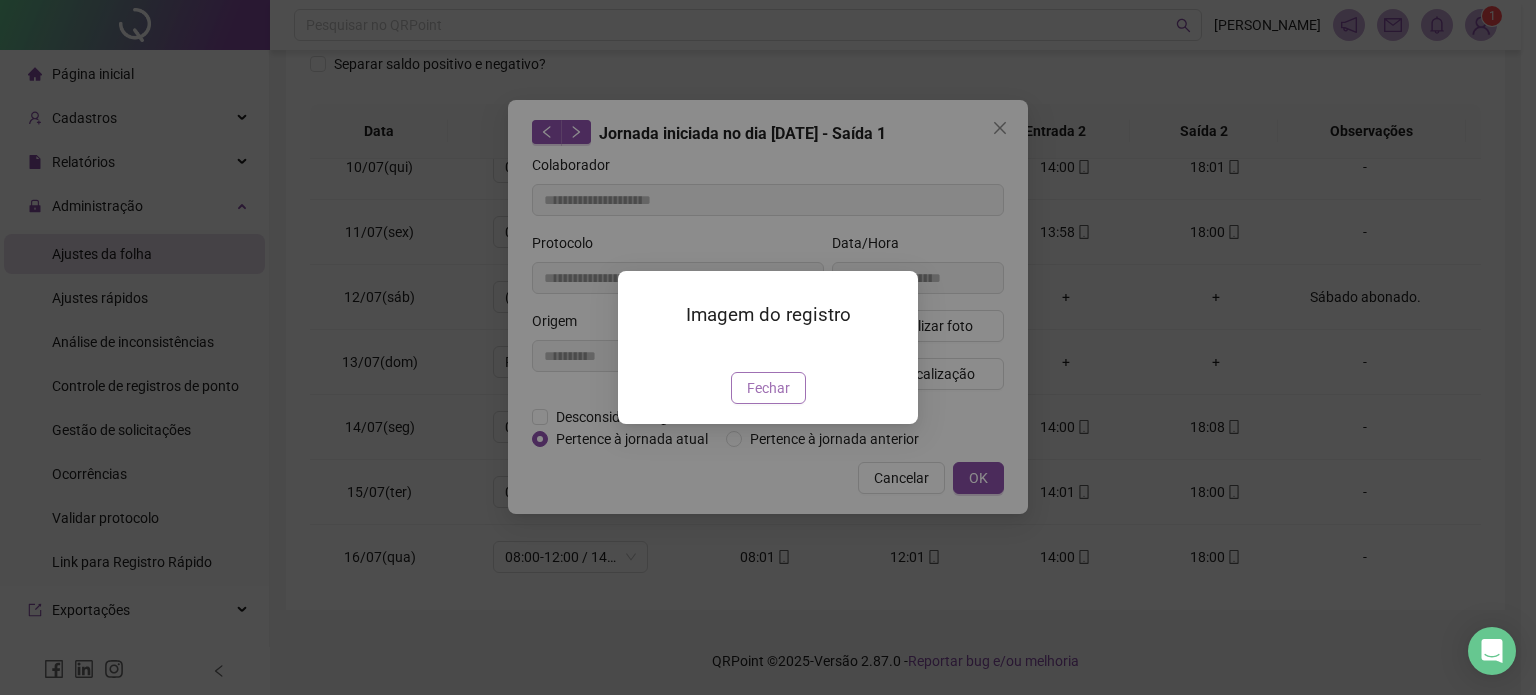 click on "Fechar" at bounding box center [768, 388] 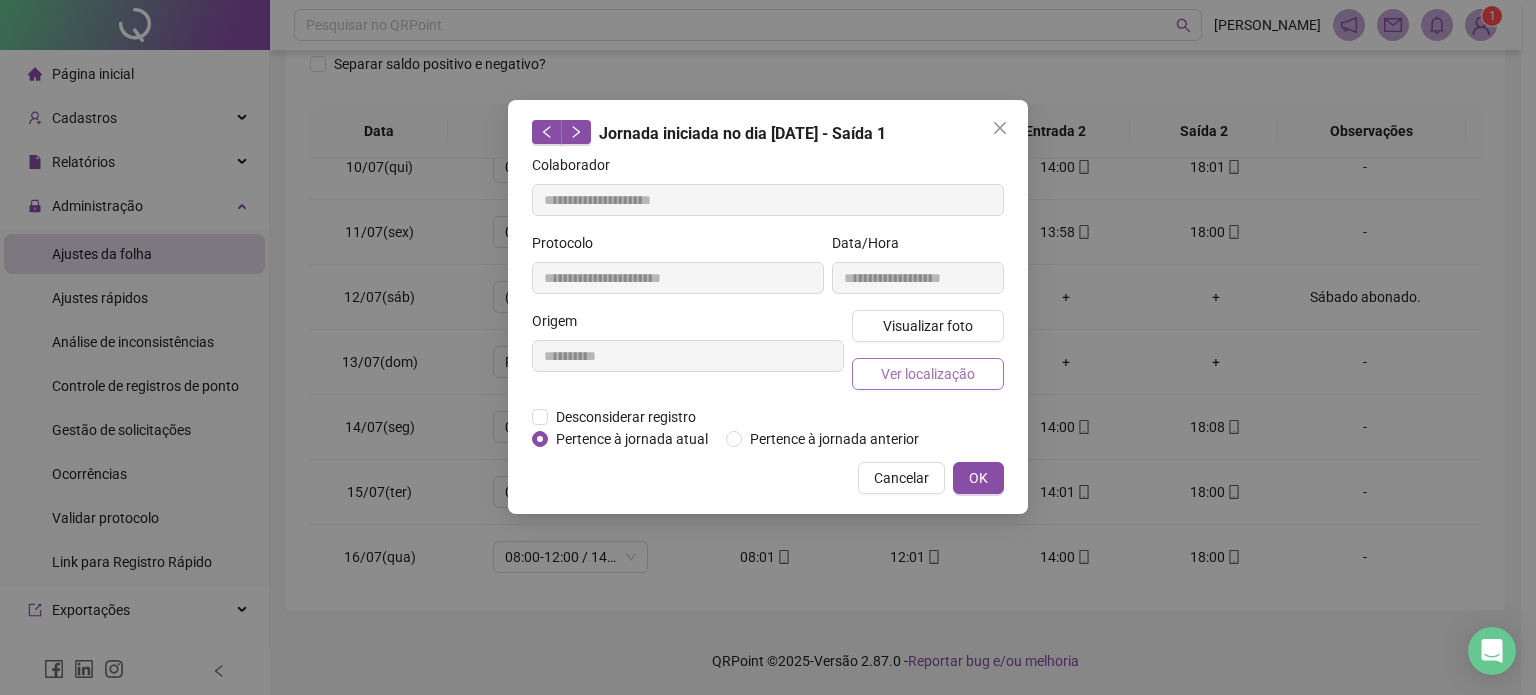 click on "Ver localização" at bounding box center [928, 374] 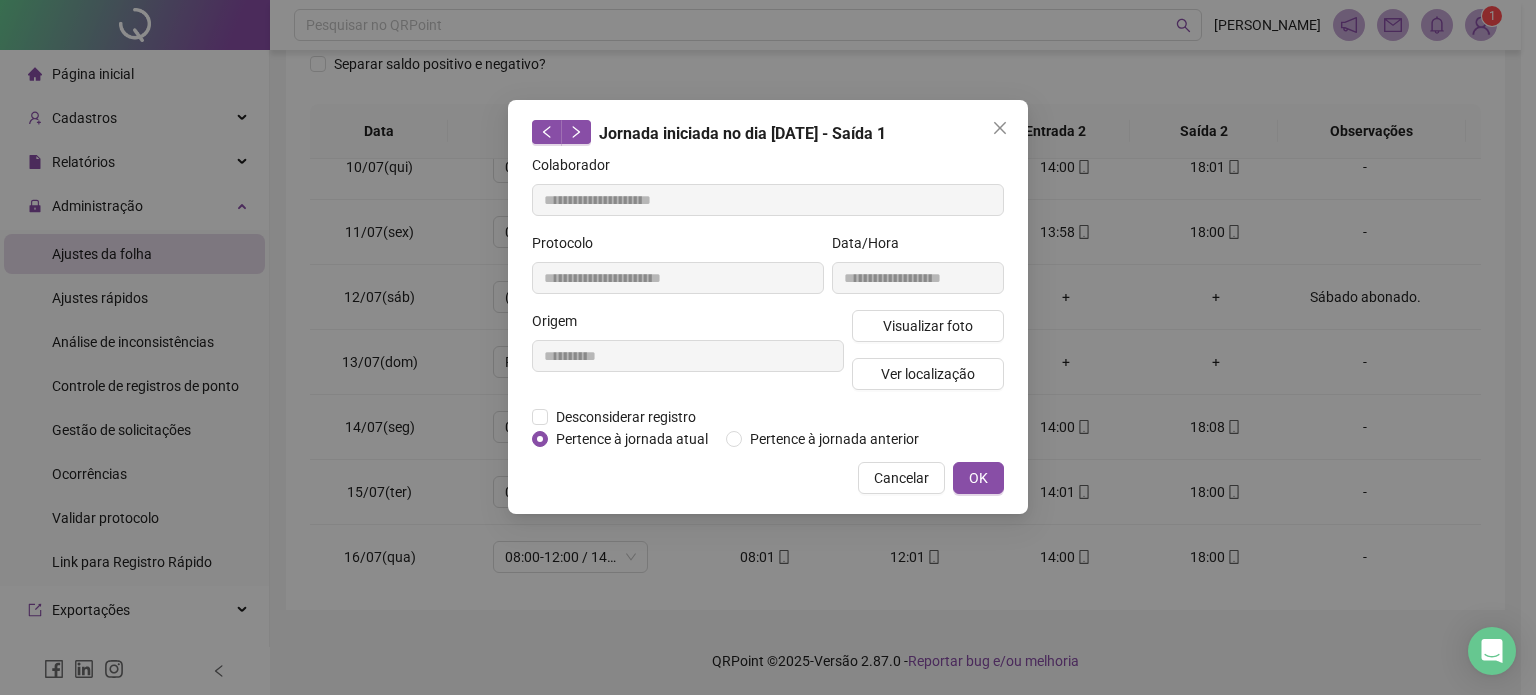 type 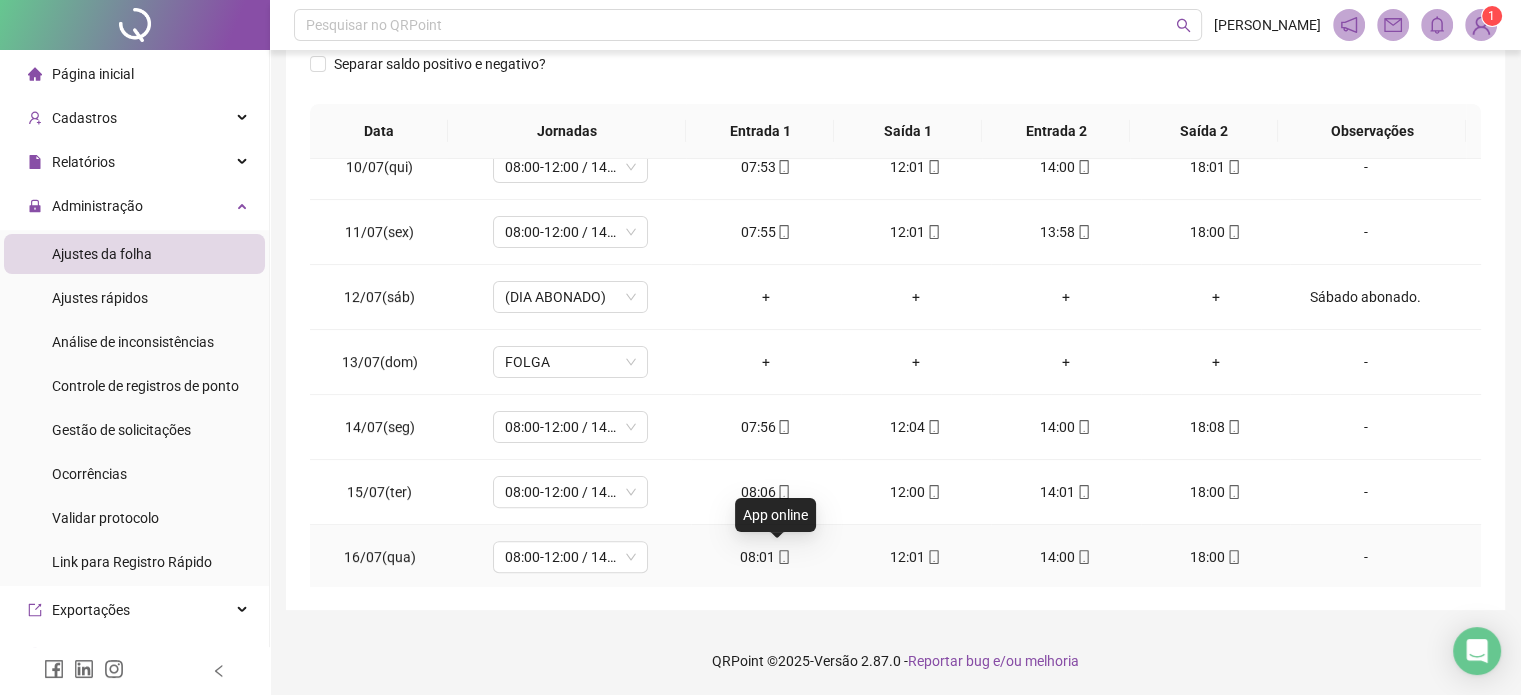 click 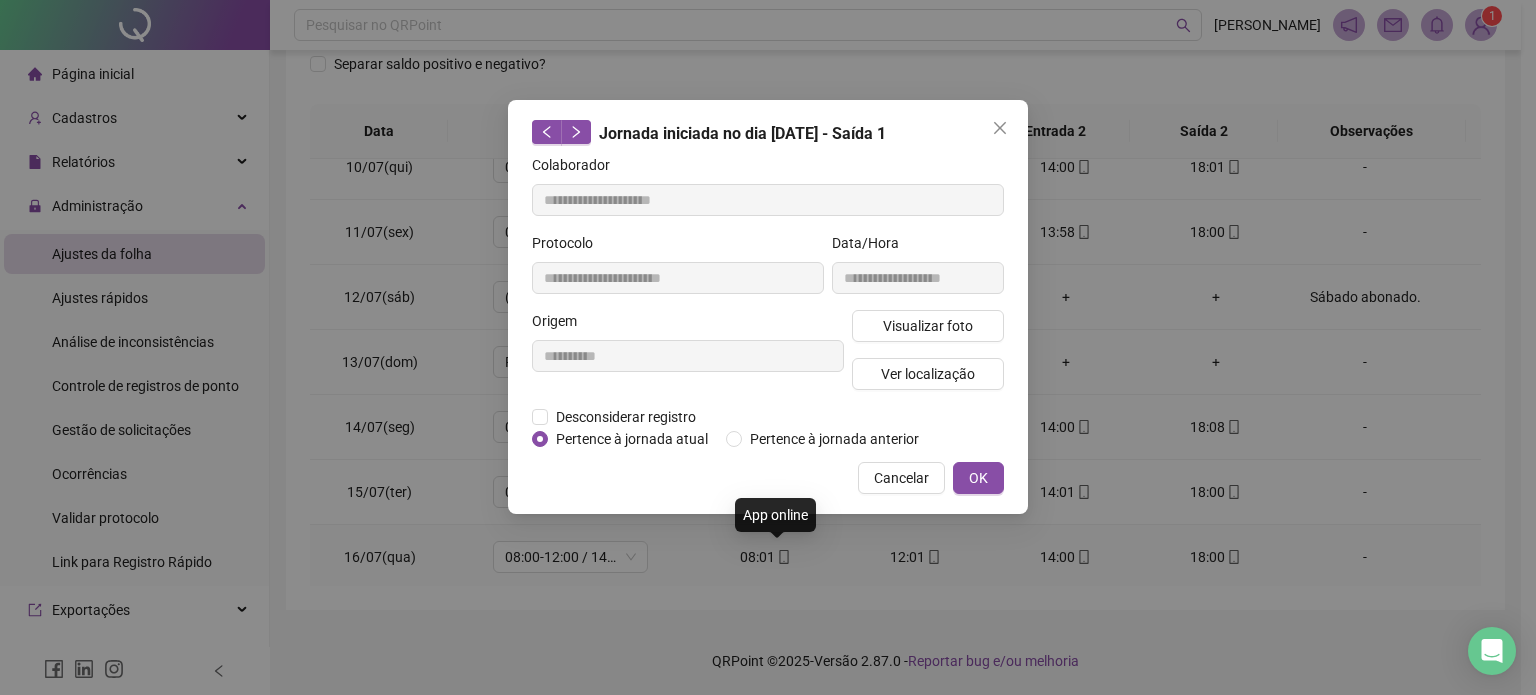 type on "**********" 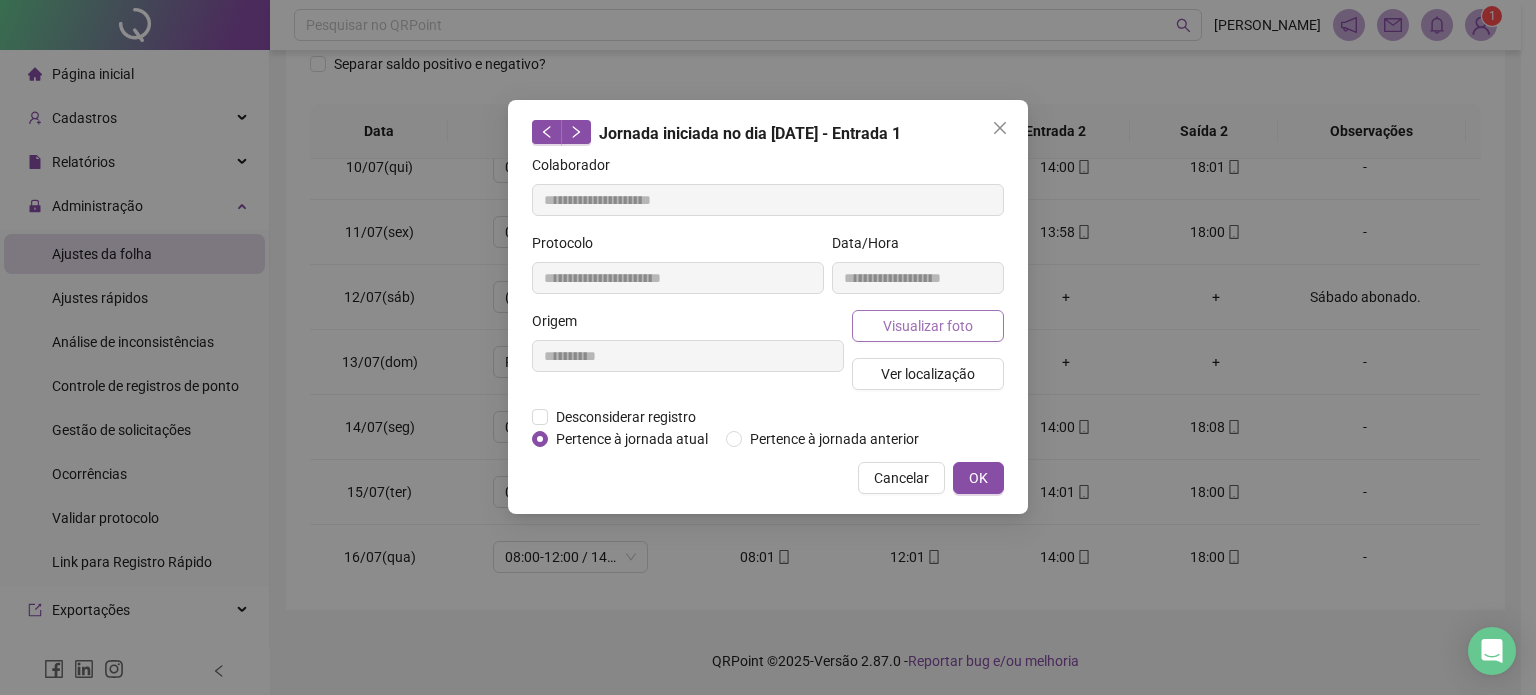 click on "Visualizar foto" at bounding box center (928, 326) 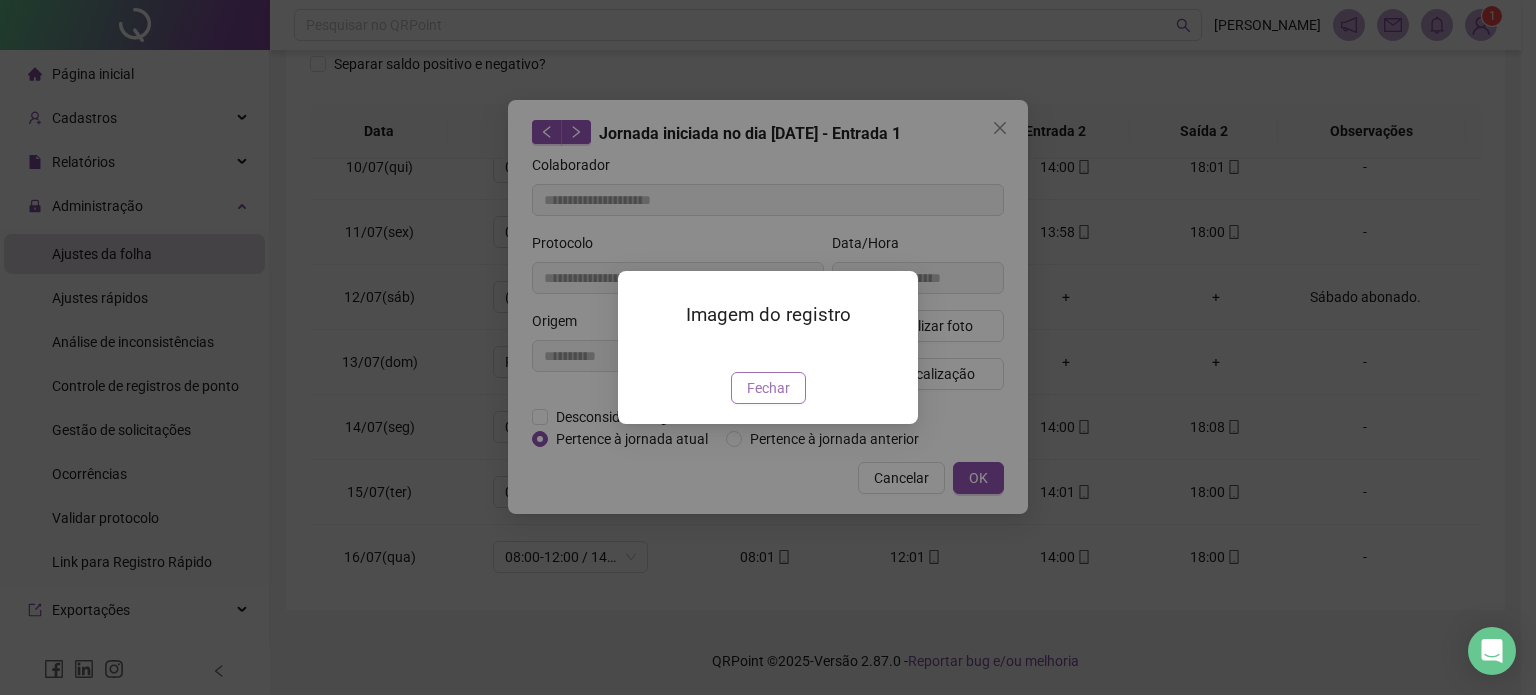 click on "Fechar" at bounding box center (768, 388) 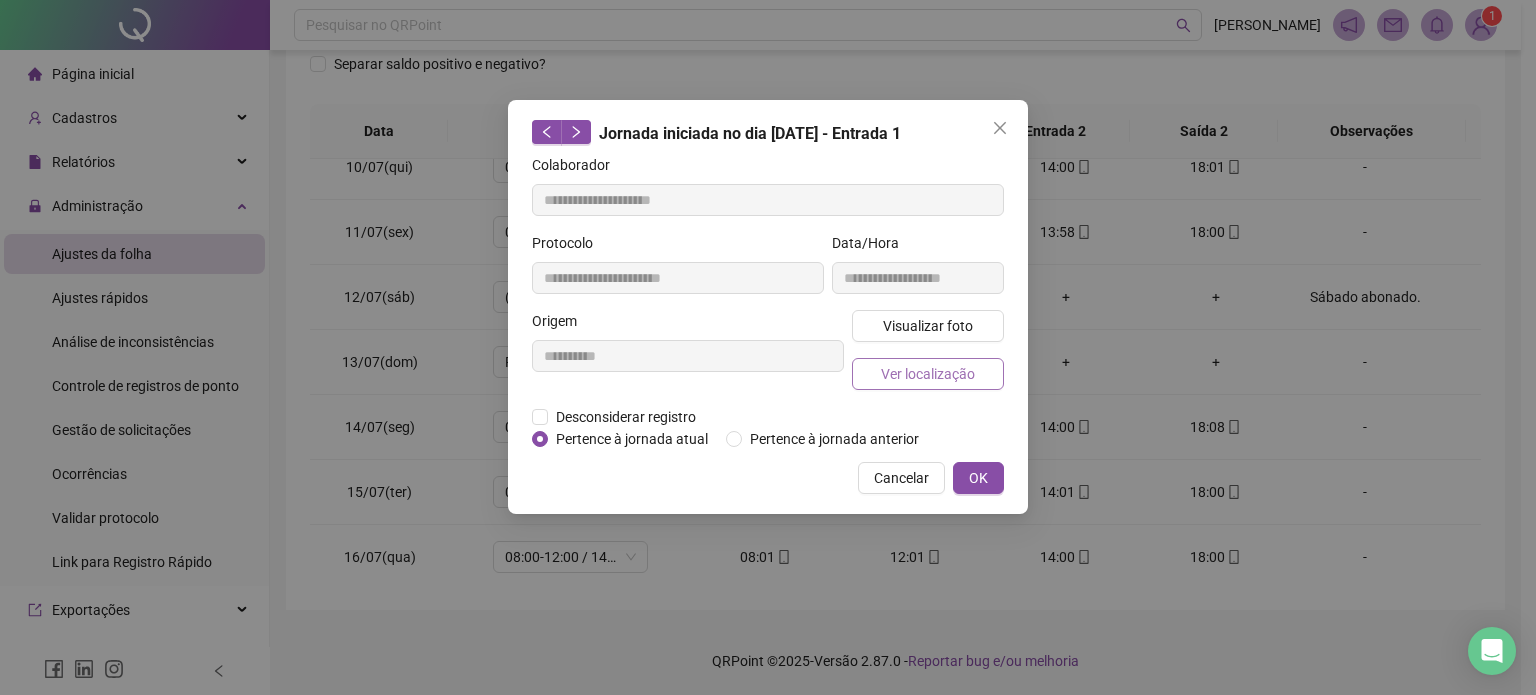 click on "Ver localização" at bounding box center [928, 374] 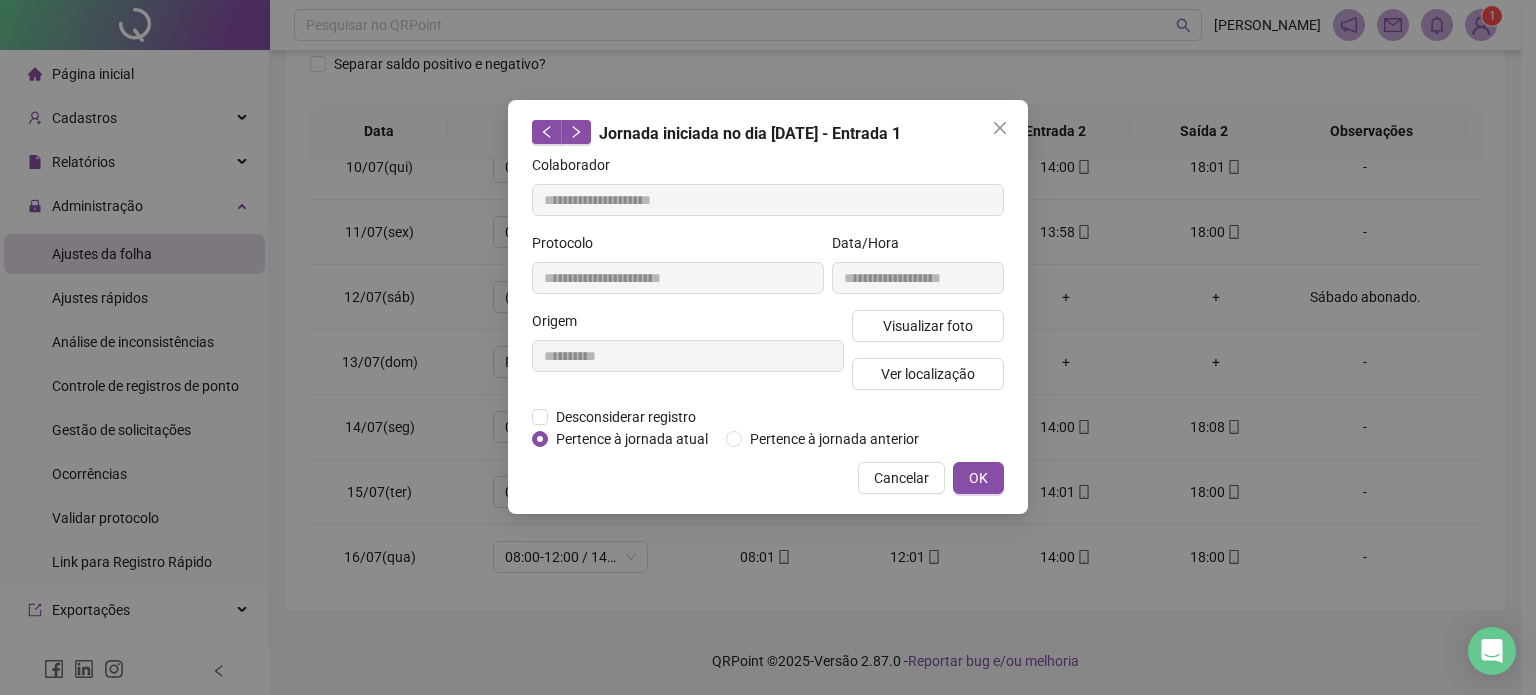 type 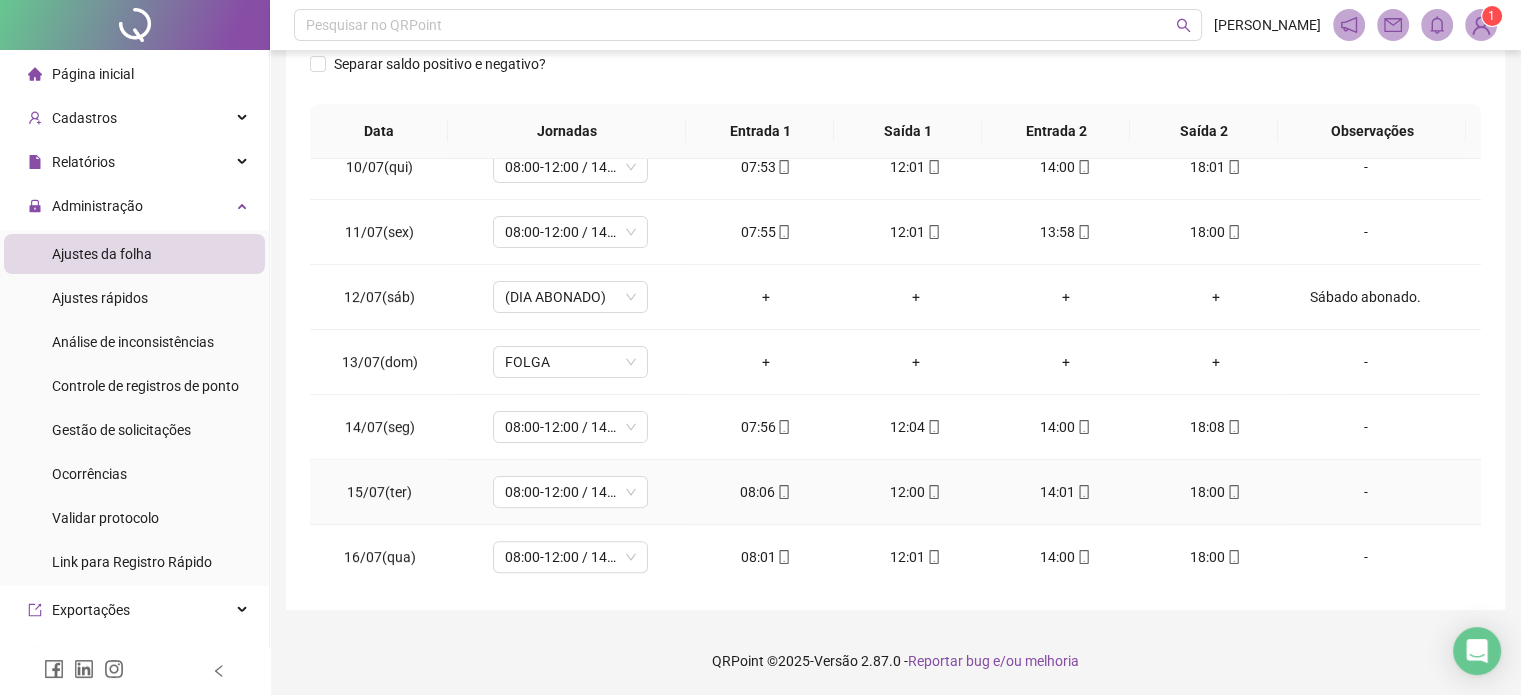click 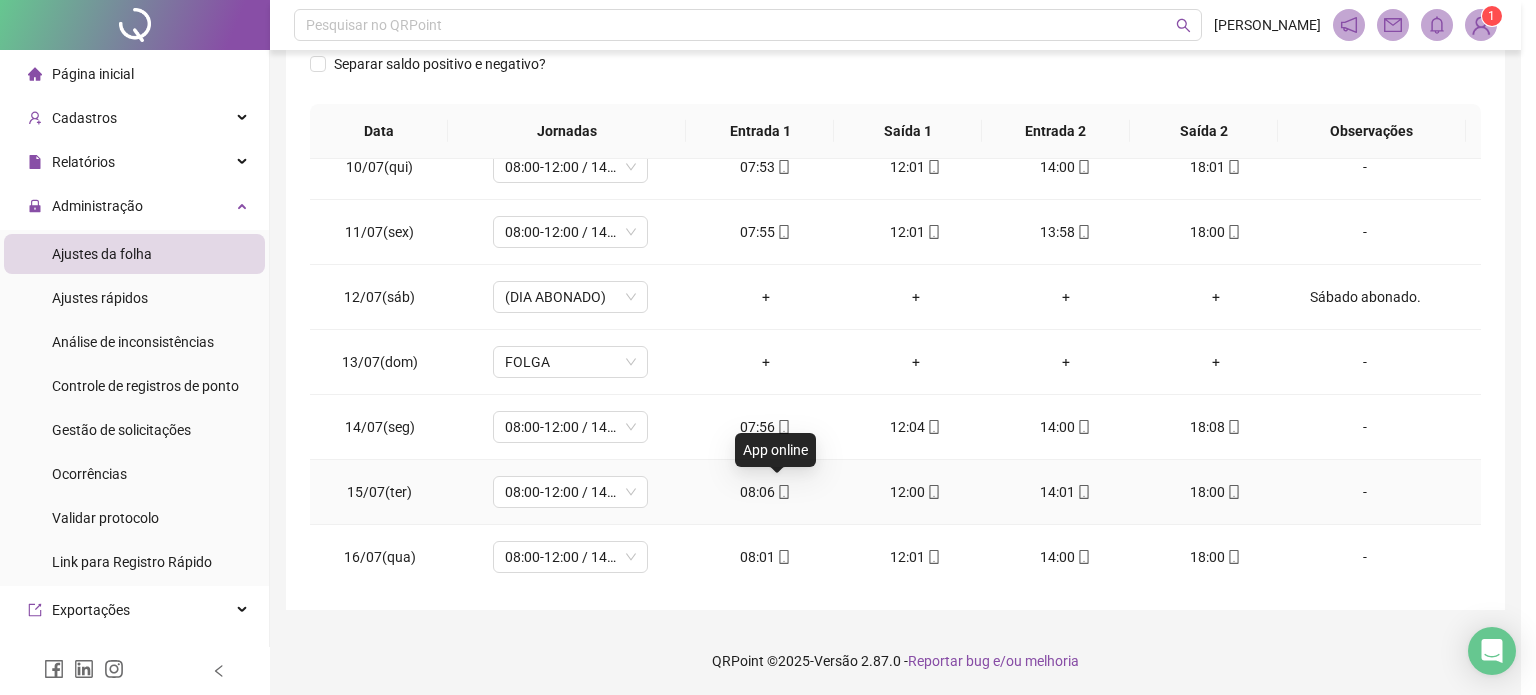 type on "**********" 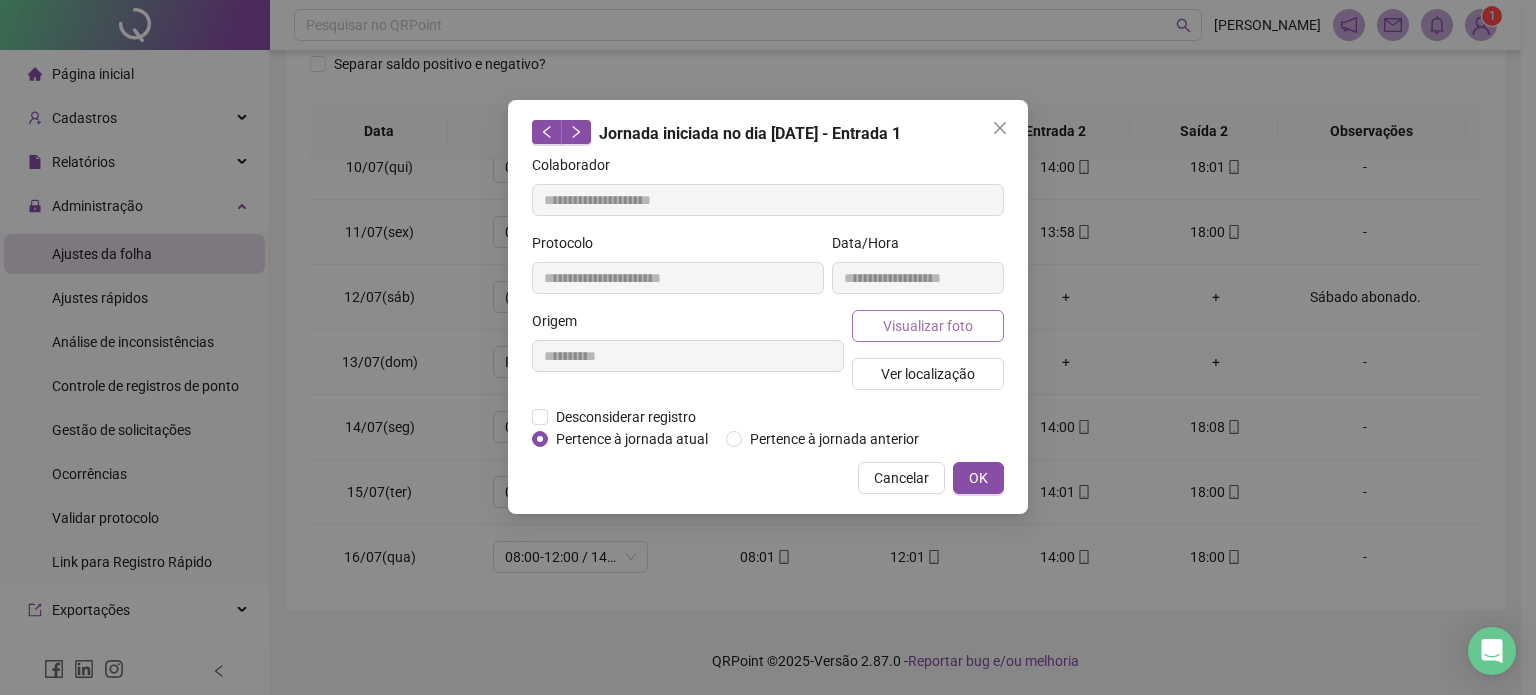 click on "Visualizar foto" at bounding box center [928, 326] 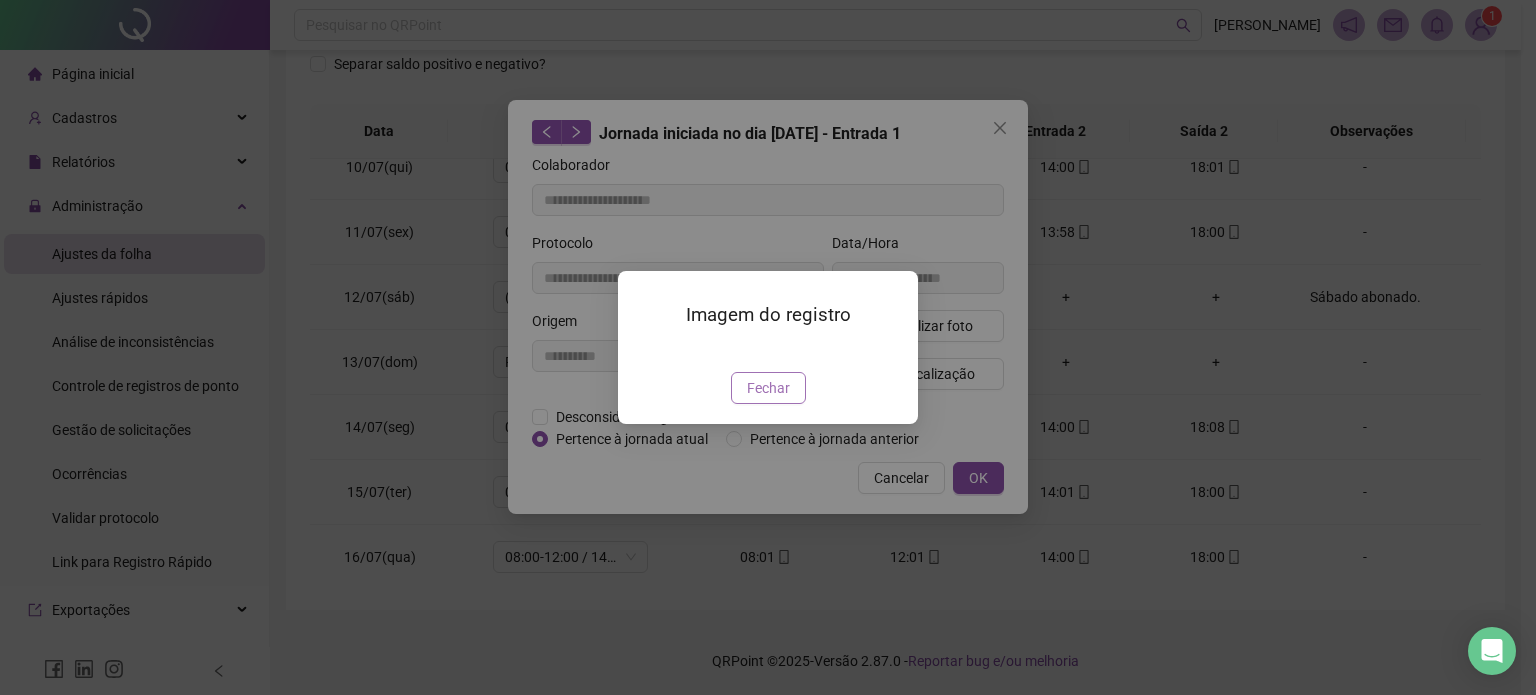 click on "Fechar" at bounding box center [768, 388] 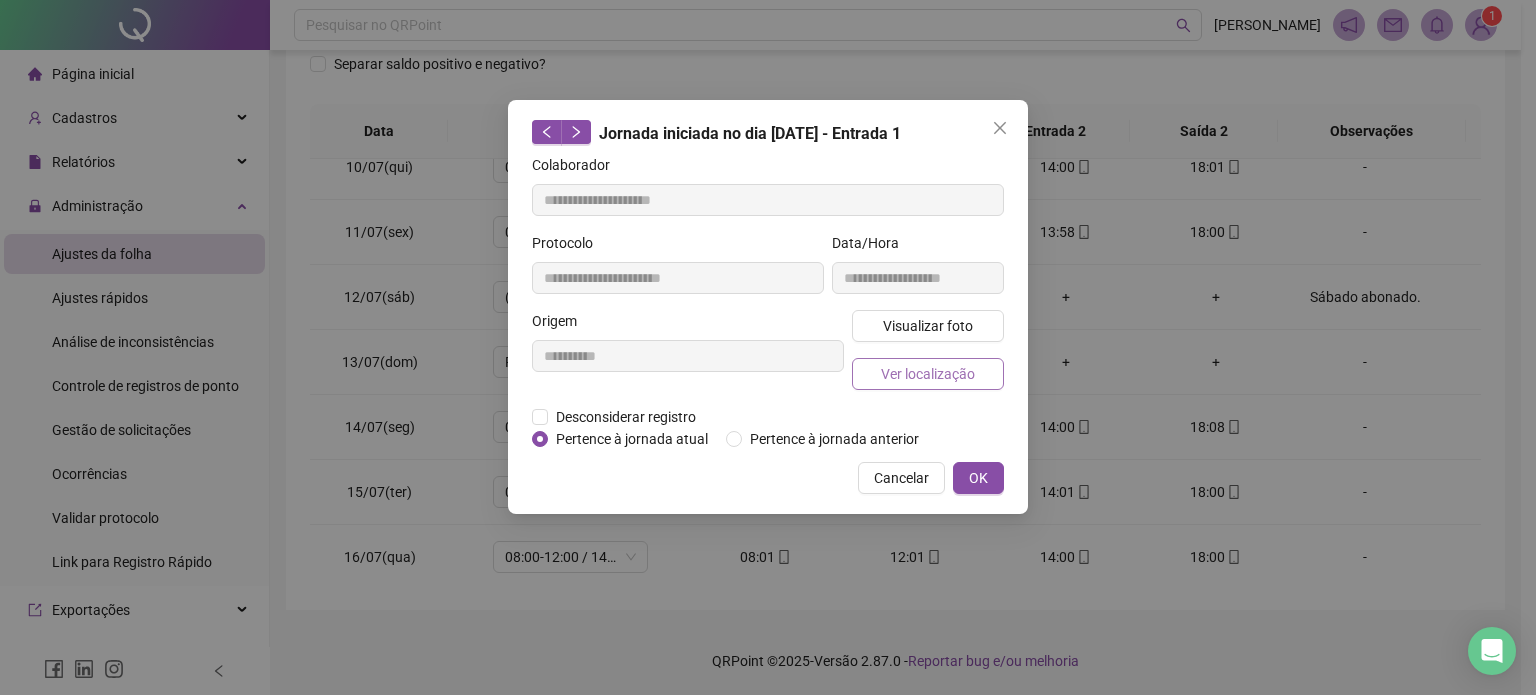 click on "Ver localização" at bounding box center (928, 374) 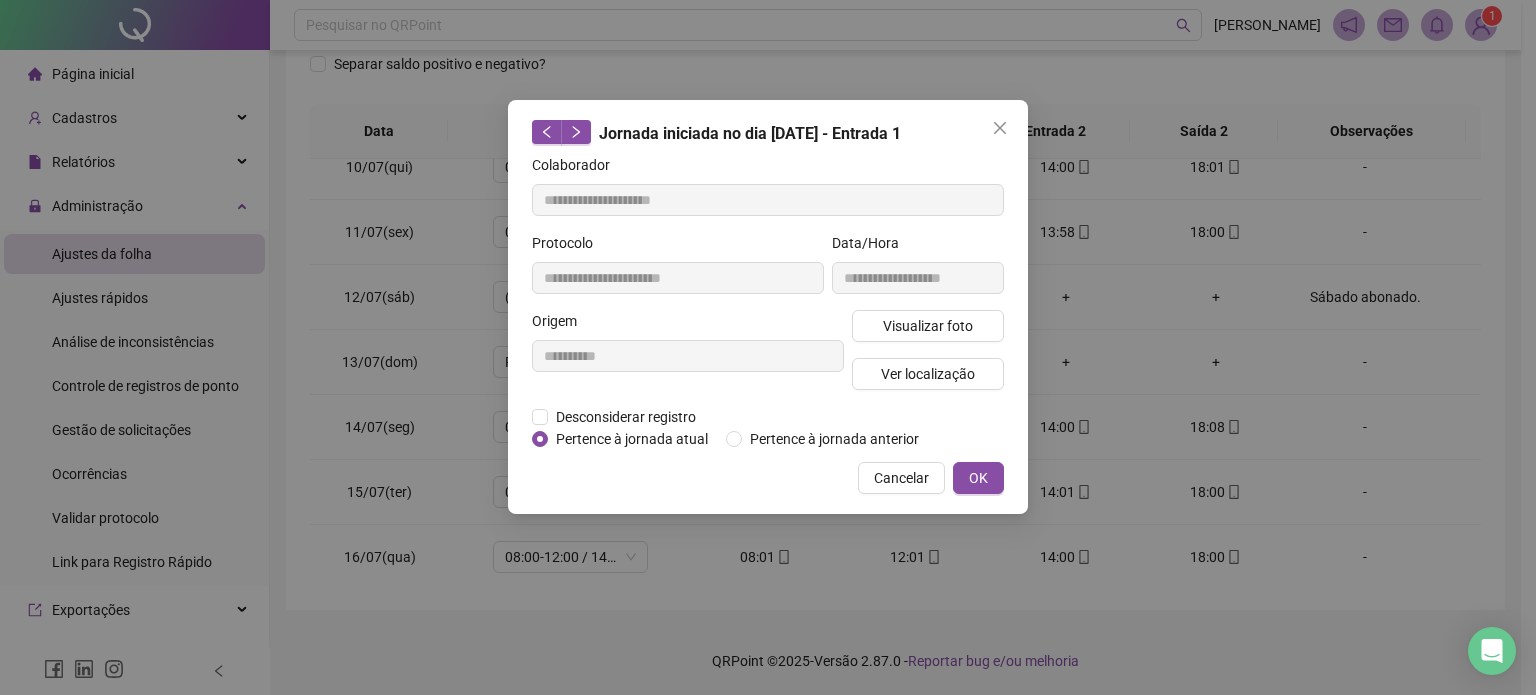 type 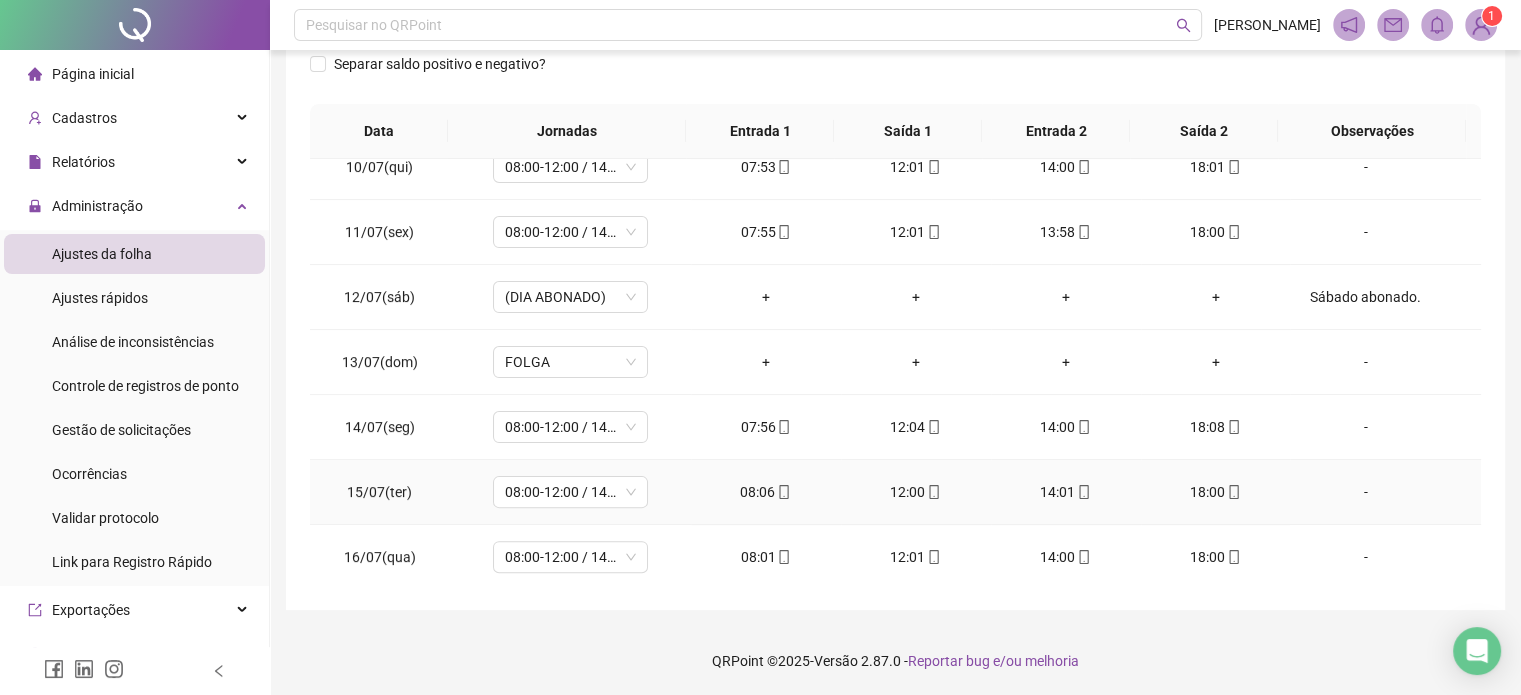 click 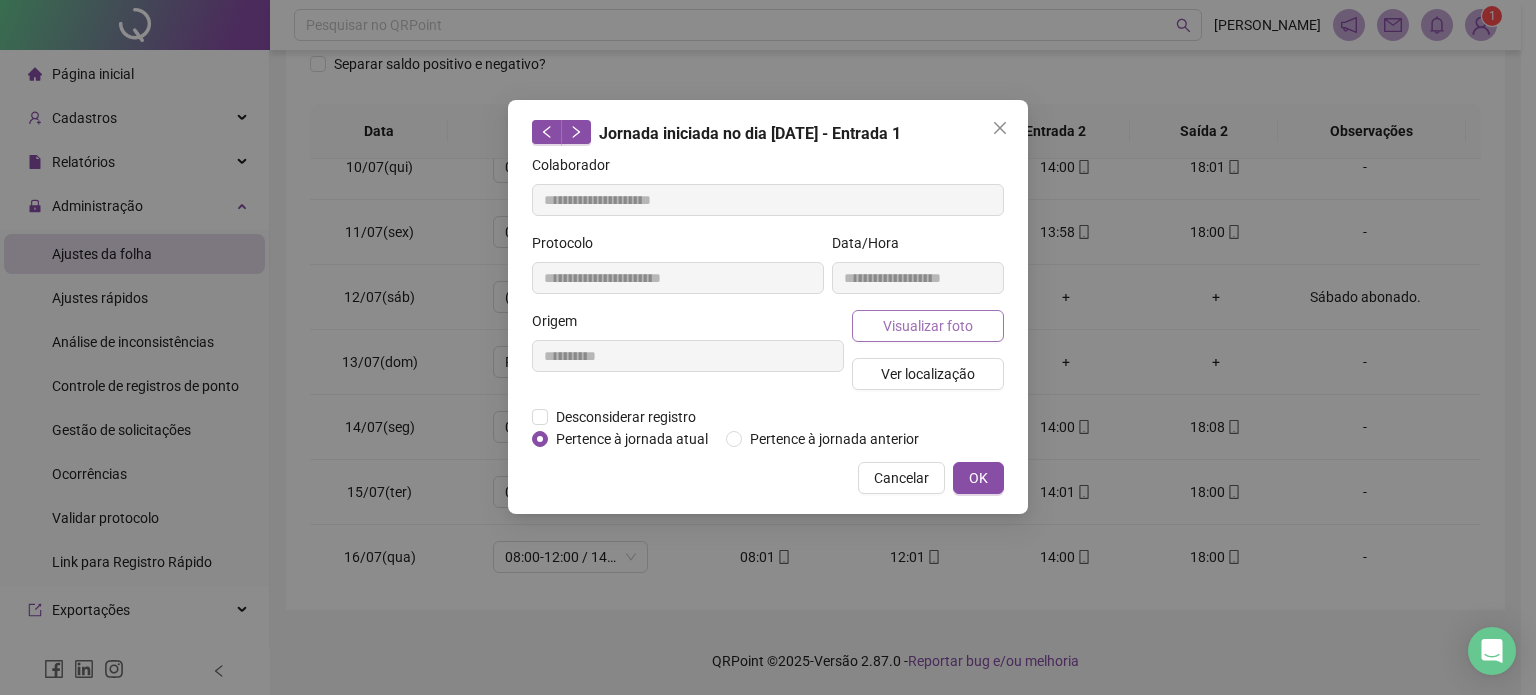 click on "Visualizar foto" at bounding box center (928, 326) 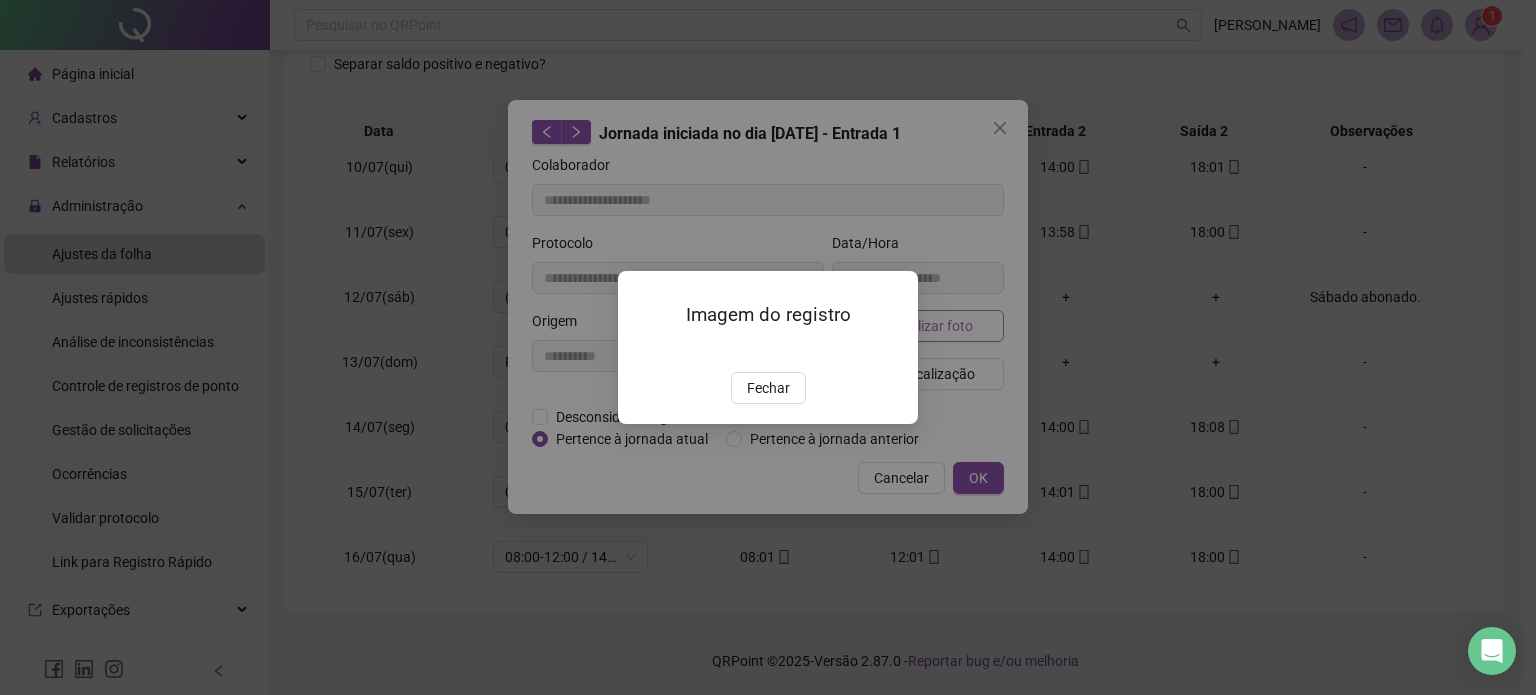 type on "**********" 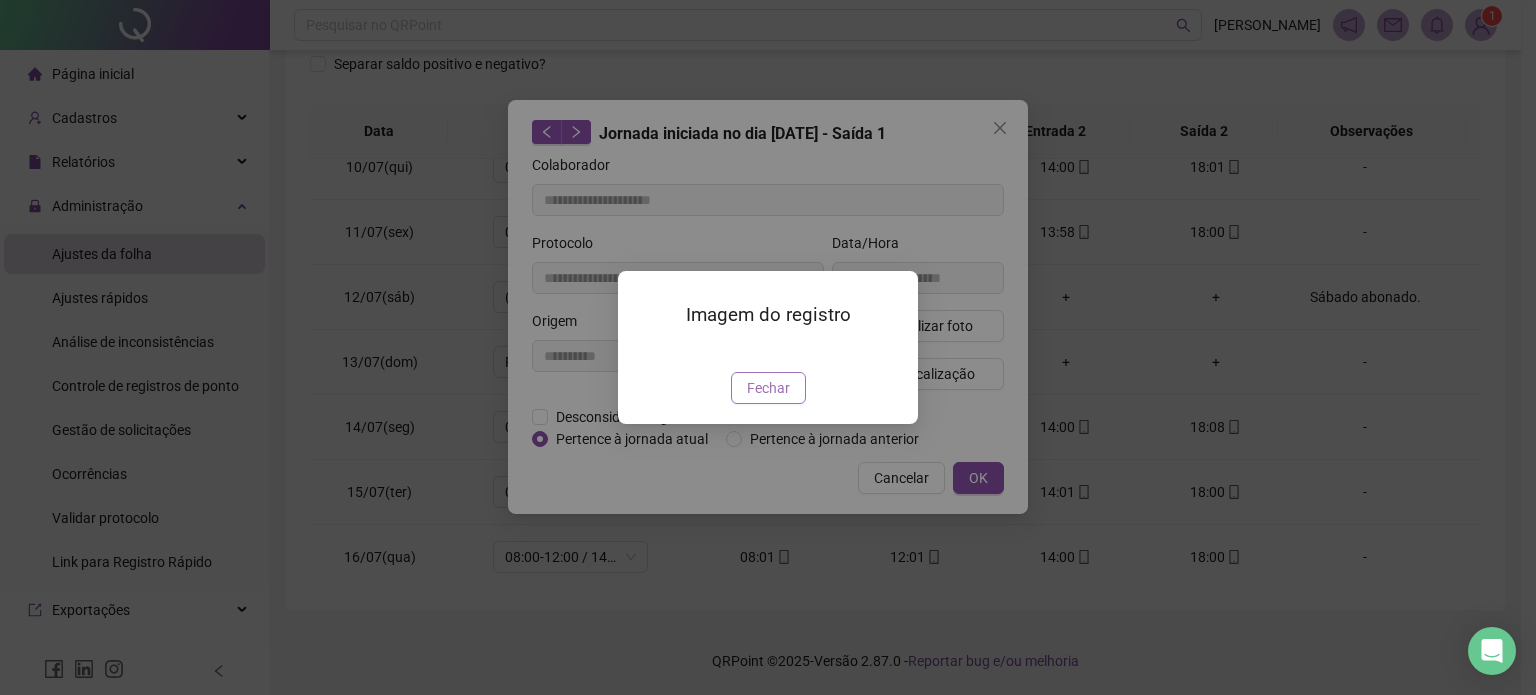 click on "Fechar" at bounding box center [768, 388] 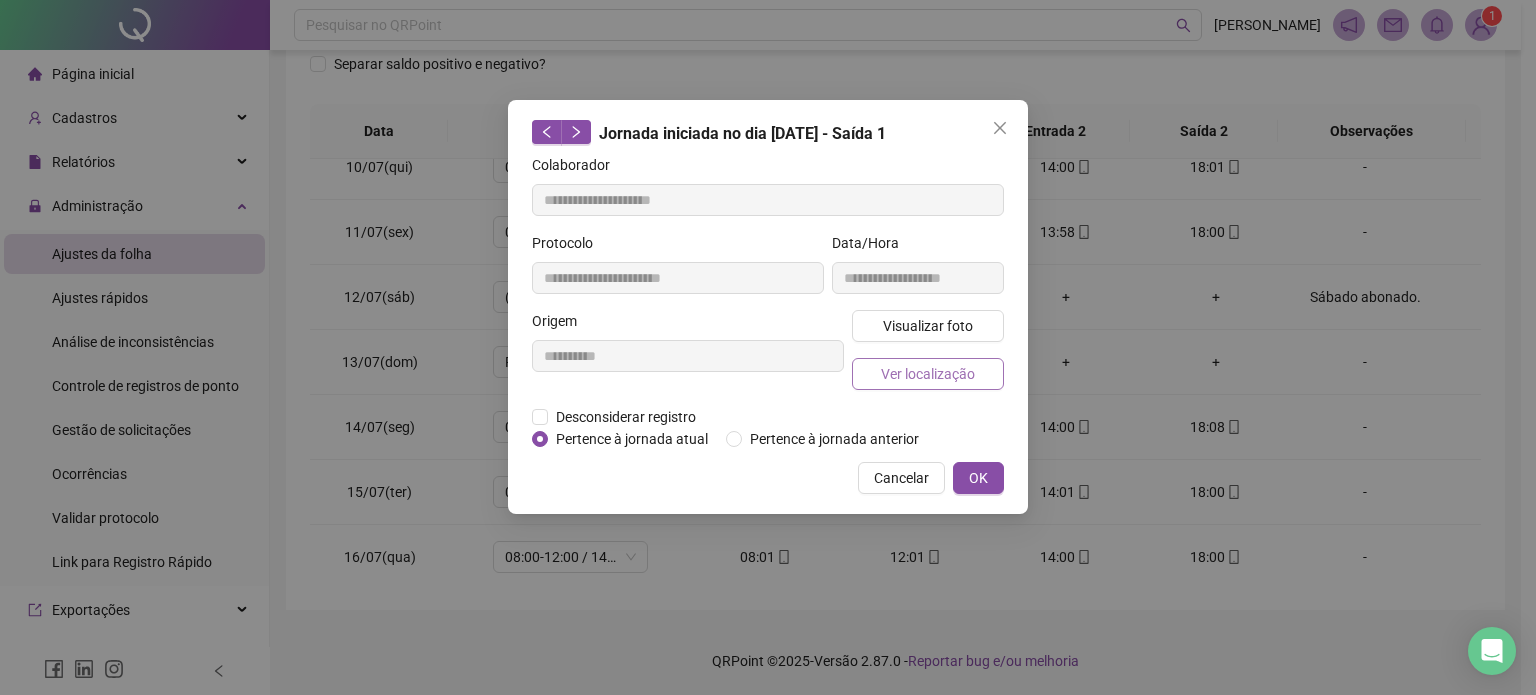 click on "Ver localização" at bounding box center (928, 374) 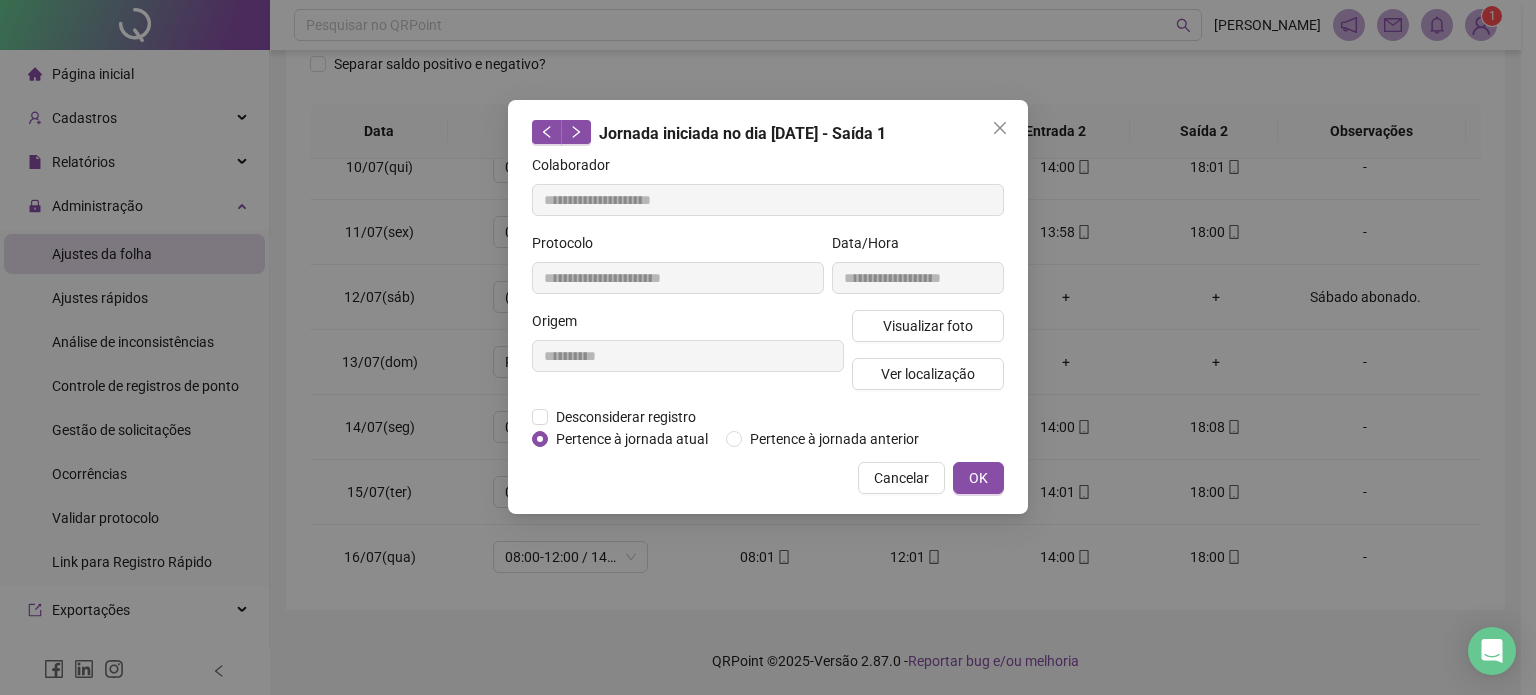type 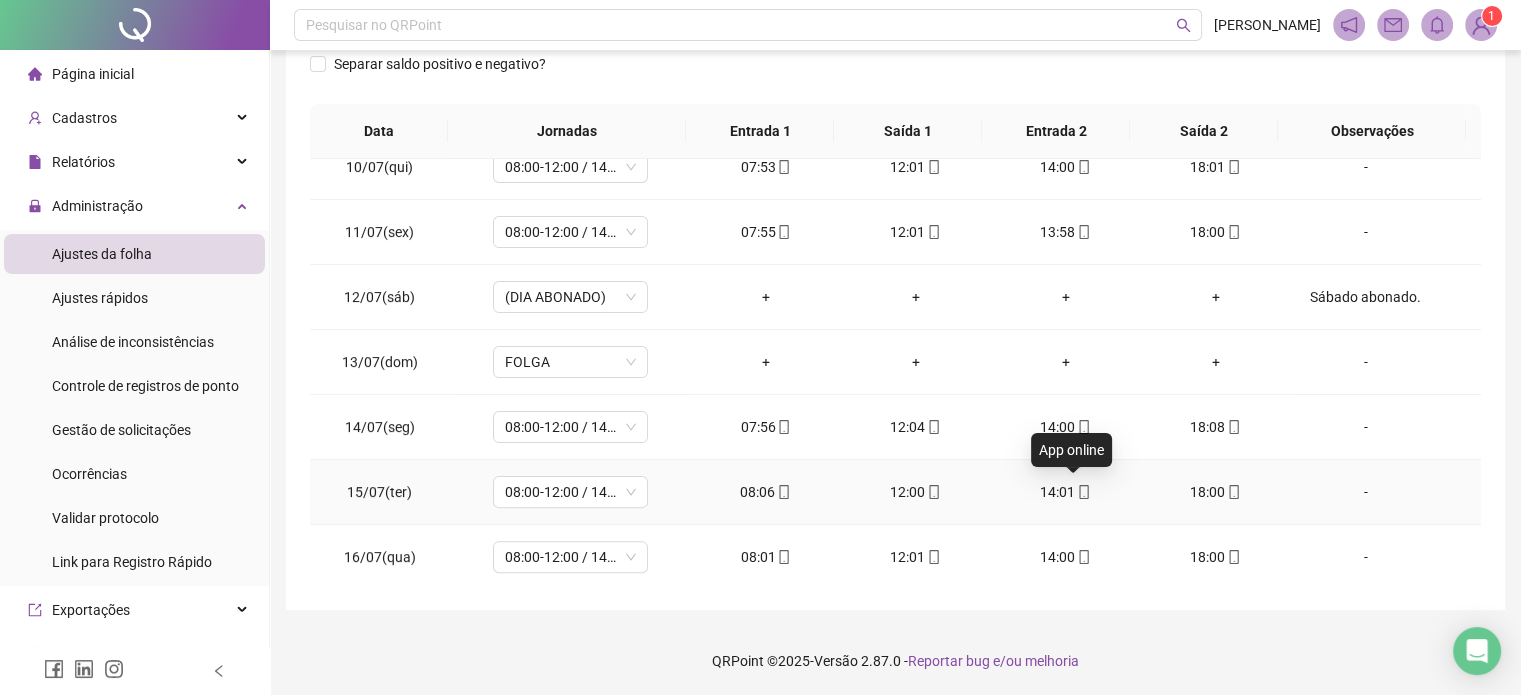 click 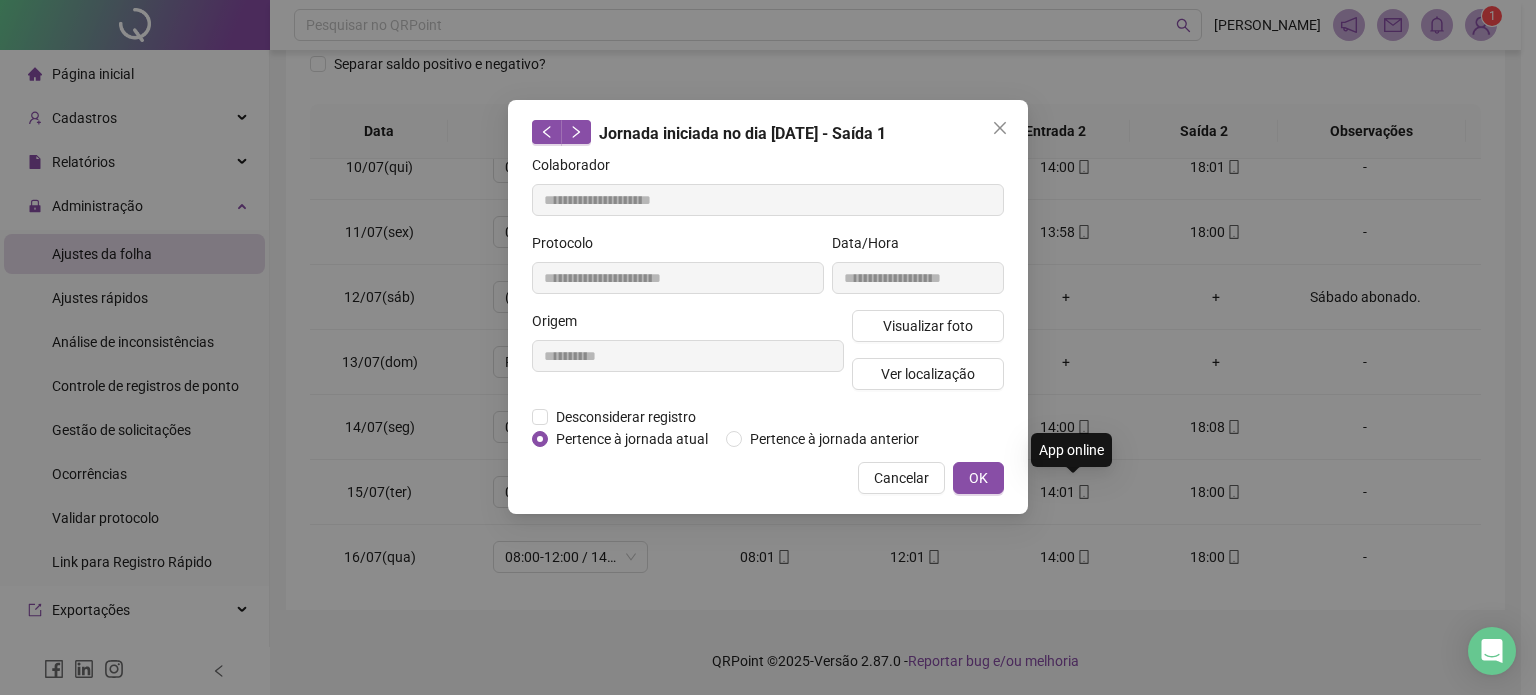 type on "**********" 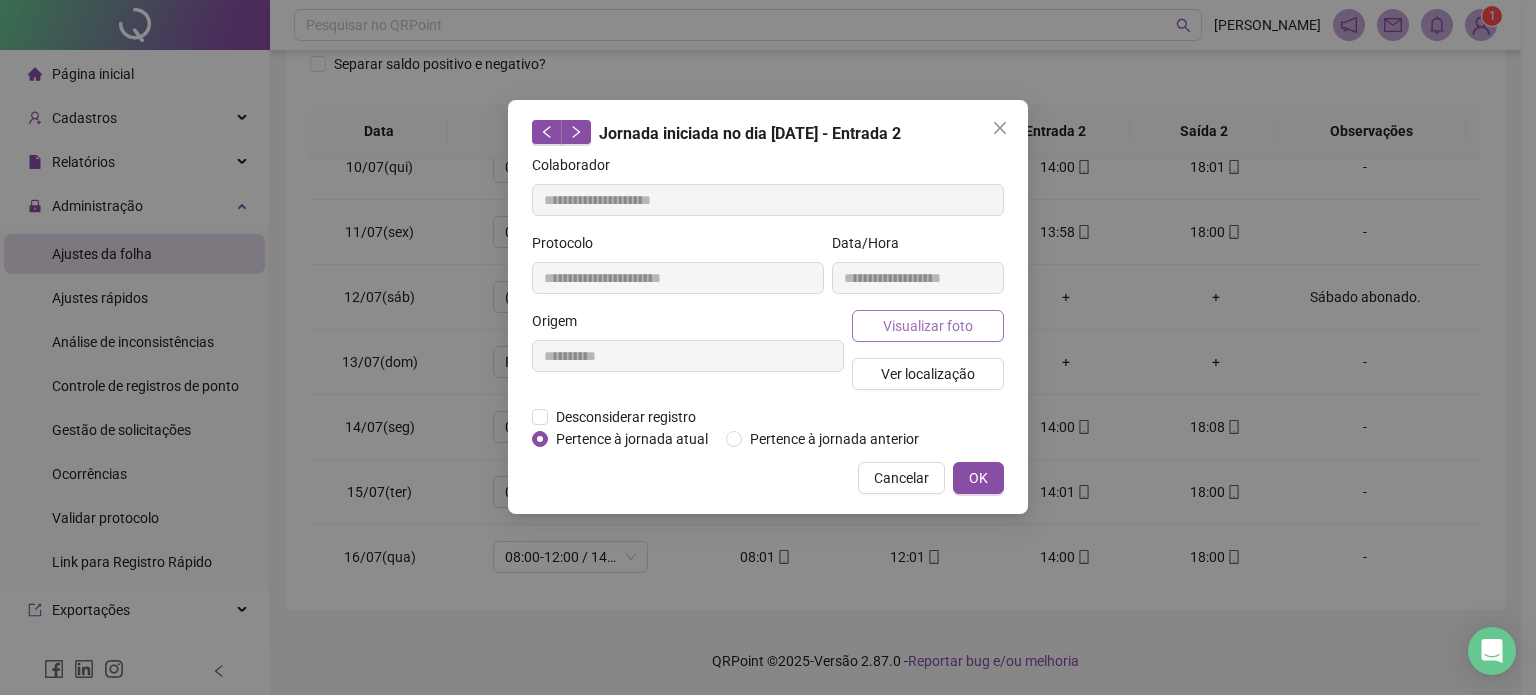 click on "Visualizar foto" at bounding box center [928, 326] 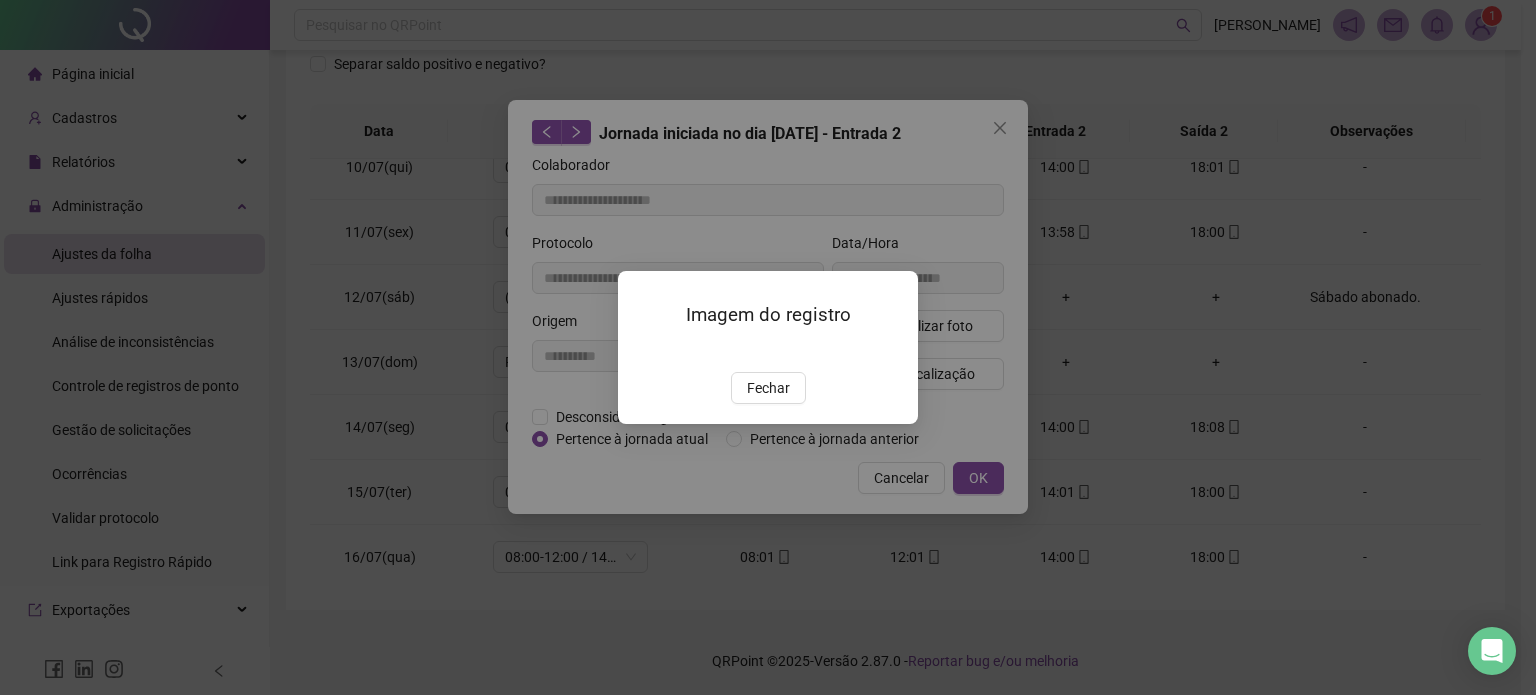 click on "Fechar" at bounding box center [768, 388] 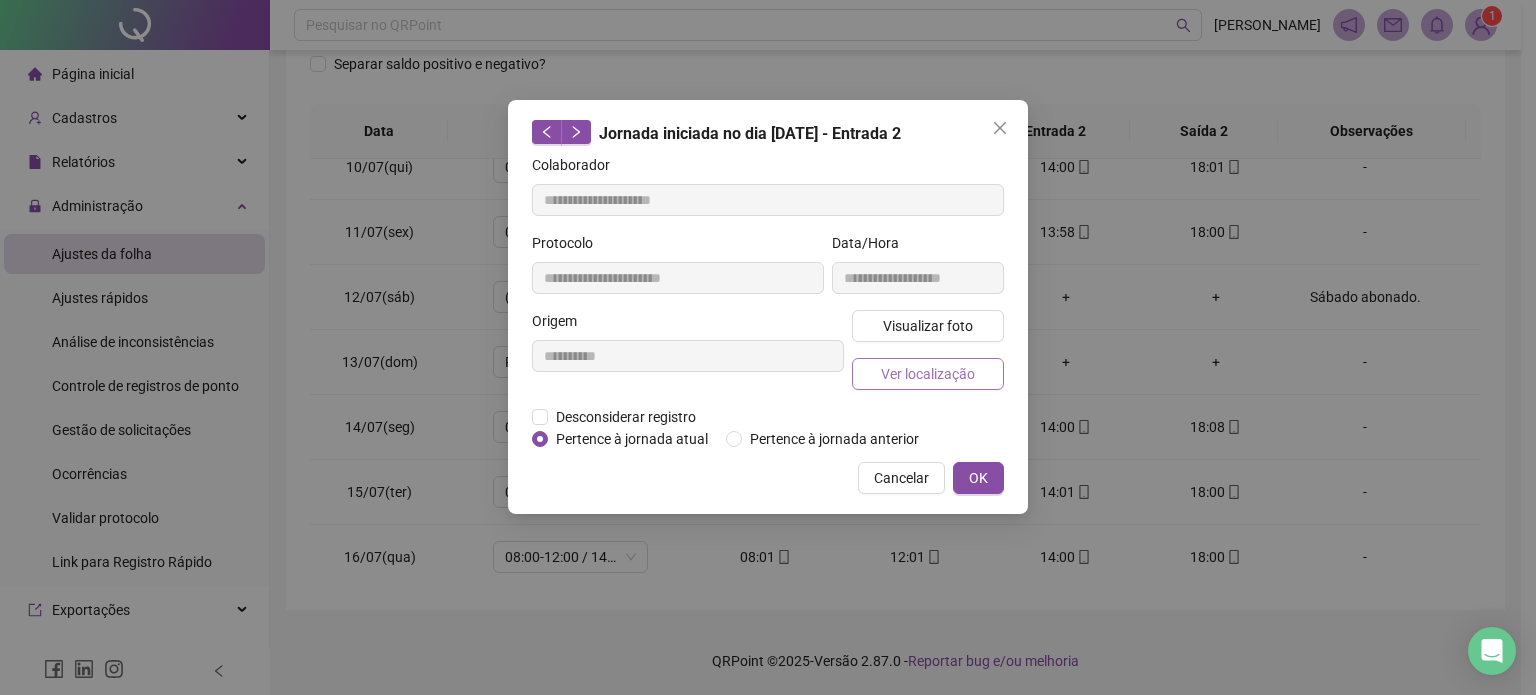 click on "Ver localização" at bounding box center (928, 374) 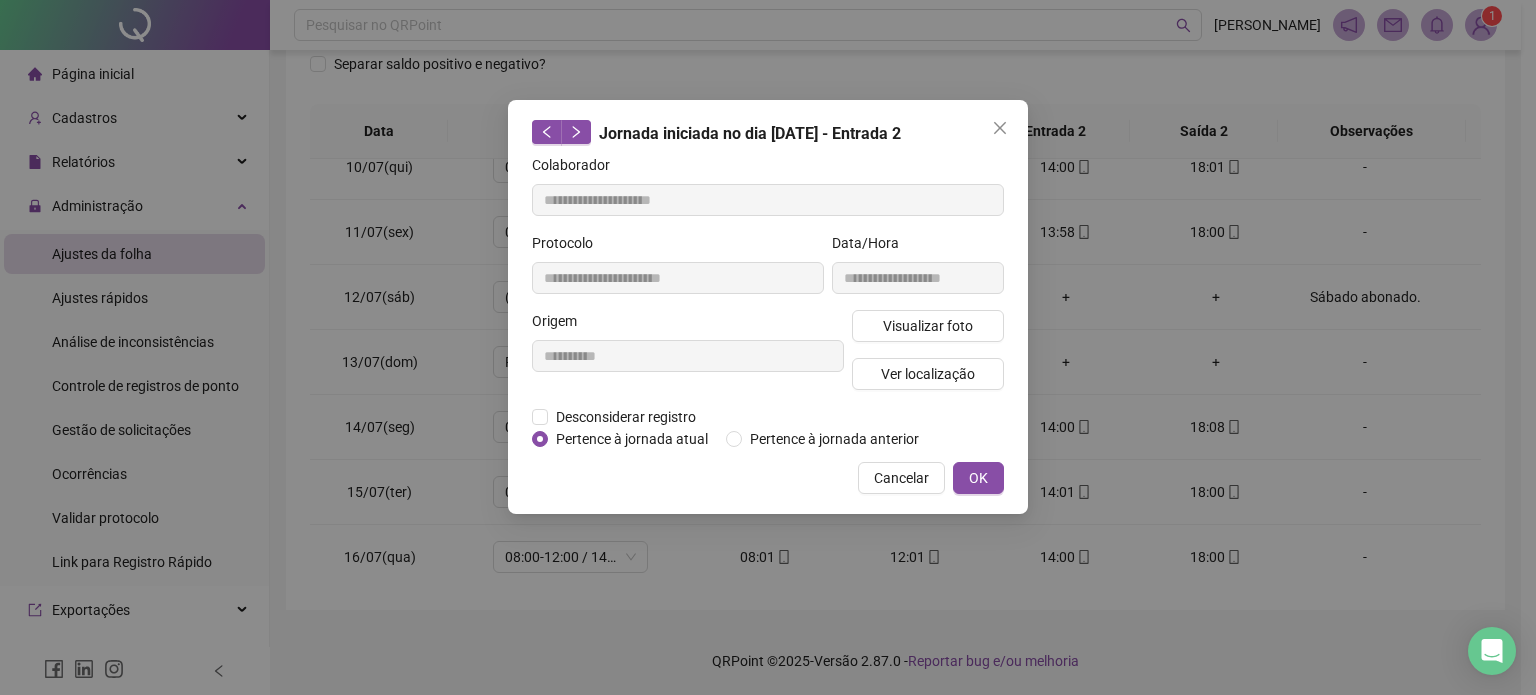 type 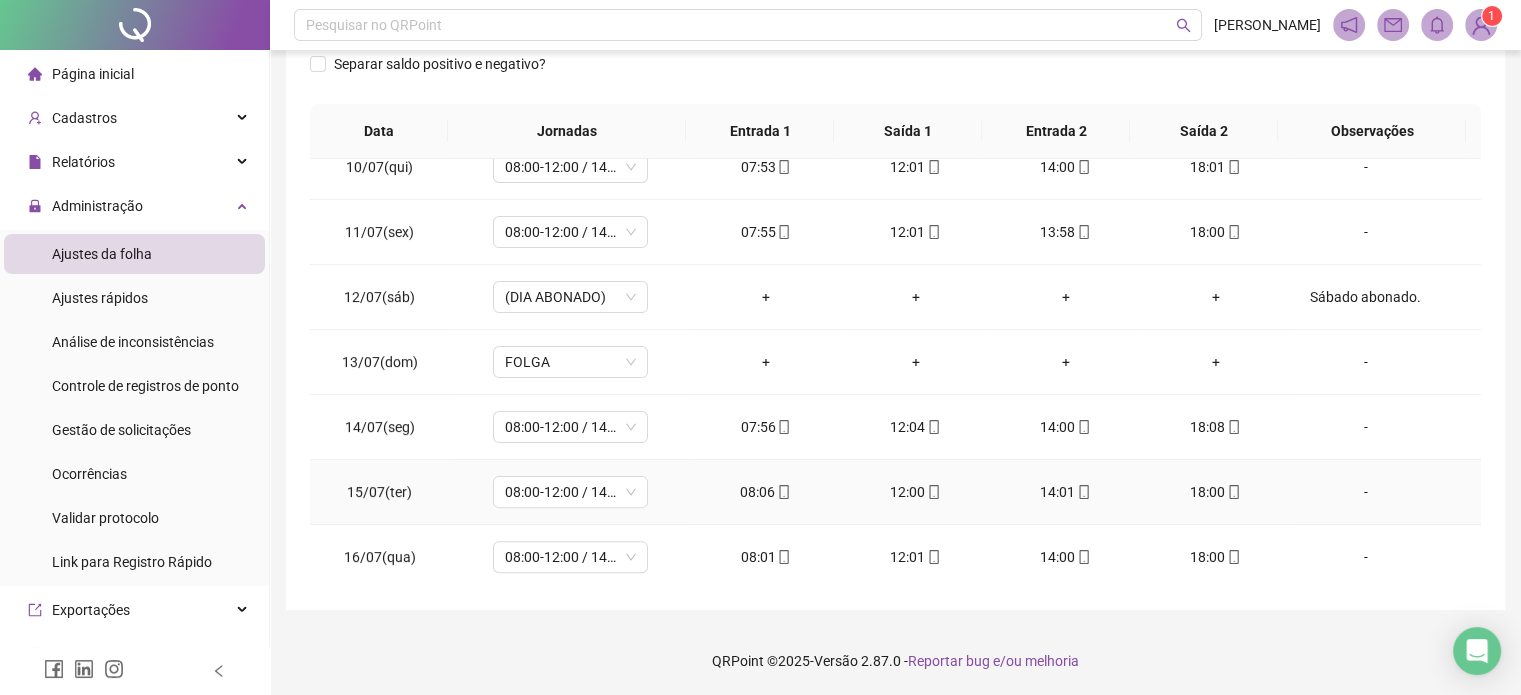 click 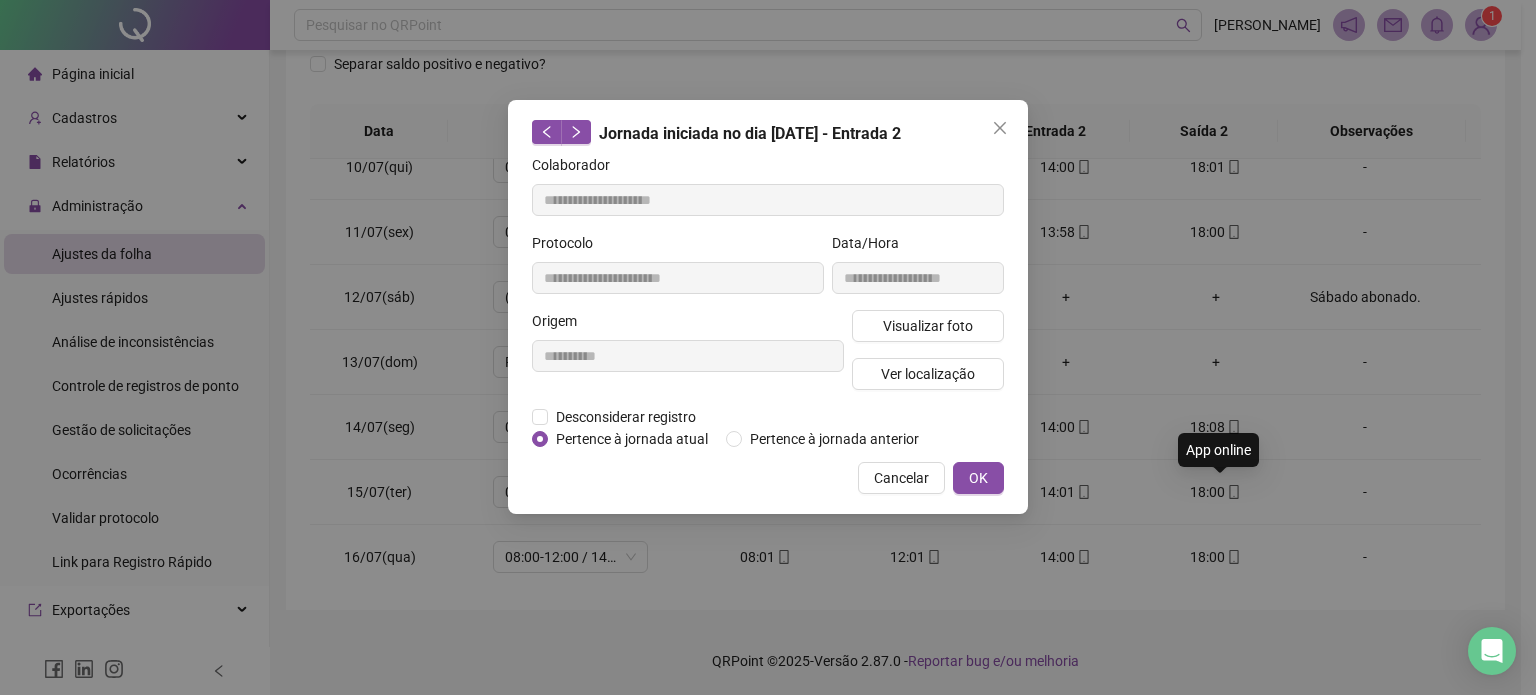 type on "**********" 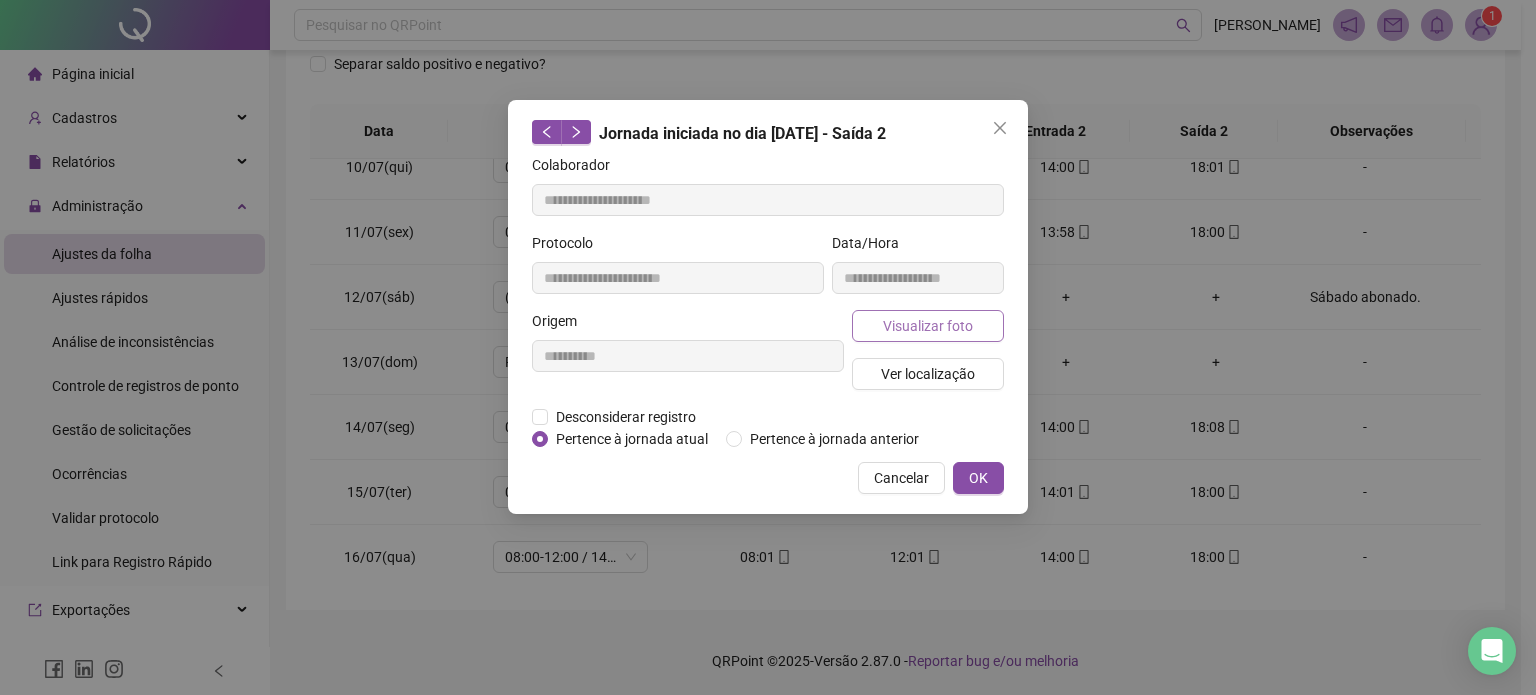 click on "Visualizar foto" at bounding box center [928, 326] 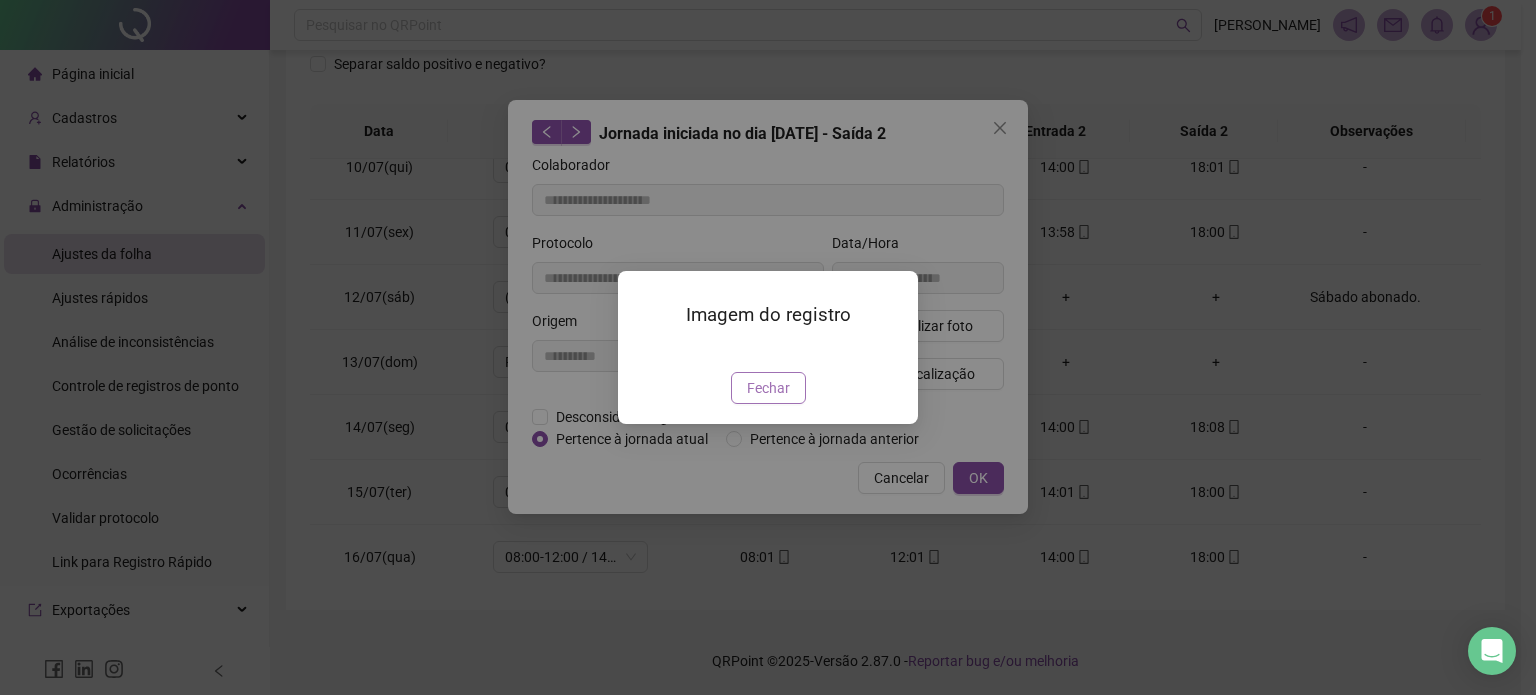 drag, startPoint x: 777, startPoint y: 493, endPoint x: 898, endPoint y: 404, distance: 150.20653 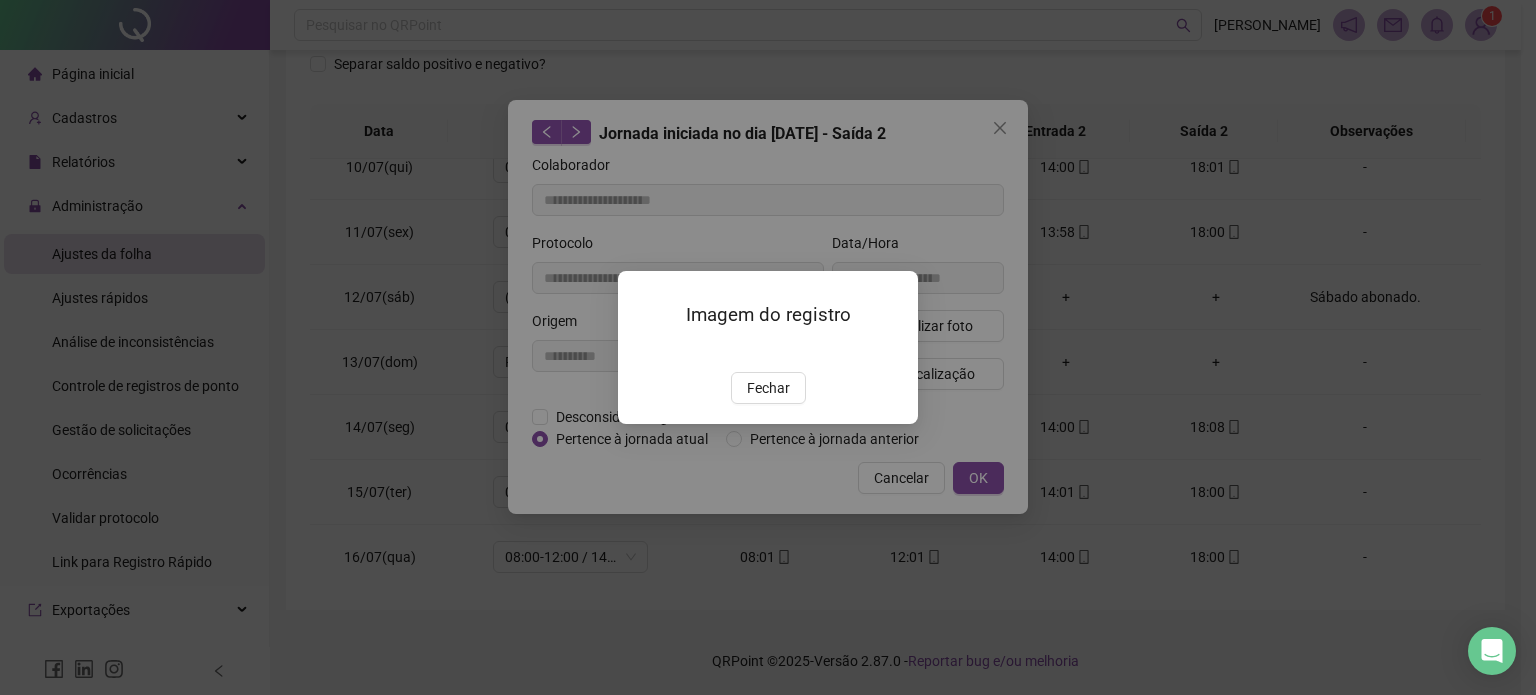 click on "Fechar" at bounding box center (768, 388) 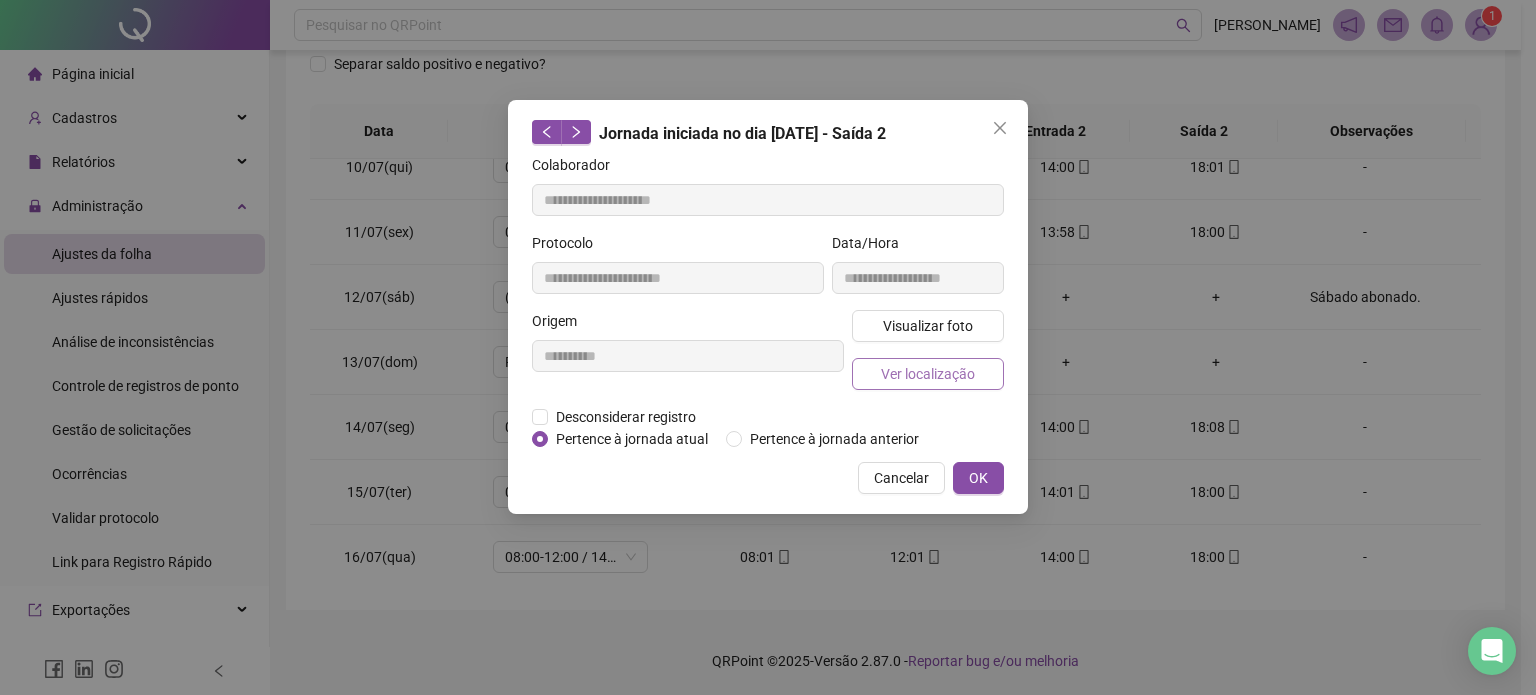 click on "Ver localização" at bounding box center [928, 374] 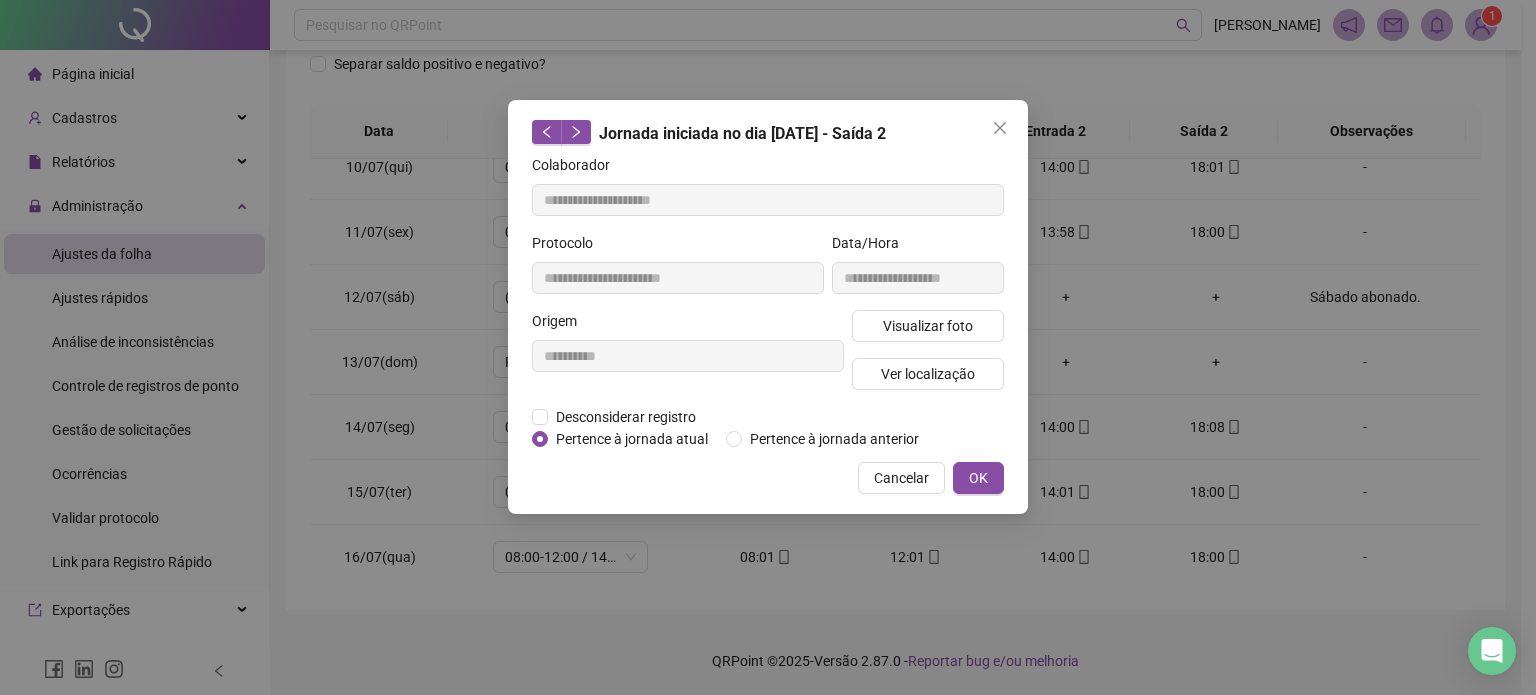 type 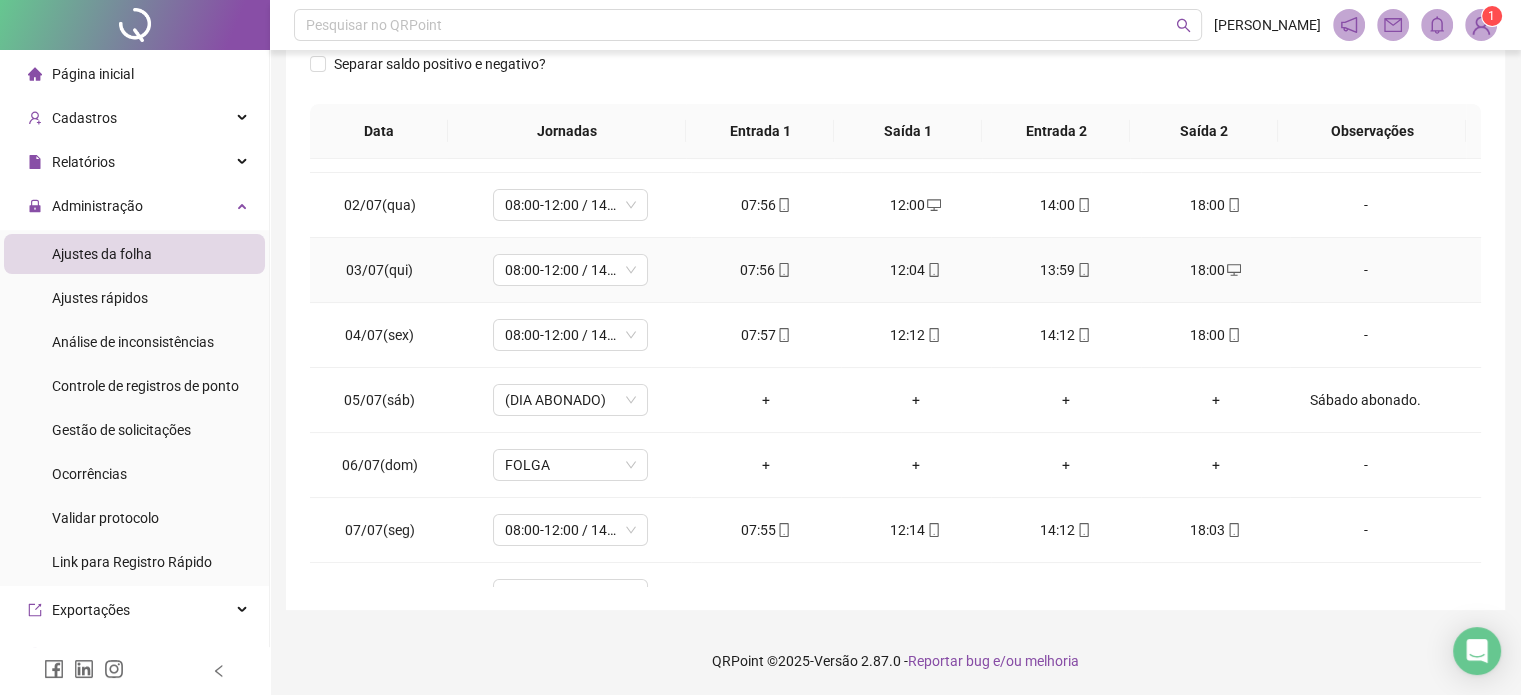 scroll, scrollTop: 0, scrollLeft: 0, axis: both 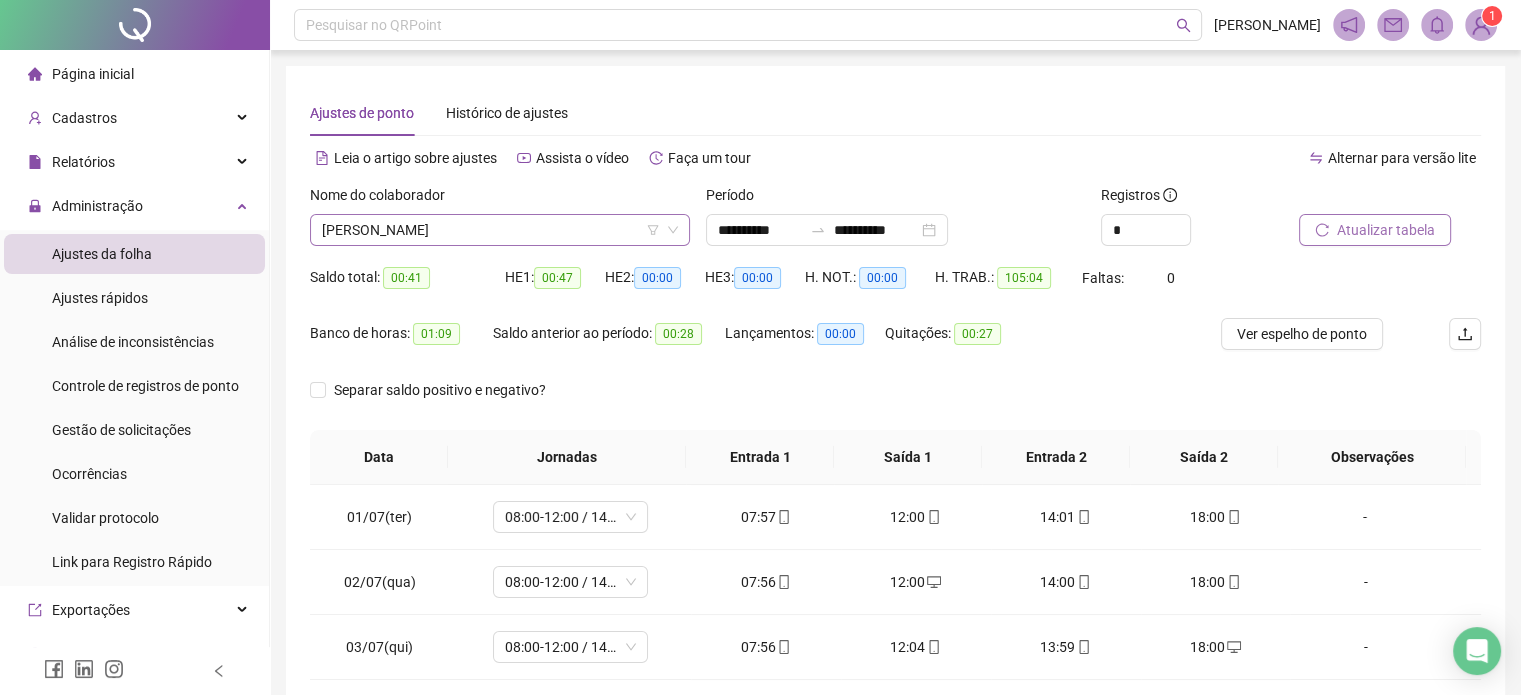 click on "[PERSON_NAME]" at bounding box center (500, 230) 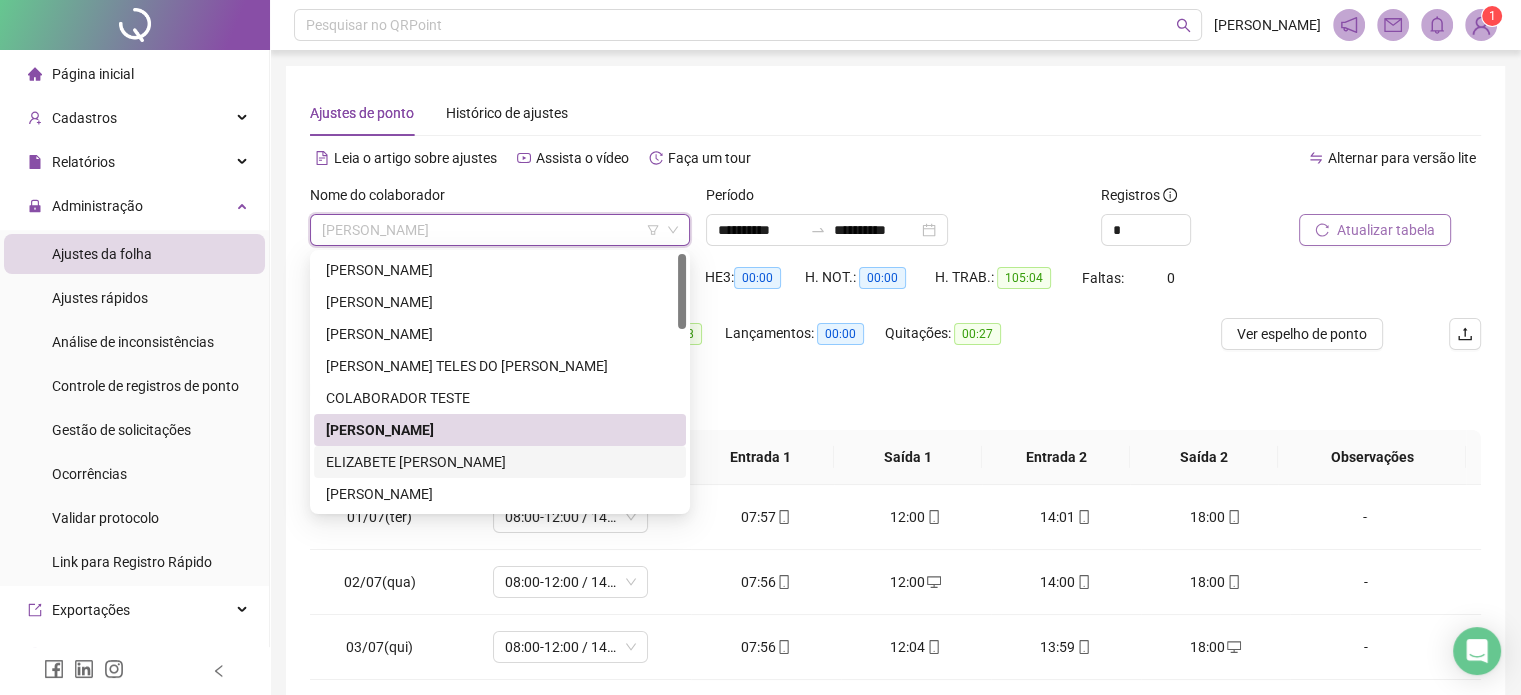click on "ELIZABETE [PERSON_NAME]" at bounding box center [500, 462] 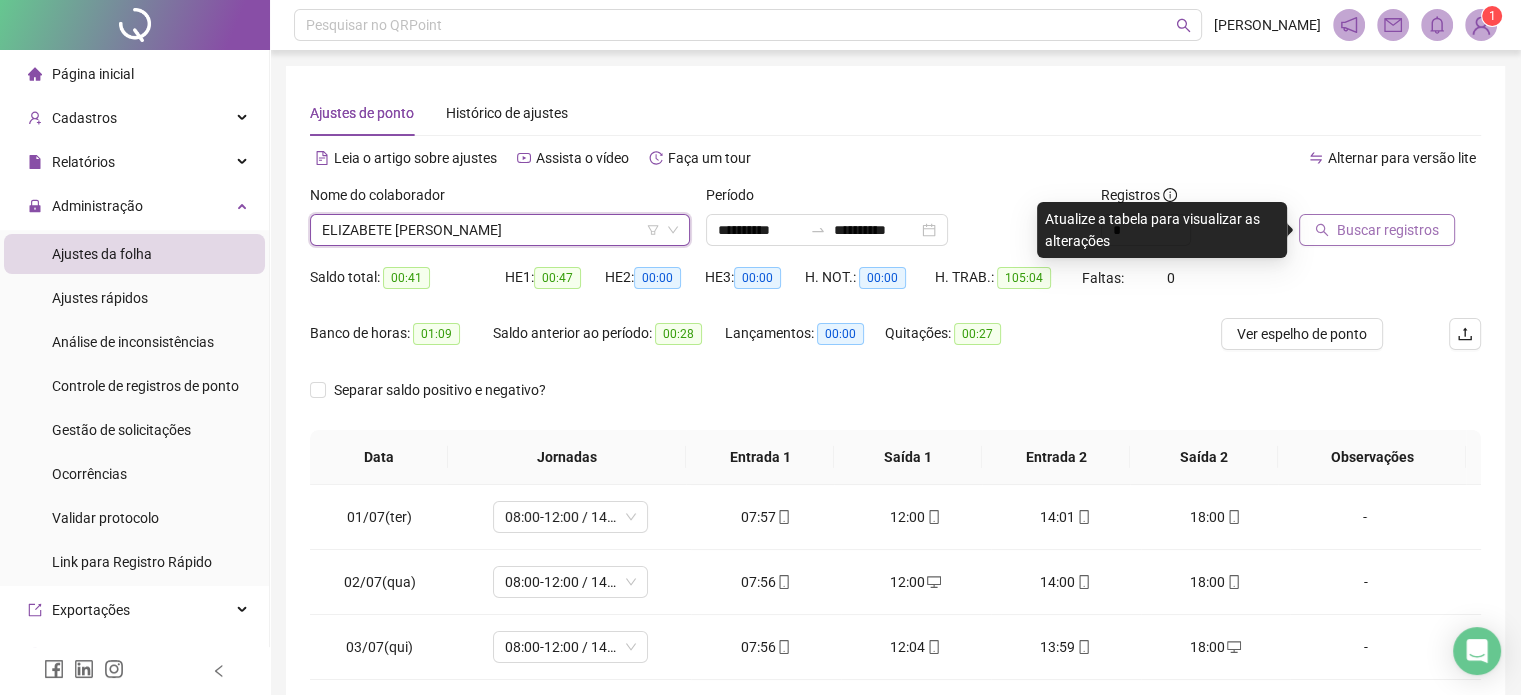 click on "Buscar registros" at bounding box center [1388, 230] 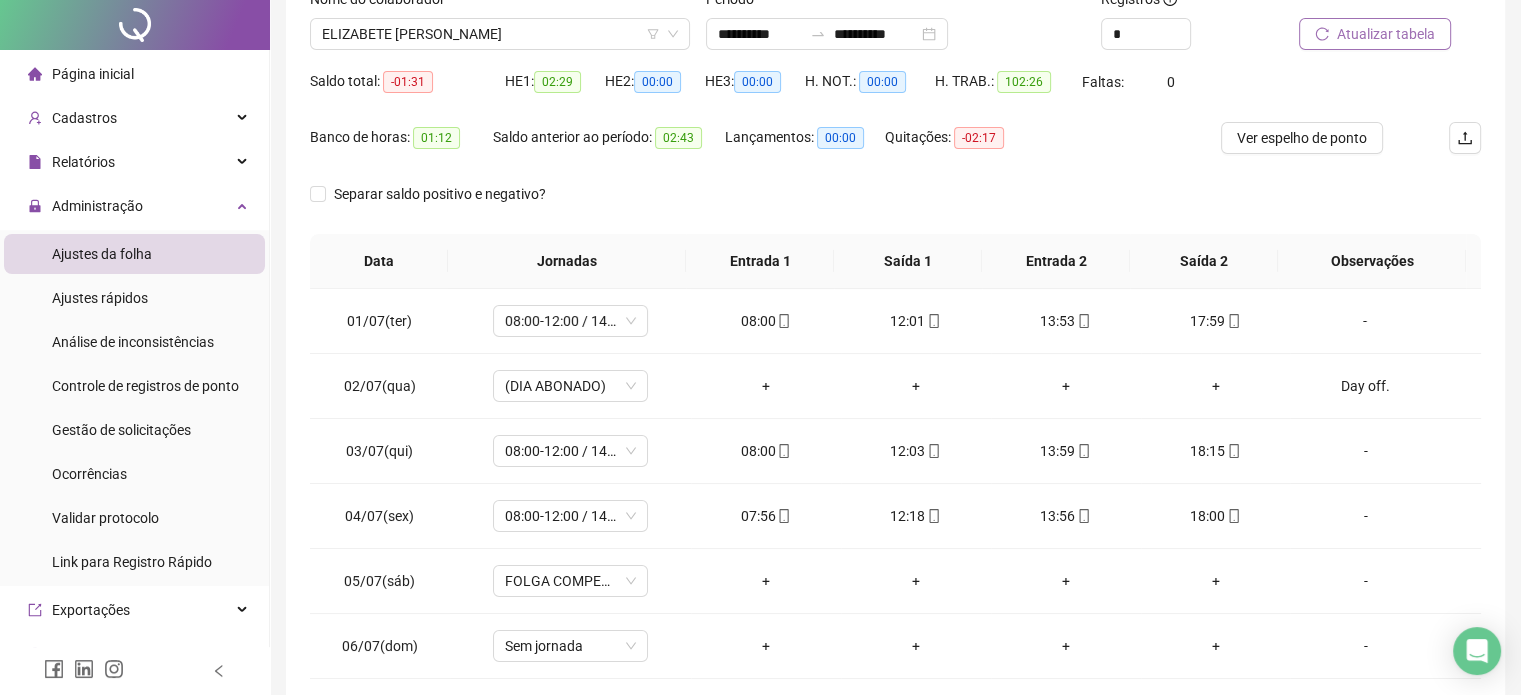 scroll, scrollTop: 326, scrollLeft: 0, axis: vertical 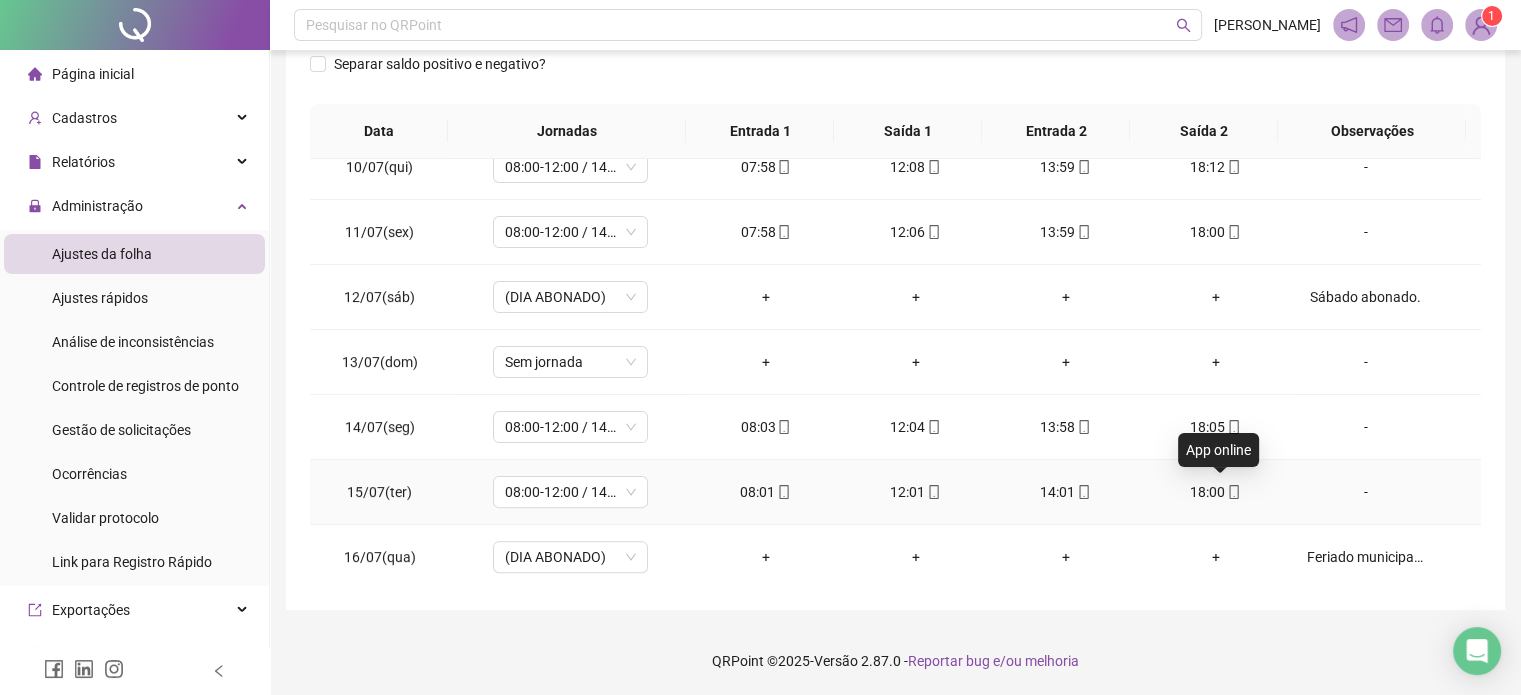 click 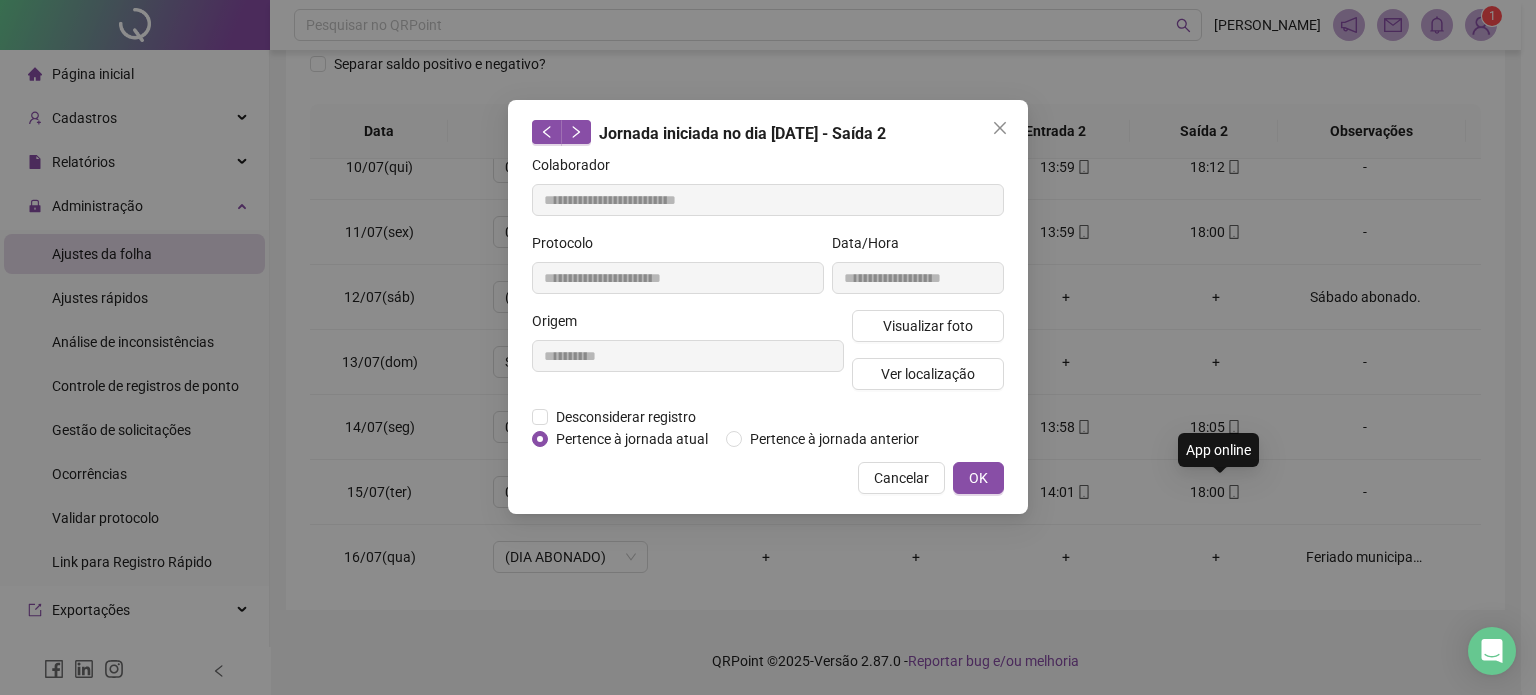 type on "**********" 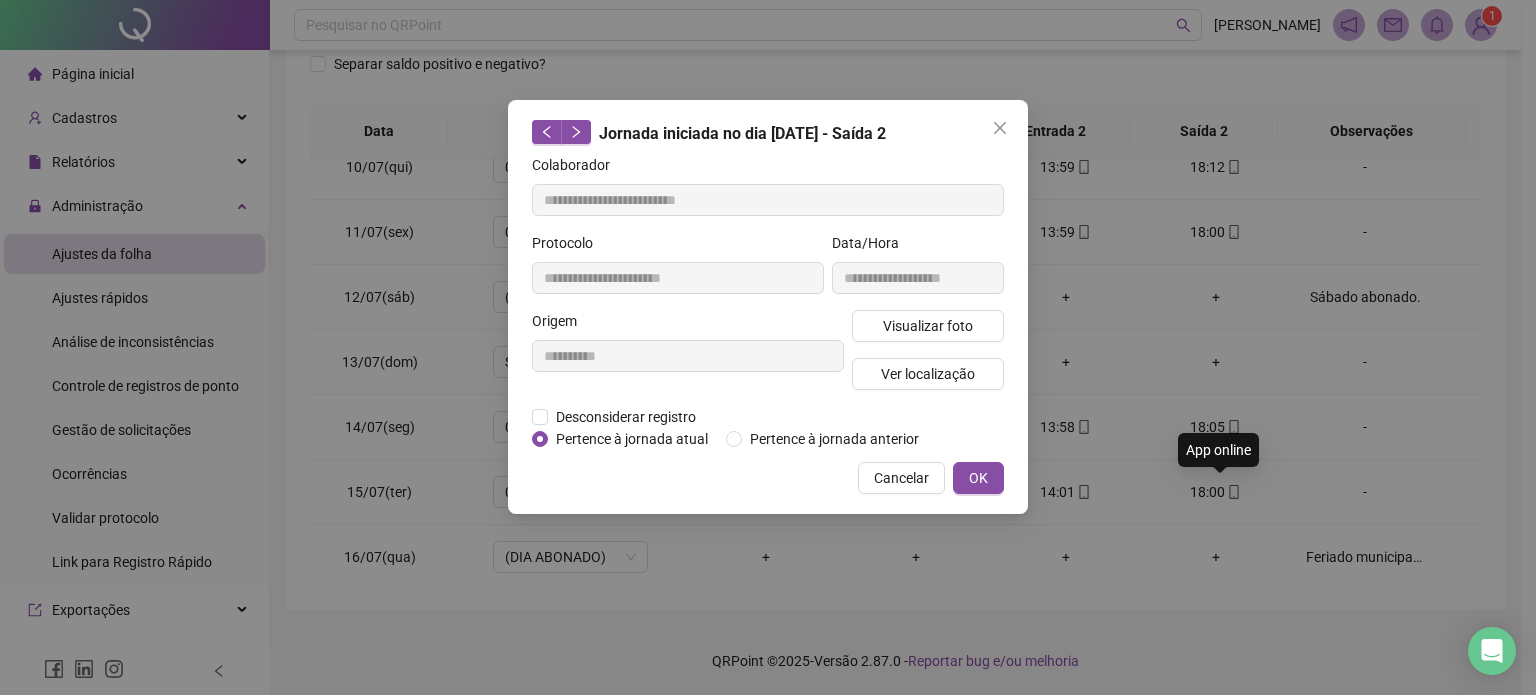 type on "**********" 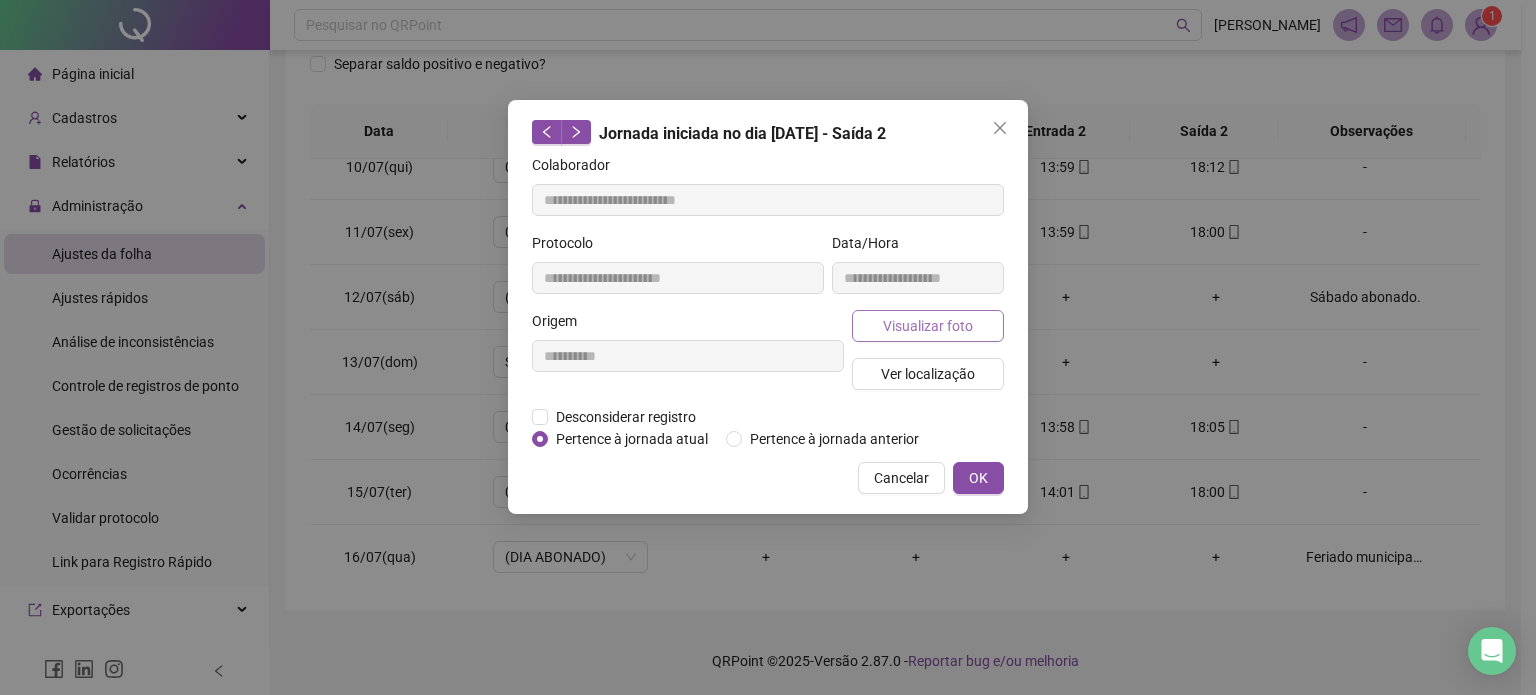 click on "Visualizar foto" at bounding box center (928, 326) 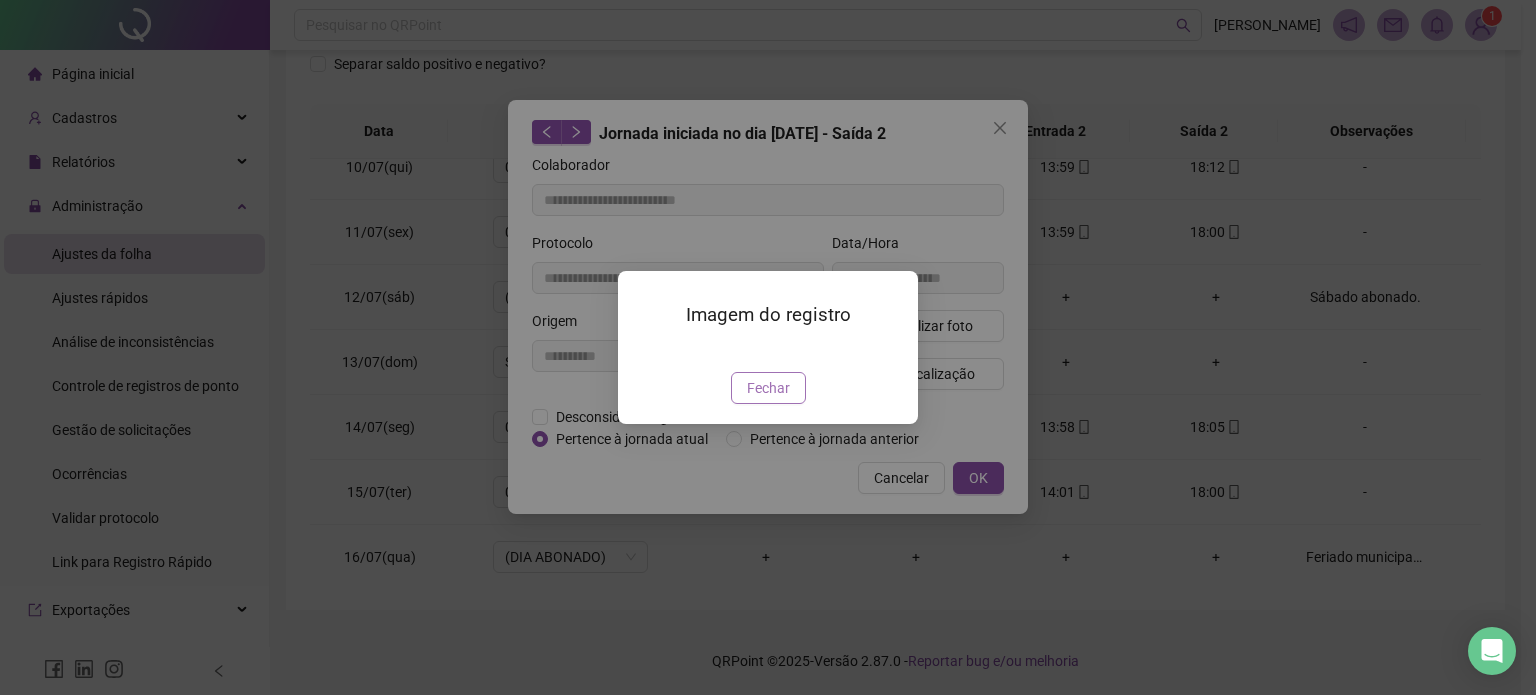 click on "Fechar" at bounding box center (768, 388) 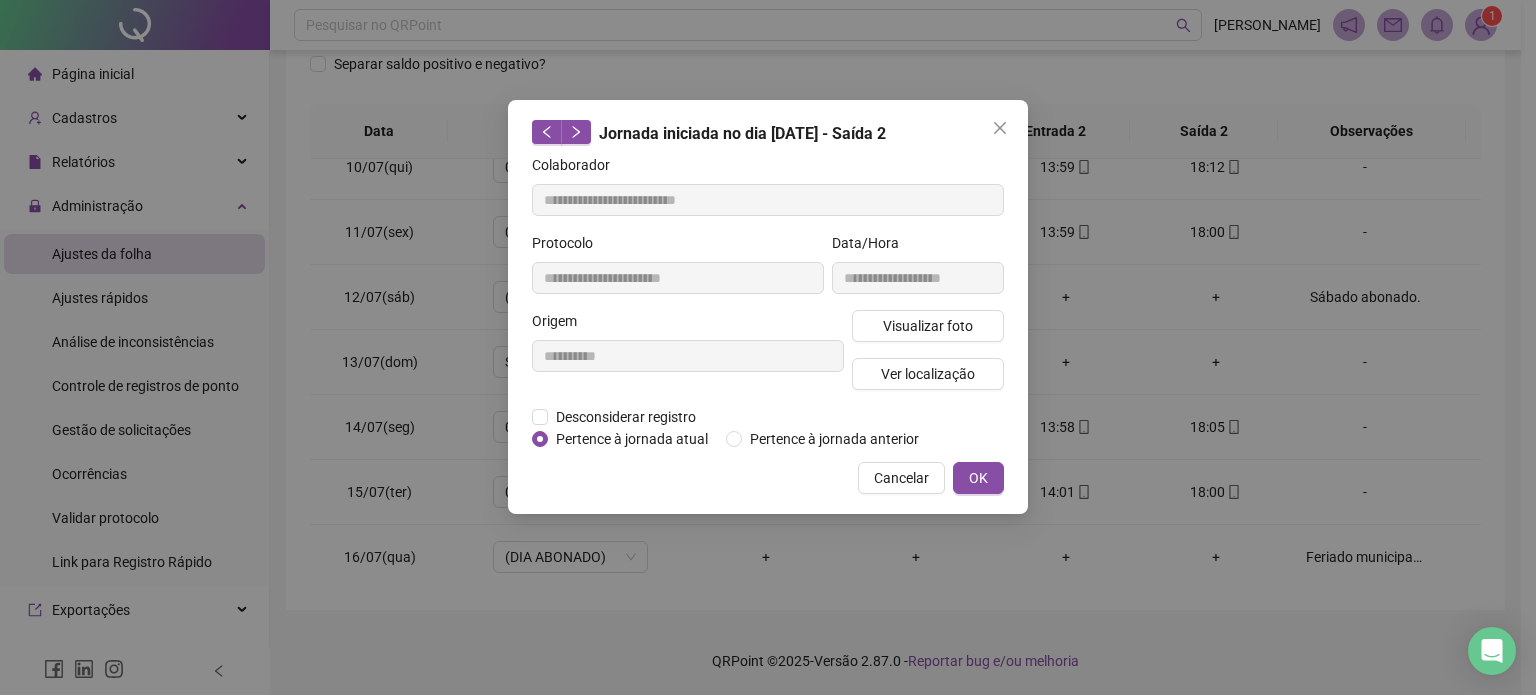 type 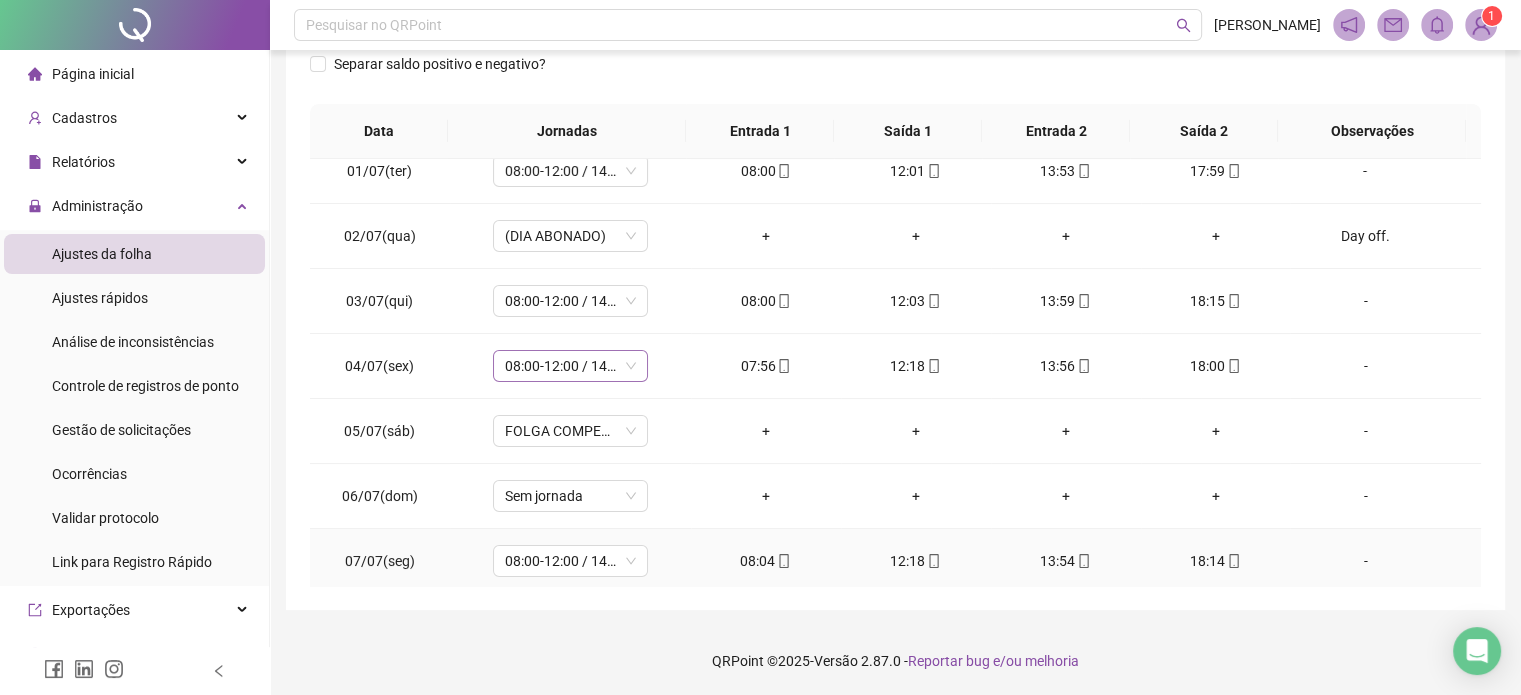 scroll, scrollTop: 0, scrollLeft: 0, axis: both 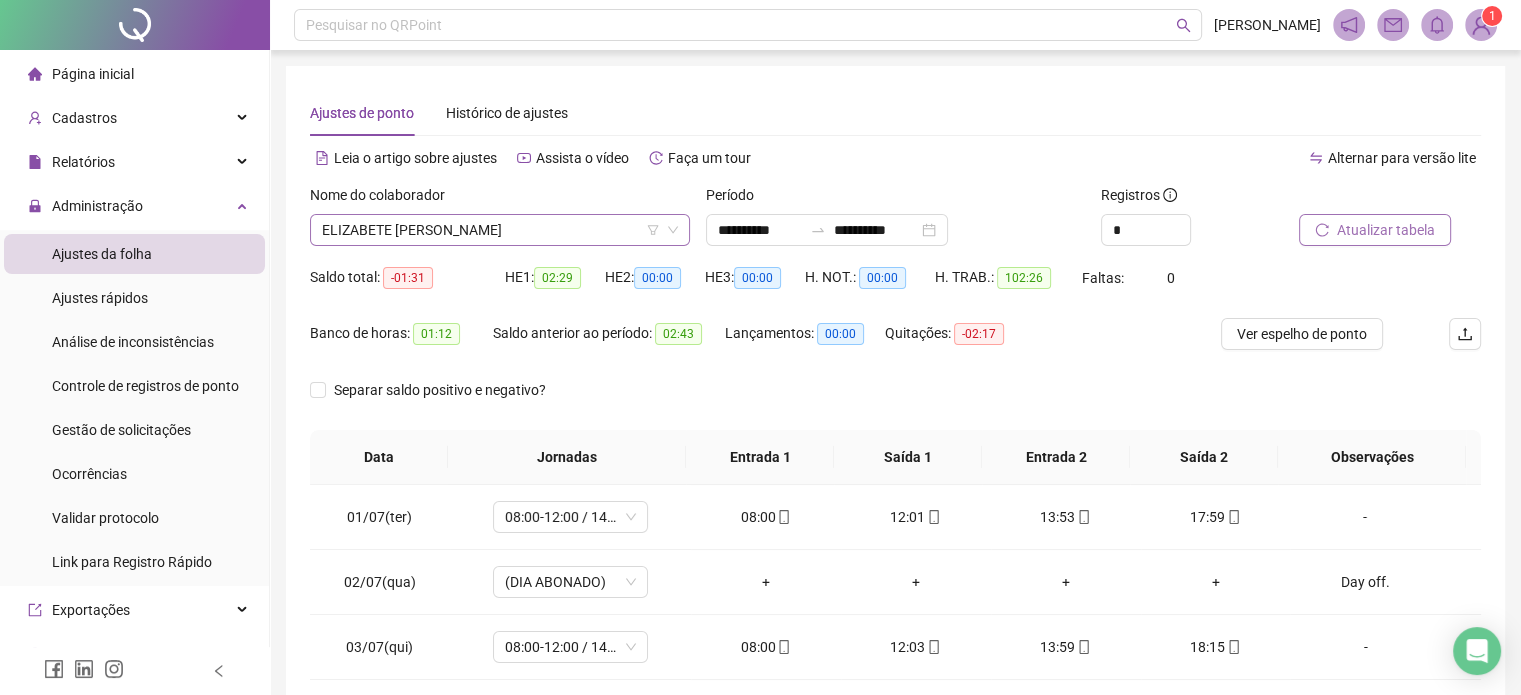 click on "ELIZABETE [PERSON_NAME]" at bounding box center (500, 230) 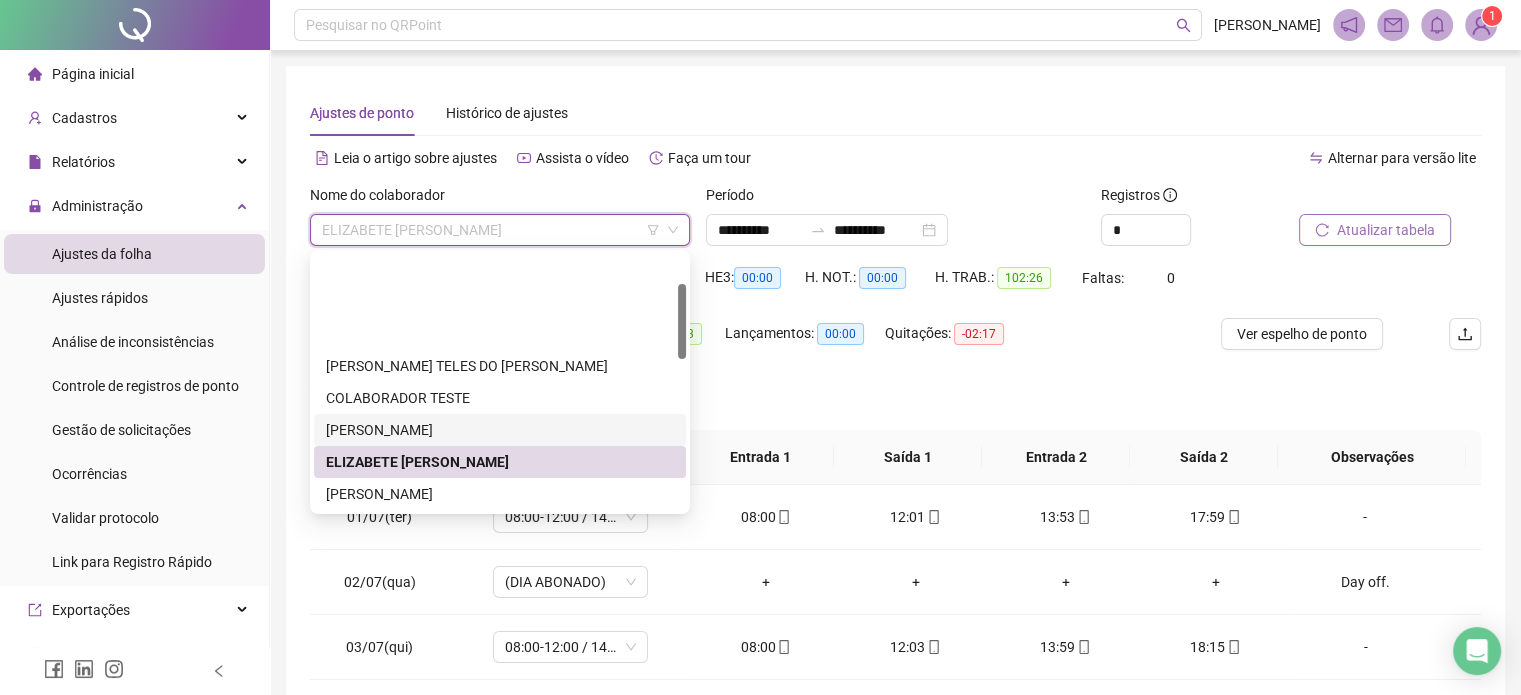 scroll, scrollTop: 200, scrollLeft: 0, axis: vertical 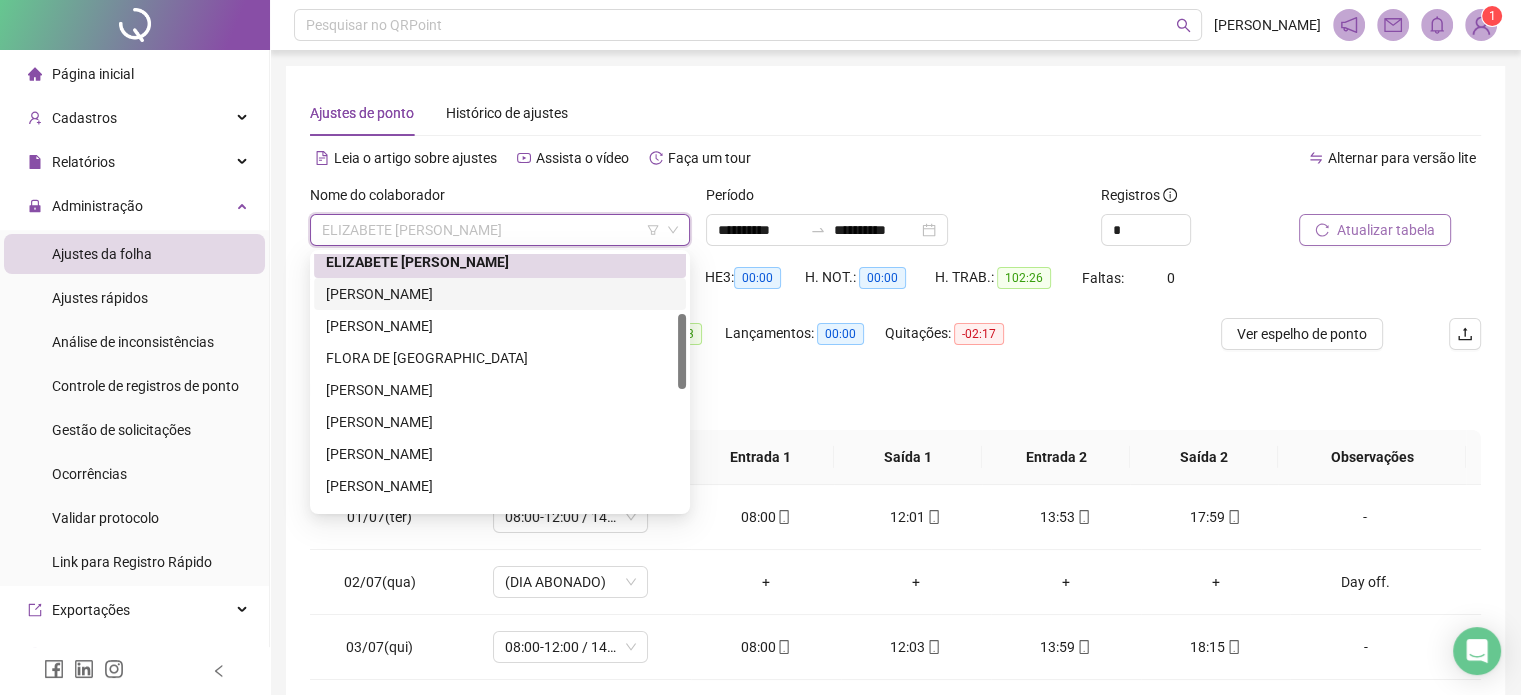 click on "[PERSON_NAME]" at bounding box center (500, 294) 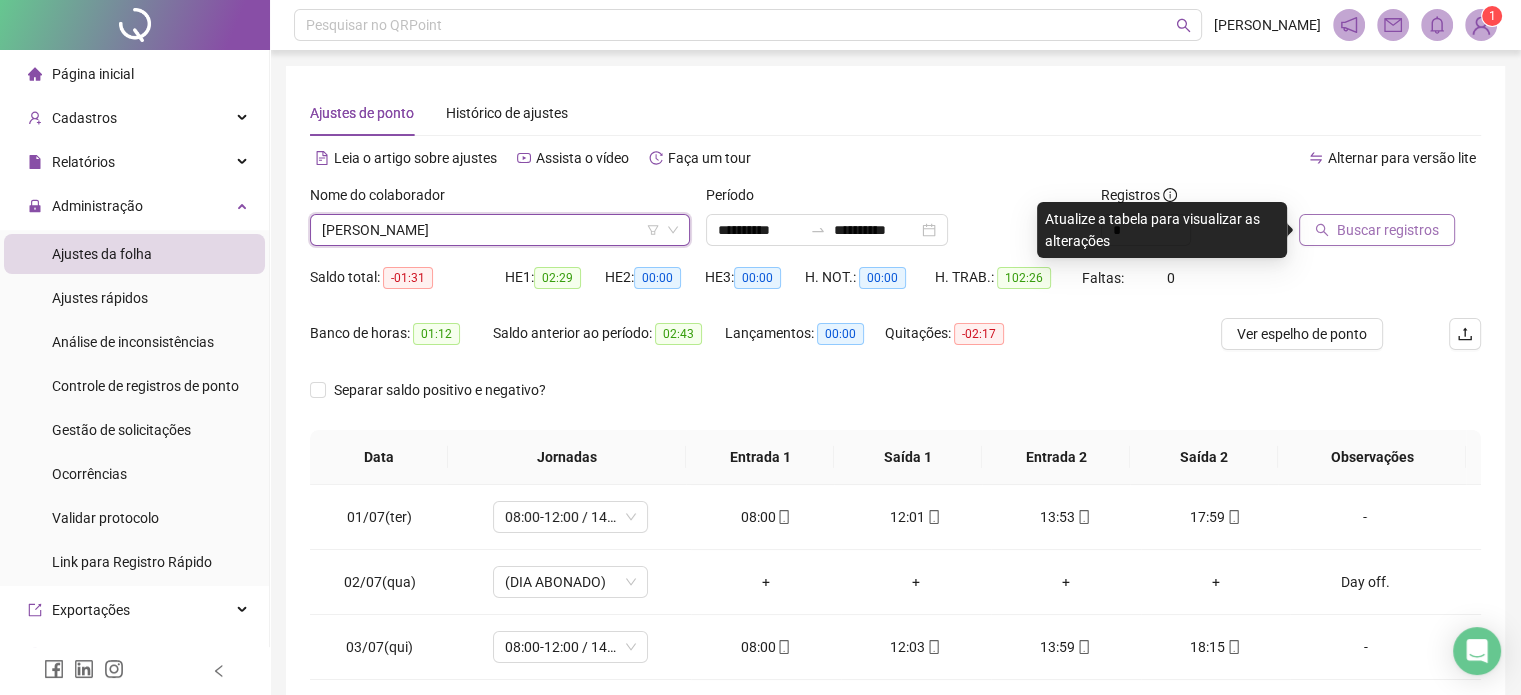 click on "Buscar registros" at bounding box center (1388, 230) 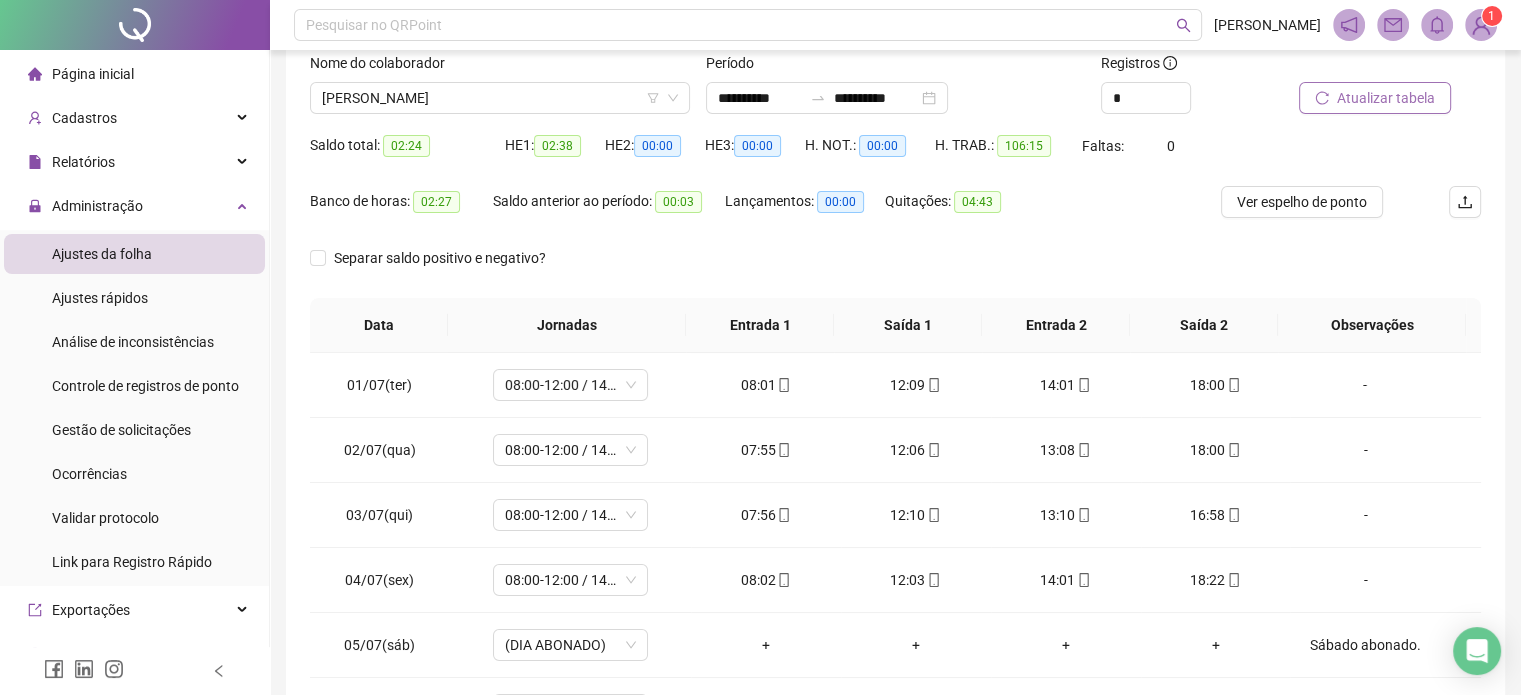 scroll, scrollTop: 326, scrollLeft: 0, axis: vertical 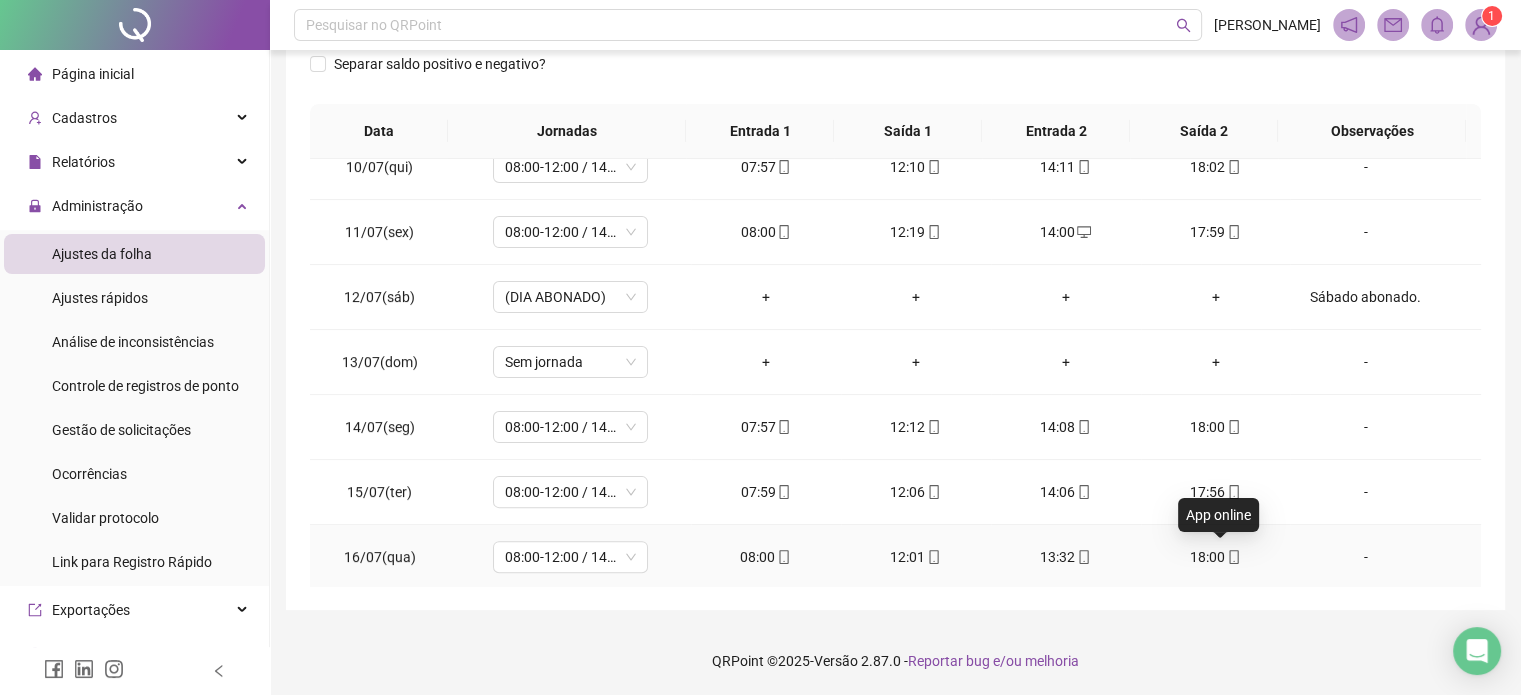 click 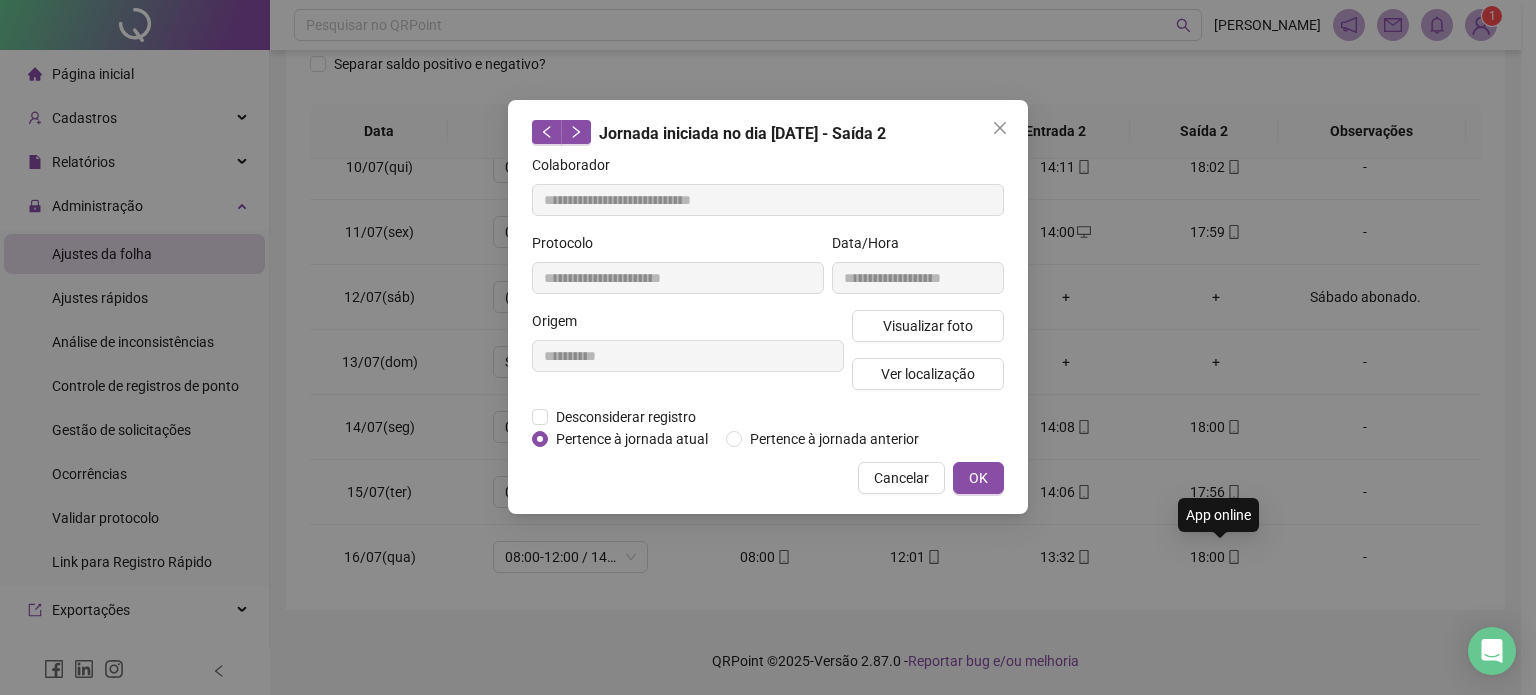 type on "**********" 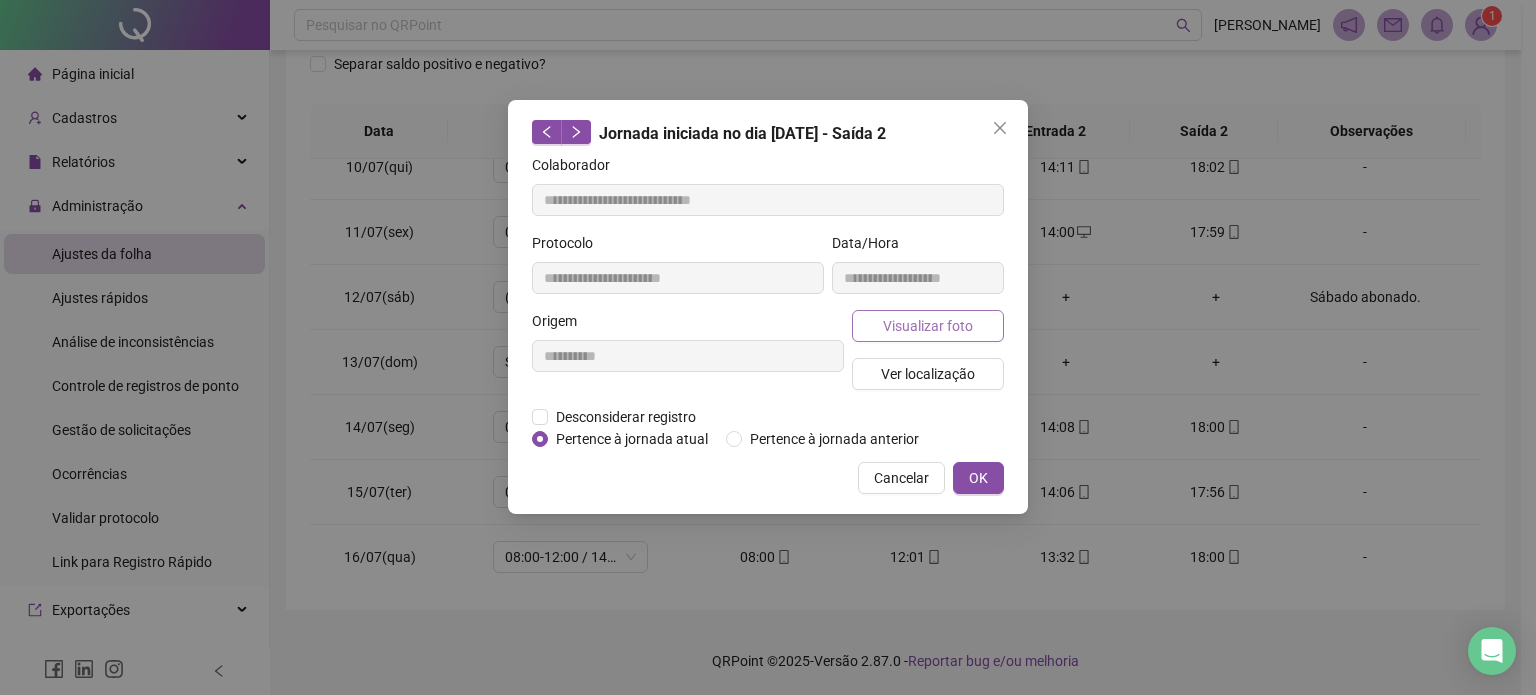 click on "Visualizar foto" at bounding box center (928, 326) 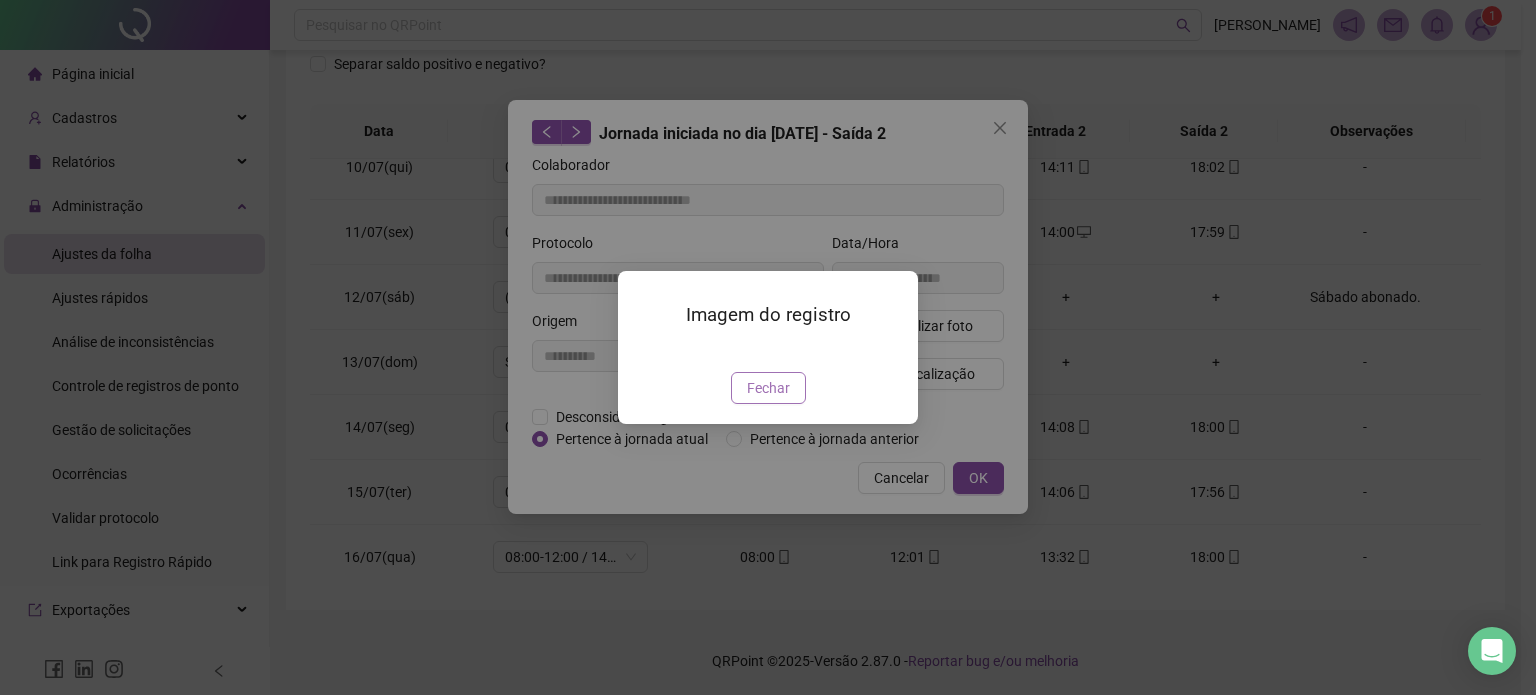 drag, startPoint x: 792, startPoint y: 498, endPoint x: 832, endPoint y: 448, distance: 64.03124 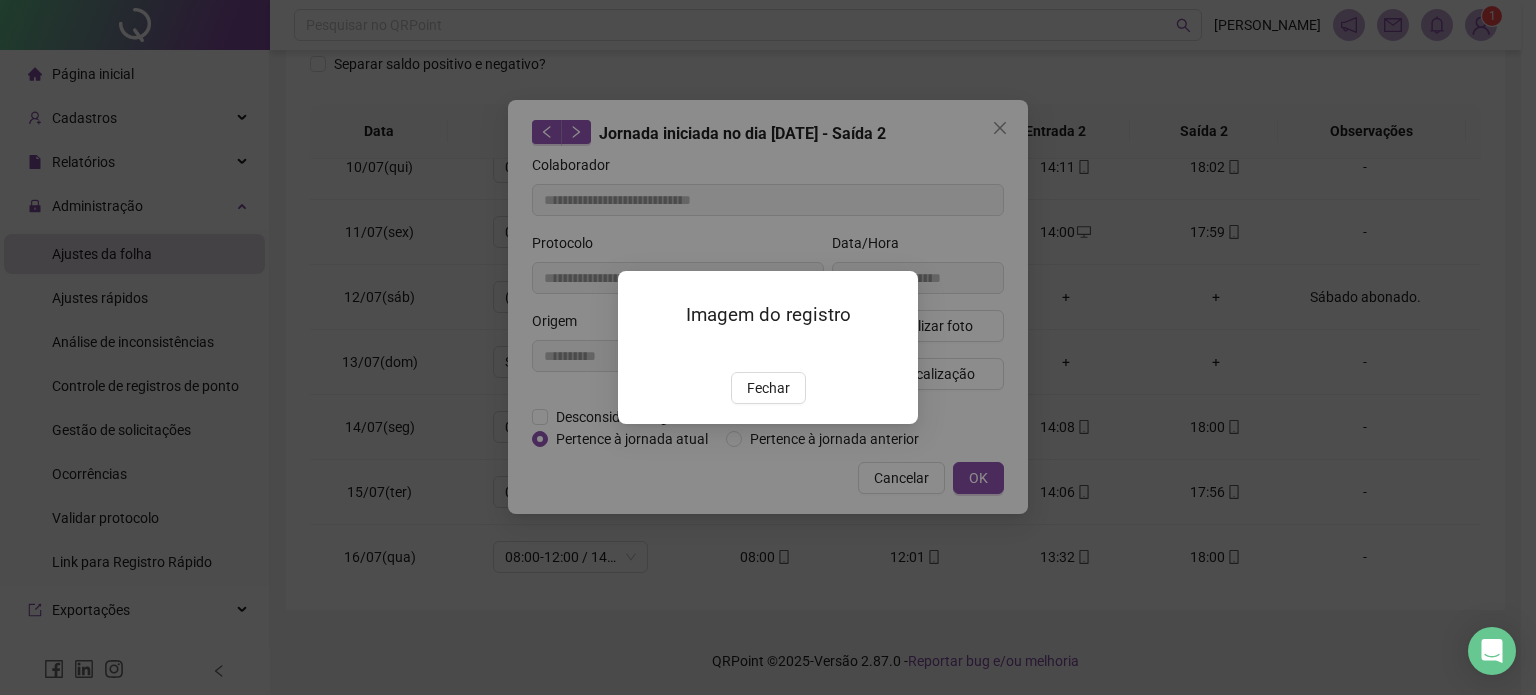 click on "Fechar" at bounding box center [768, 388] 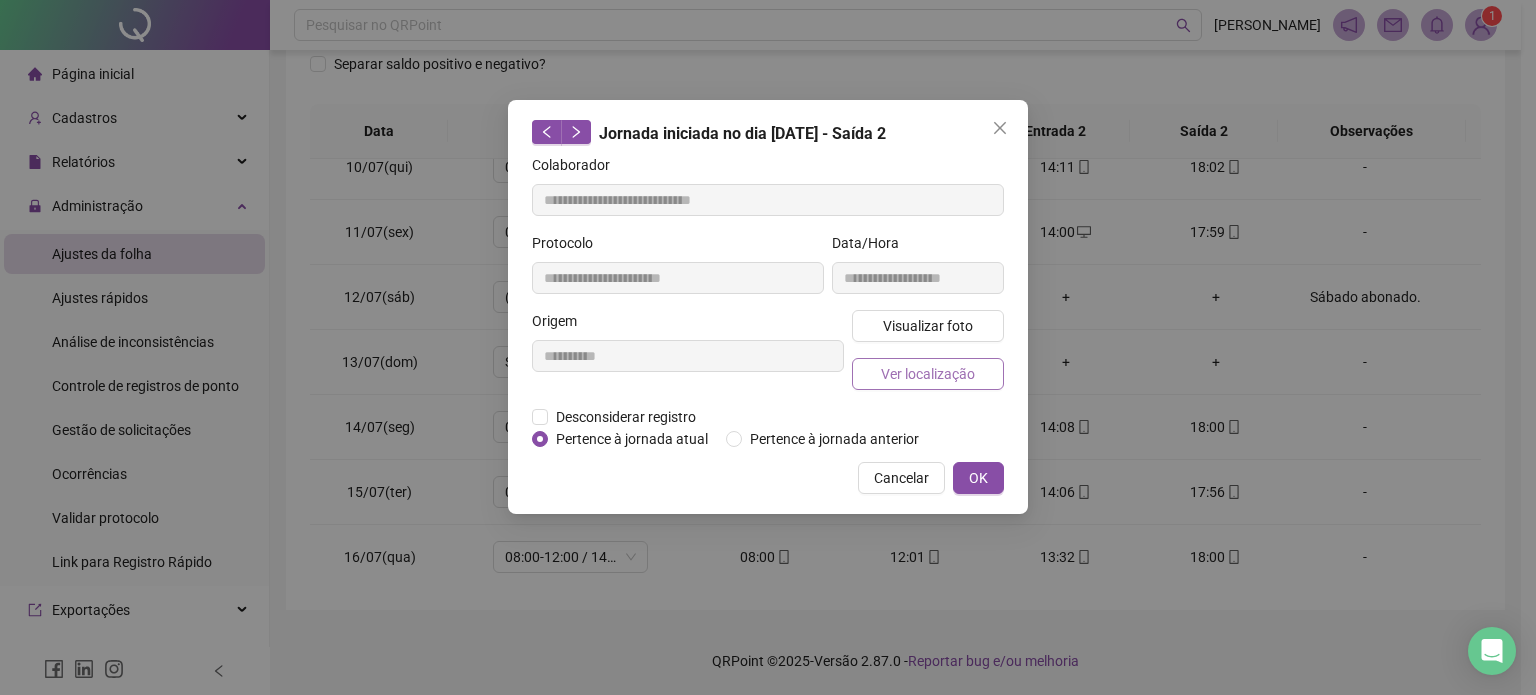 click on "Ver localização" at bounding box center [928, 374] 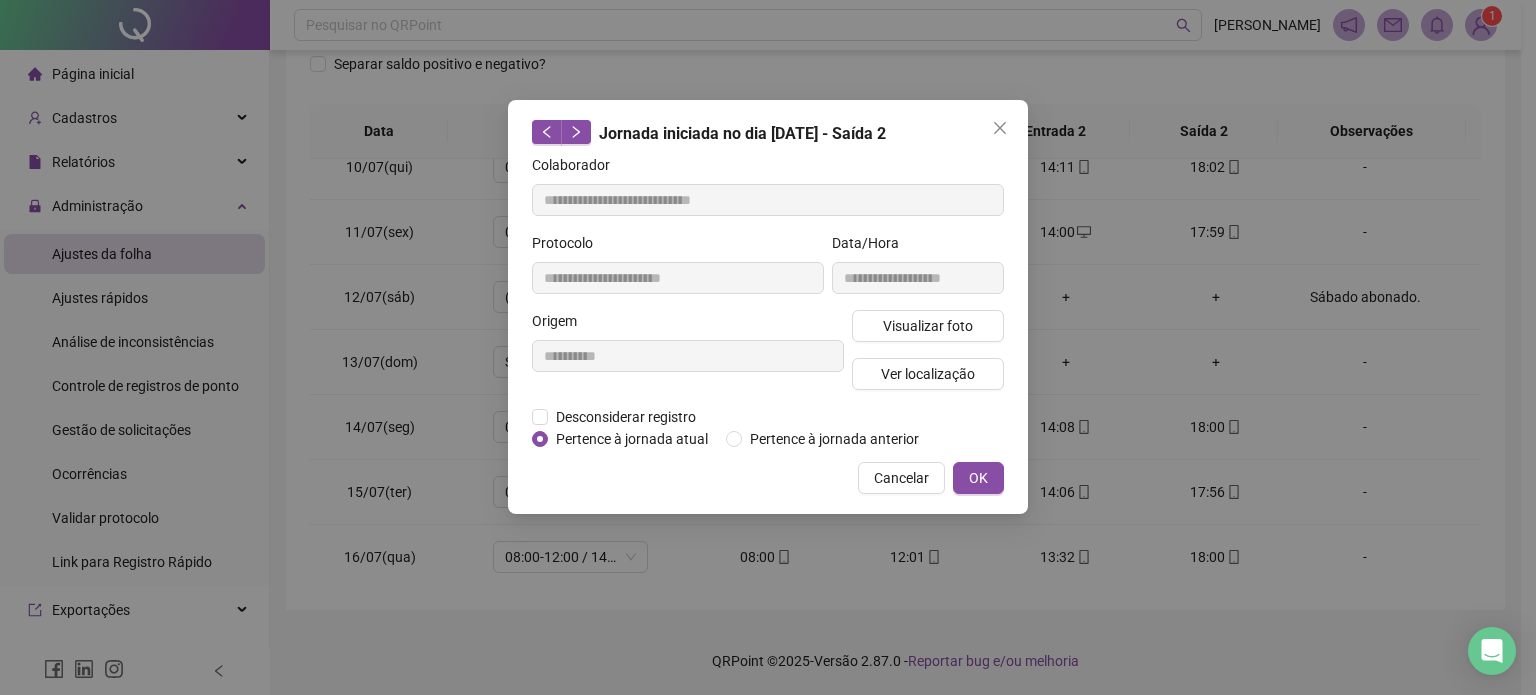 type 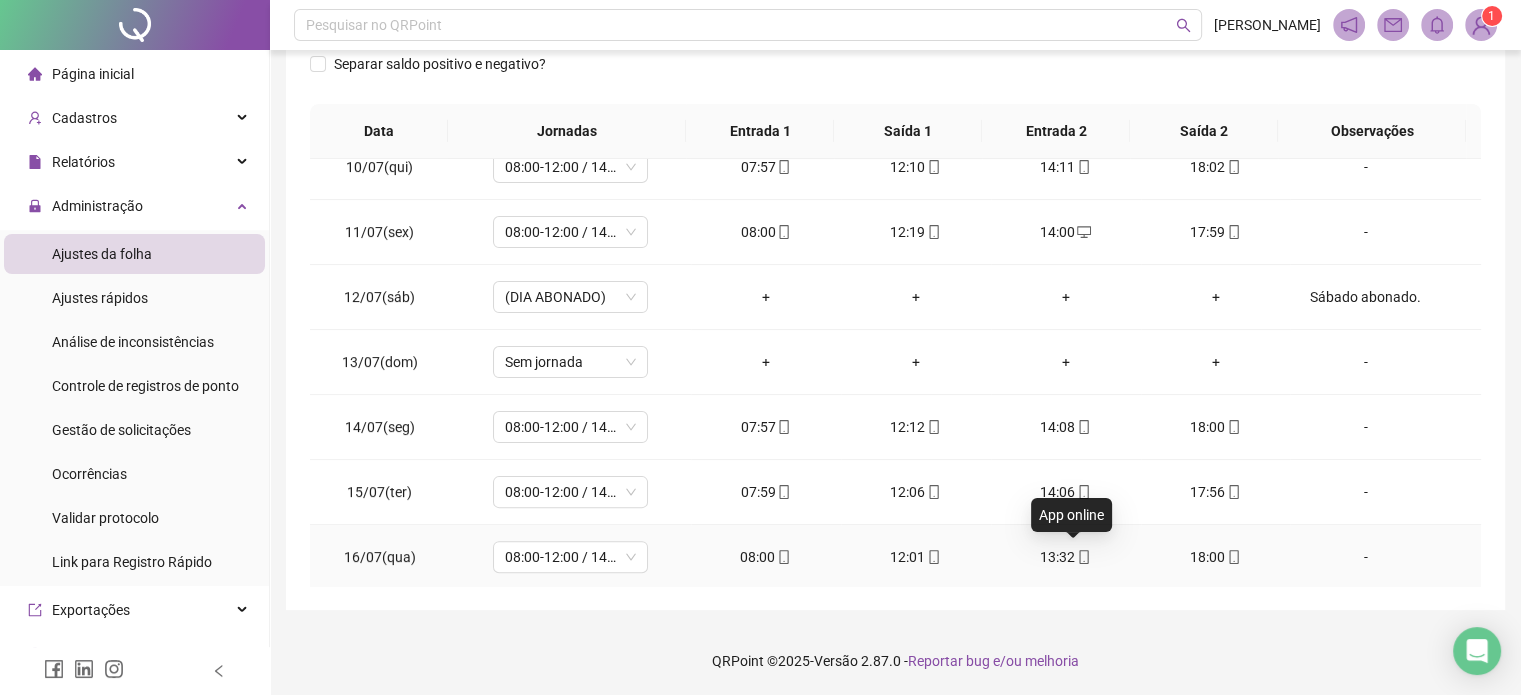 click 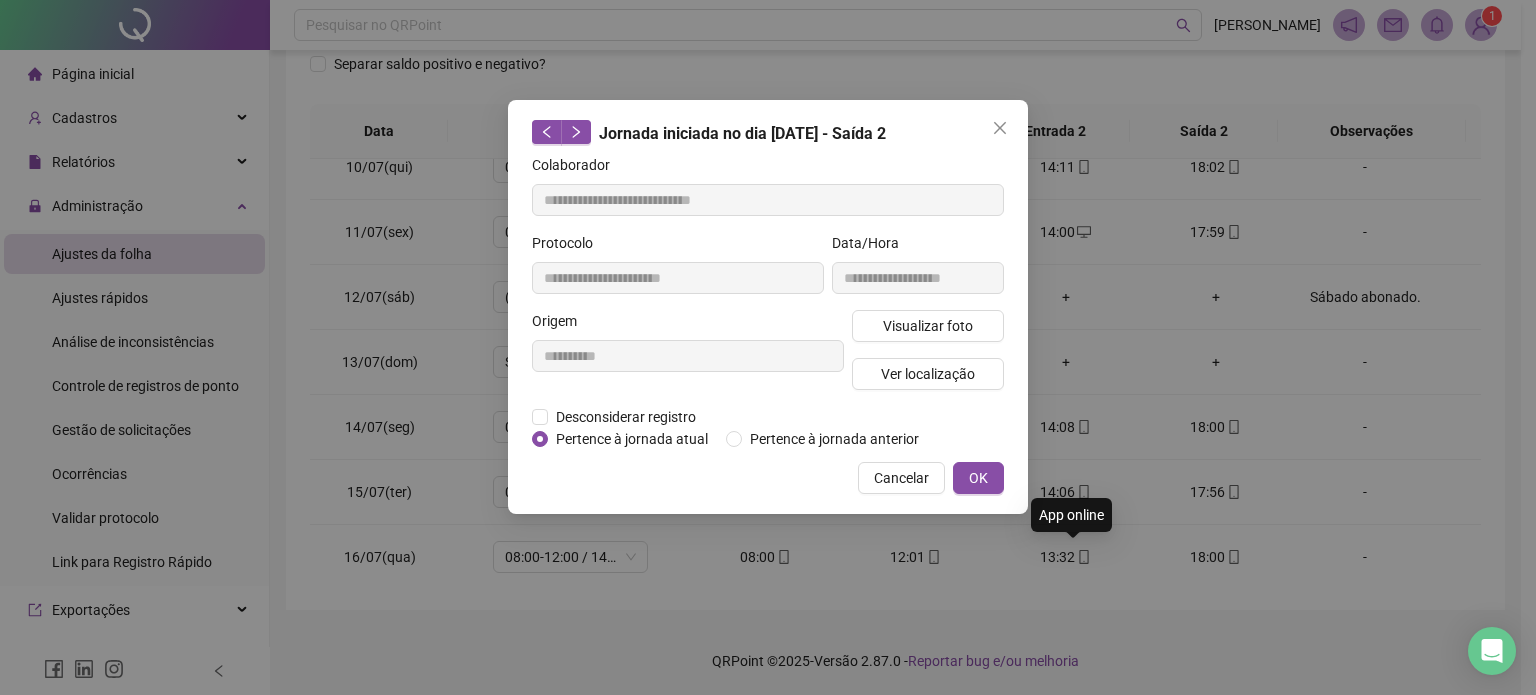 type on "**********" 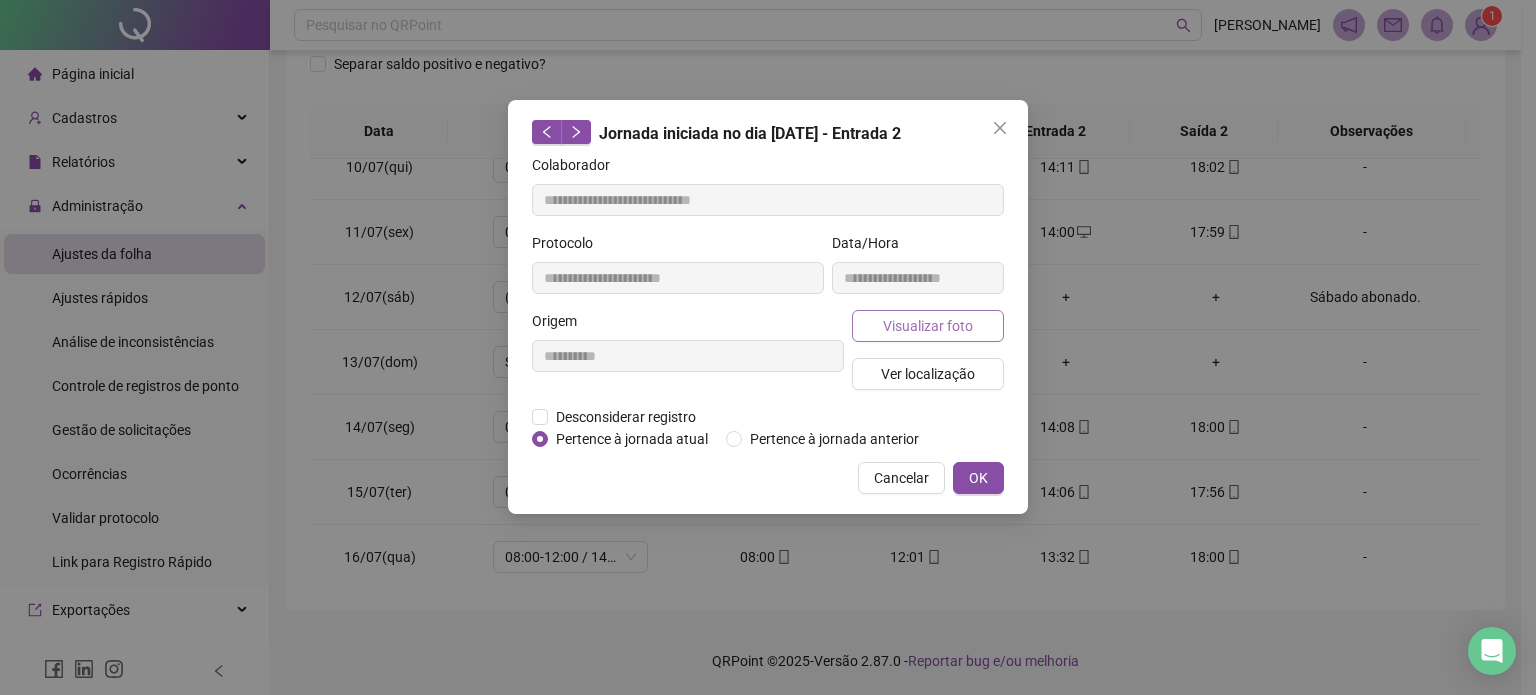 click on "Visualizar foto" at bounding box center [928, 326] 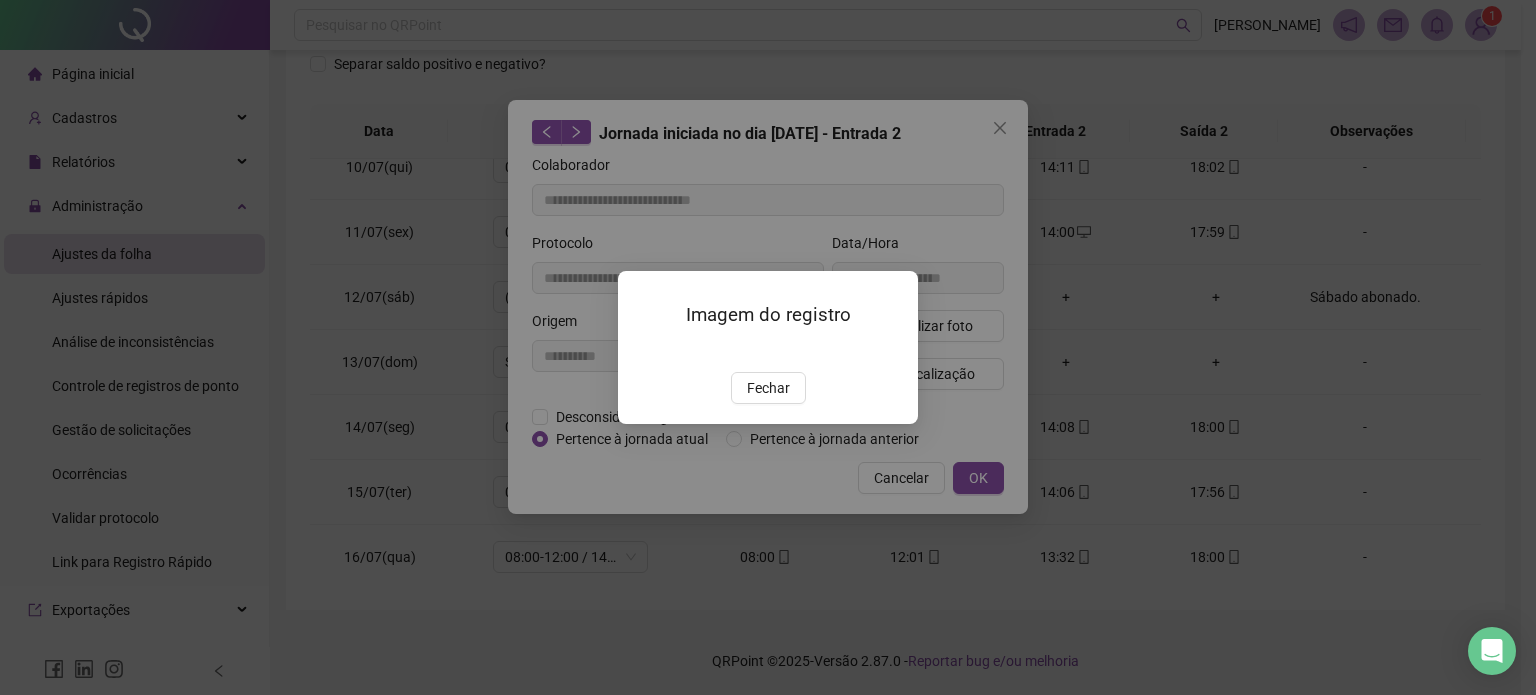 click on "Fechar" at bounding box center [768, 388] 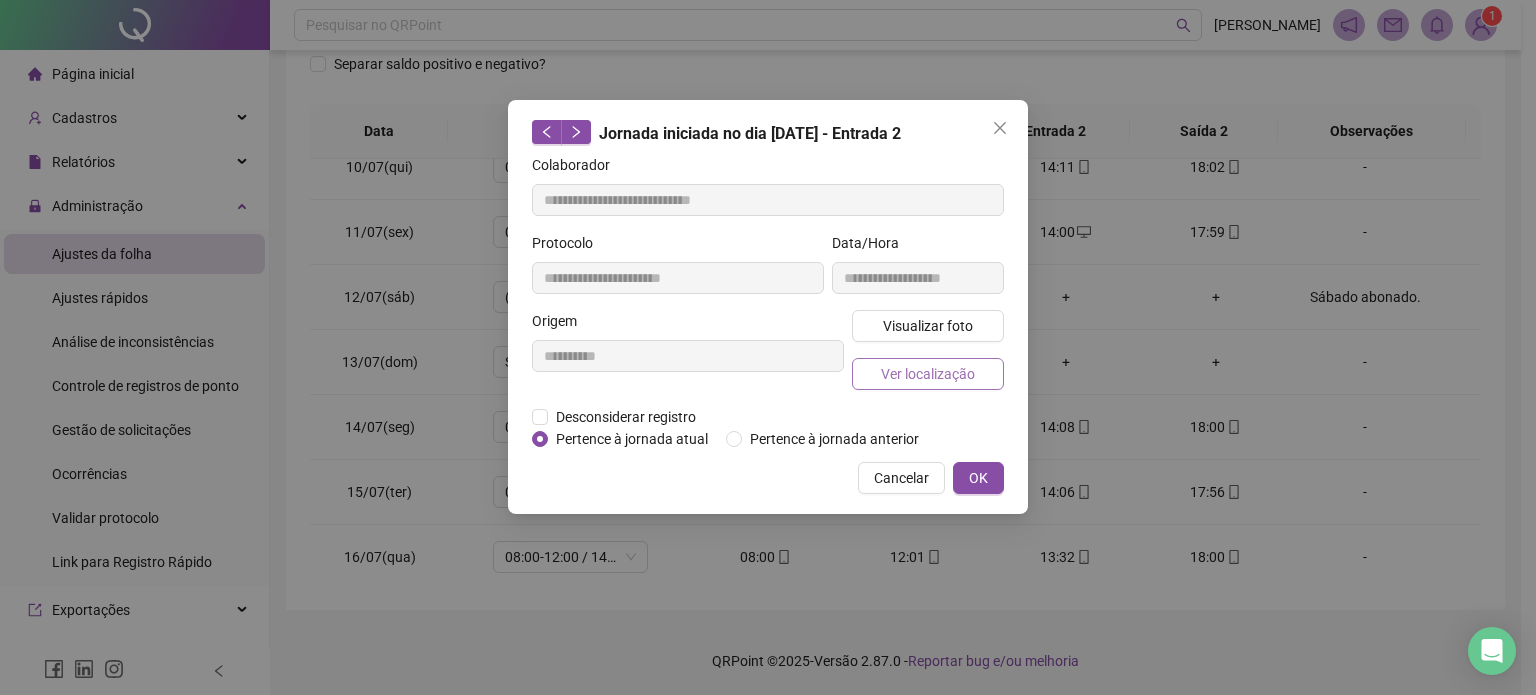 click on "Ver localização" at bounding box center [928, 374] 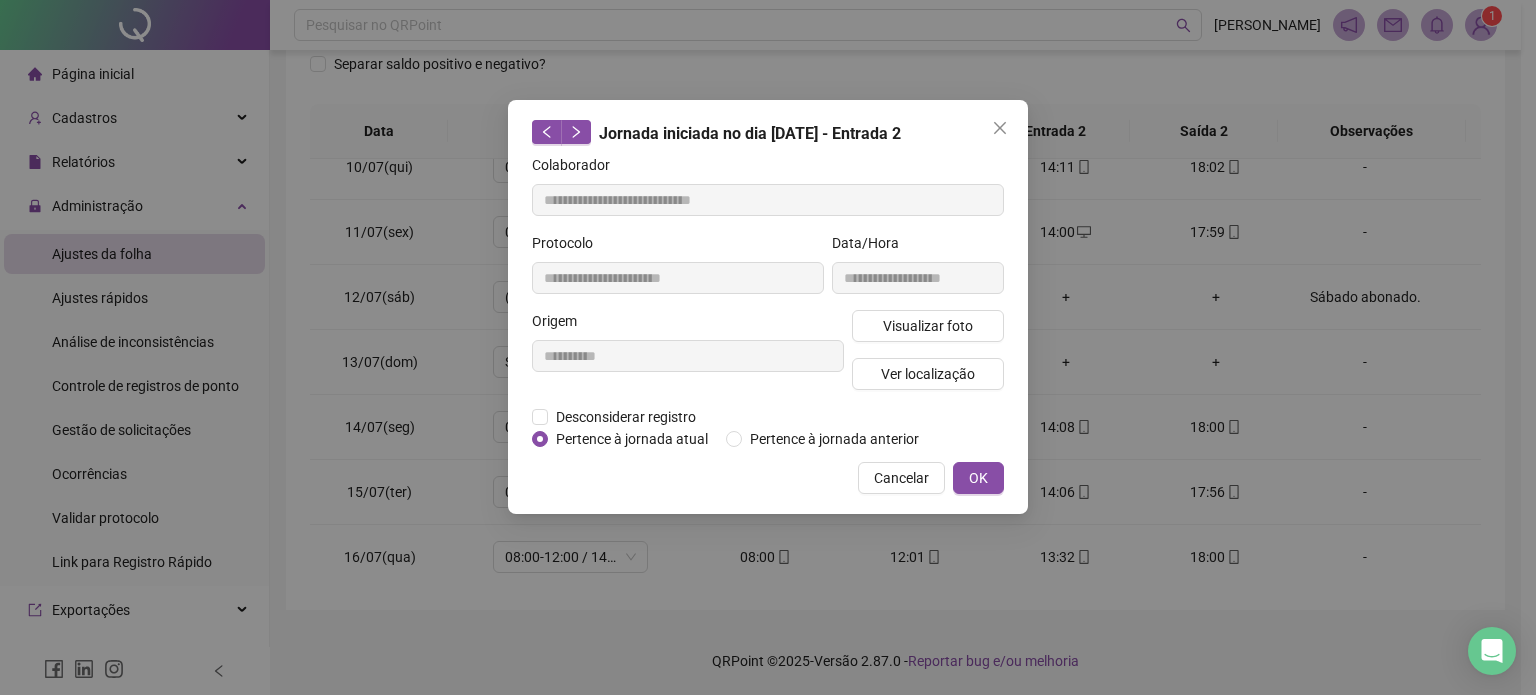 type 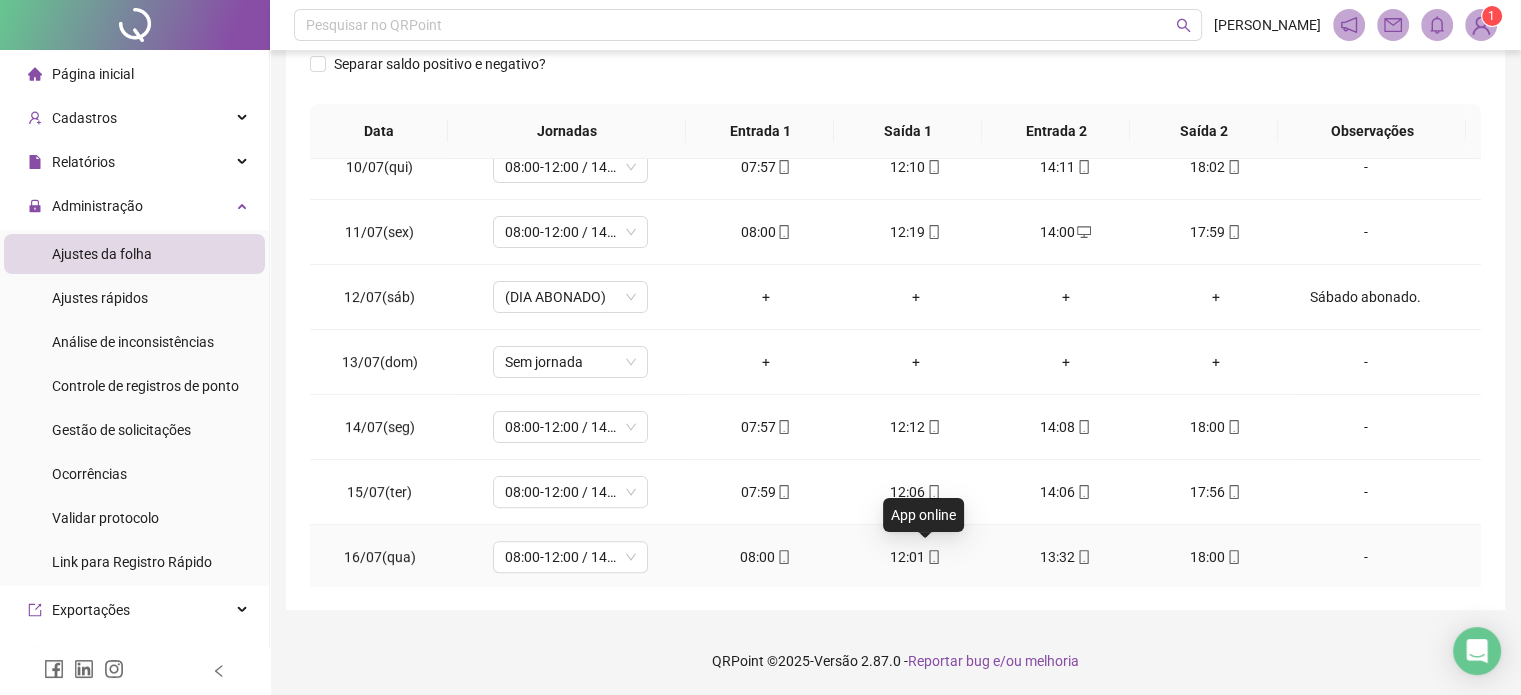 click 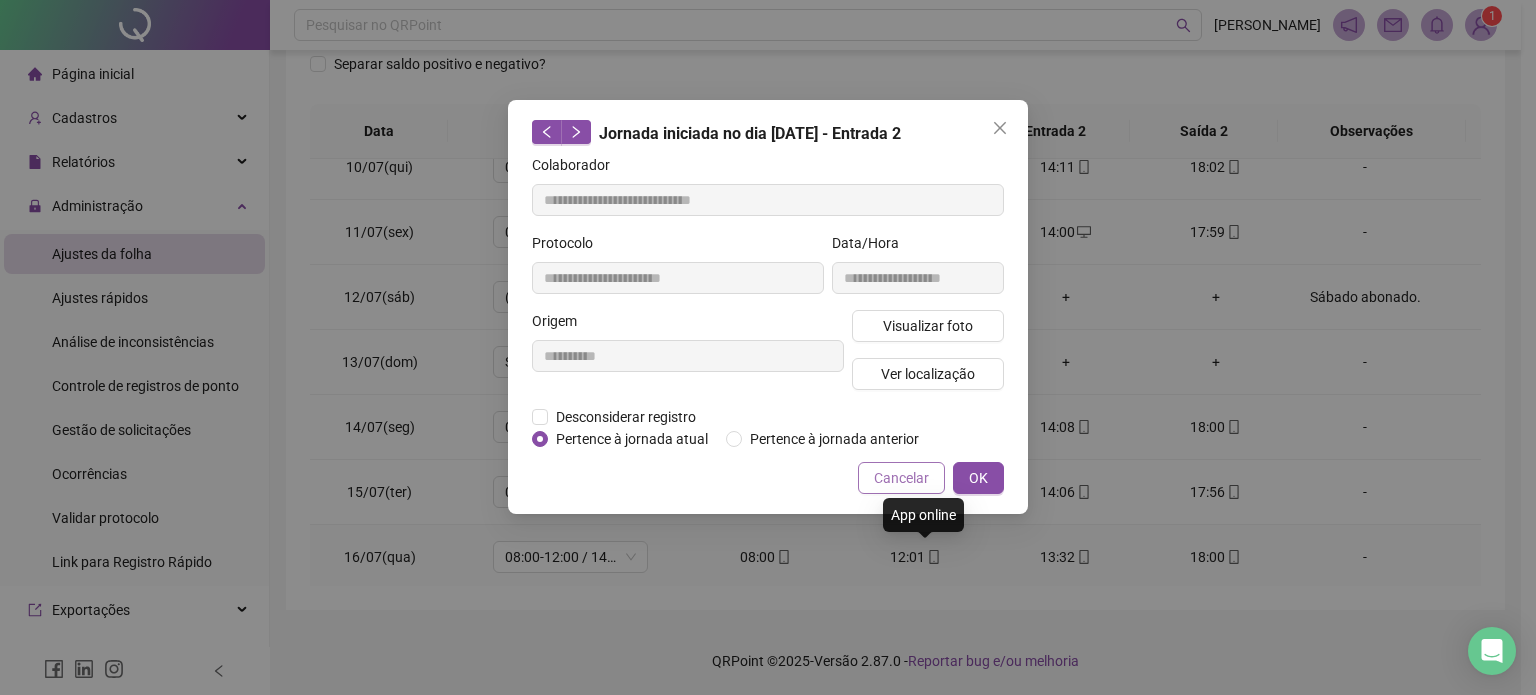 type on "**********" 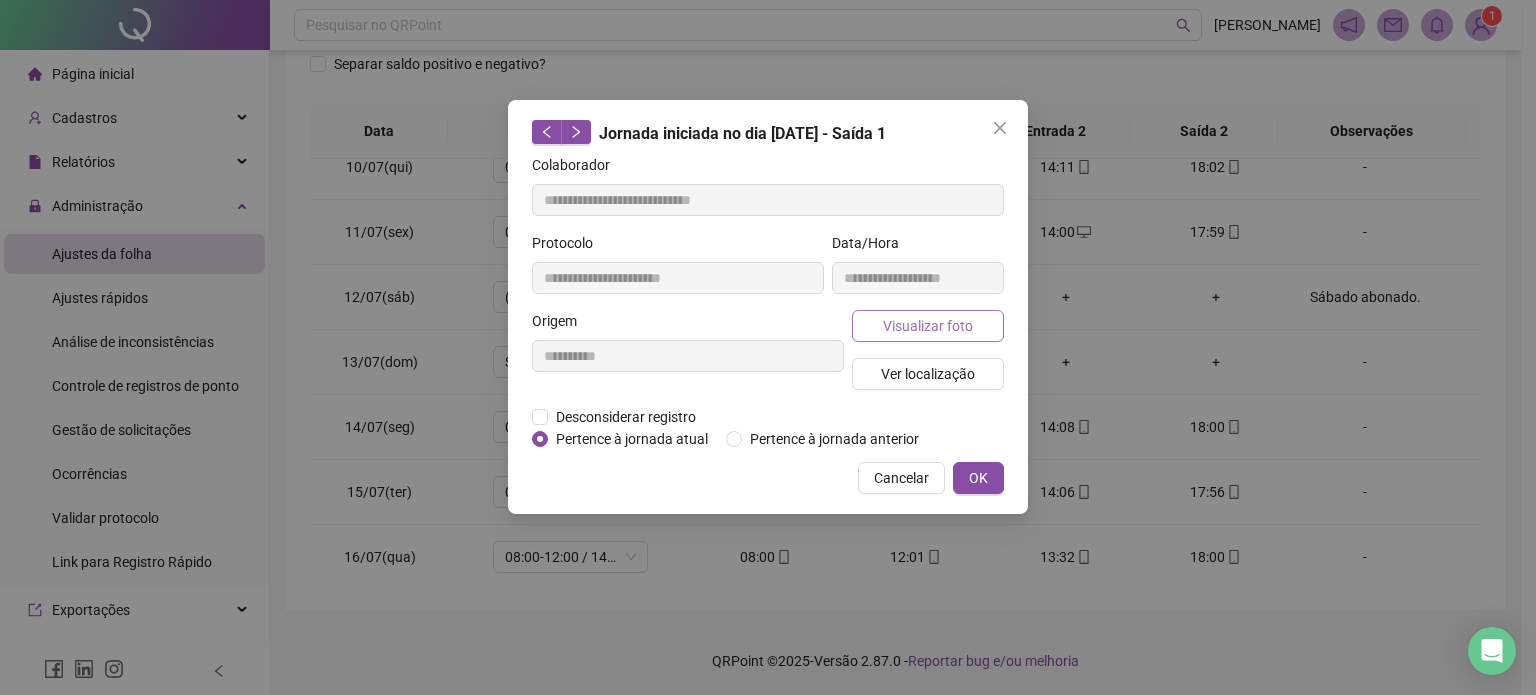 click on "Visualizar foto" at bounding box center [928, 326] 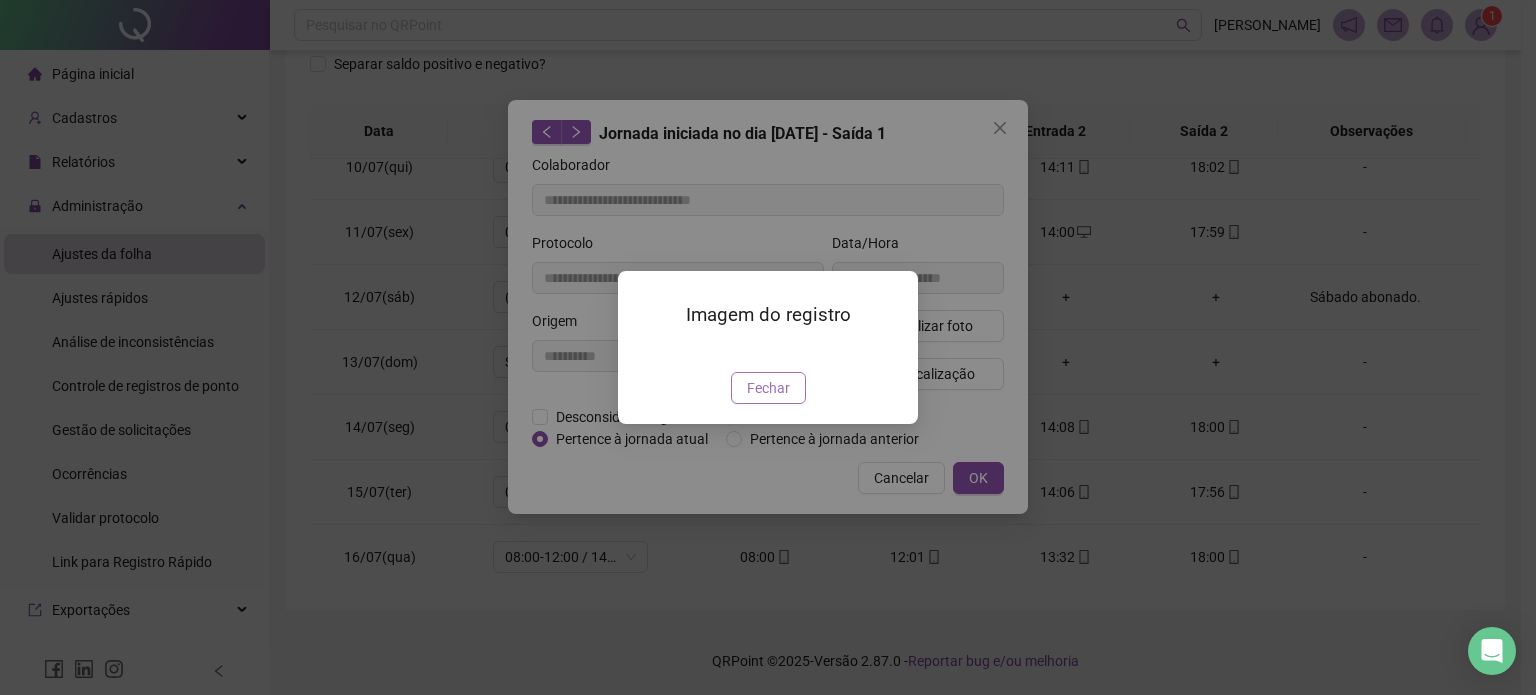 click on "Fechar" at bounding box center [768, 388] 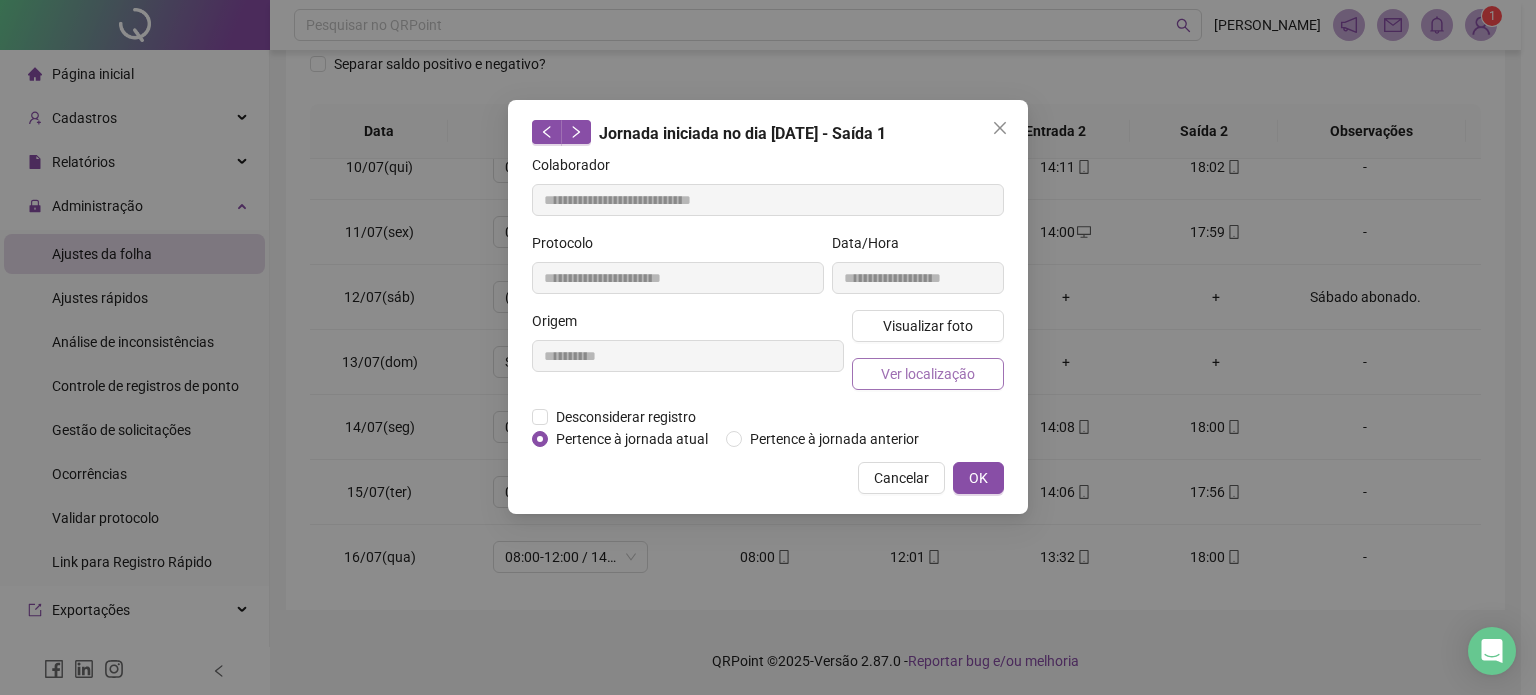 click on "Ver localização" at bounding box center [928, 374] 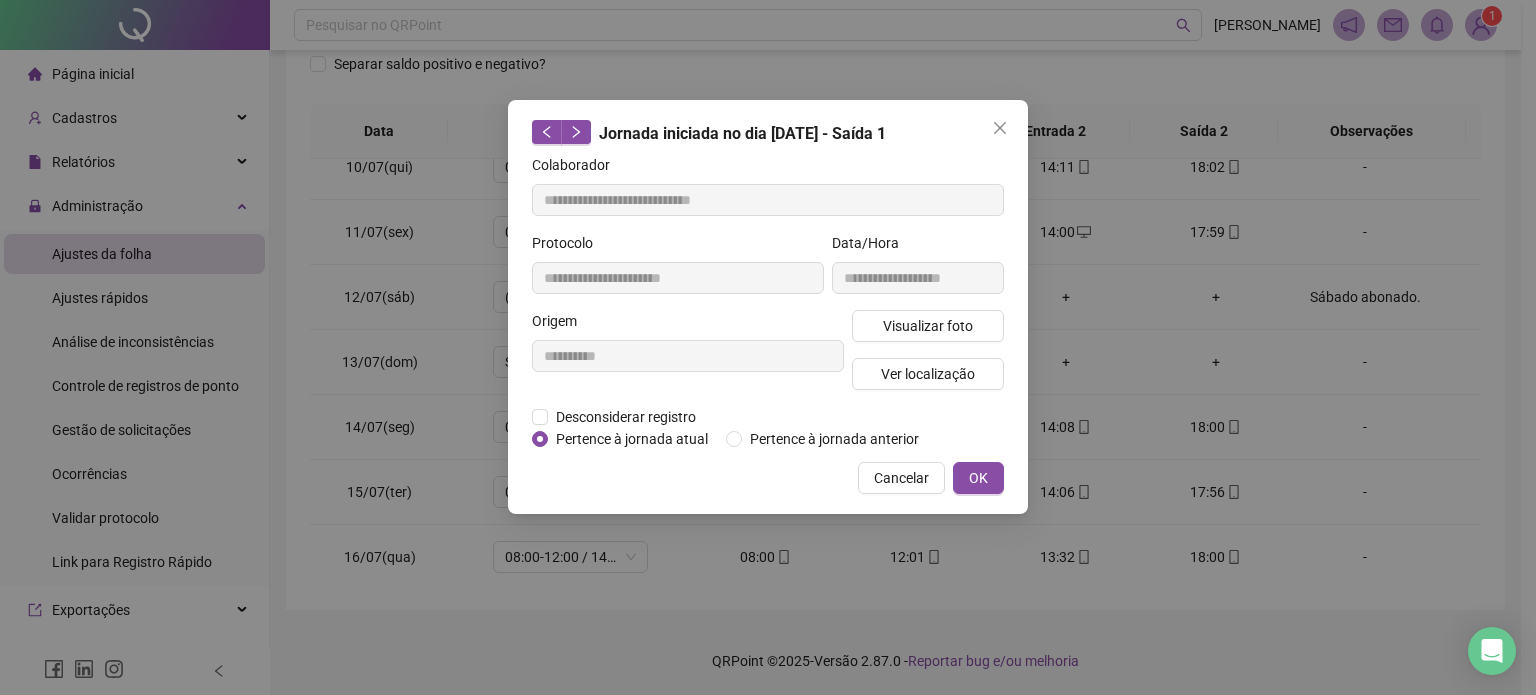 type 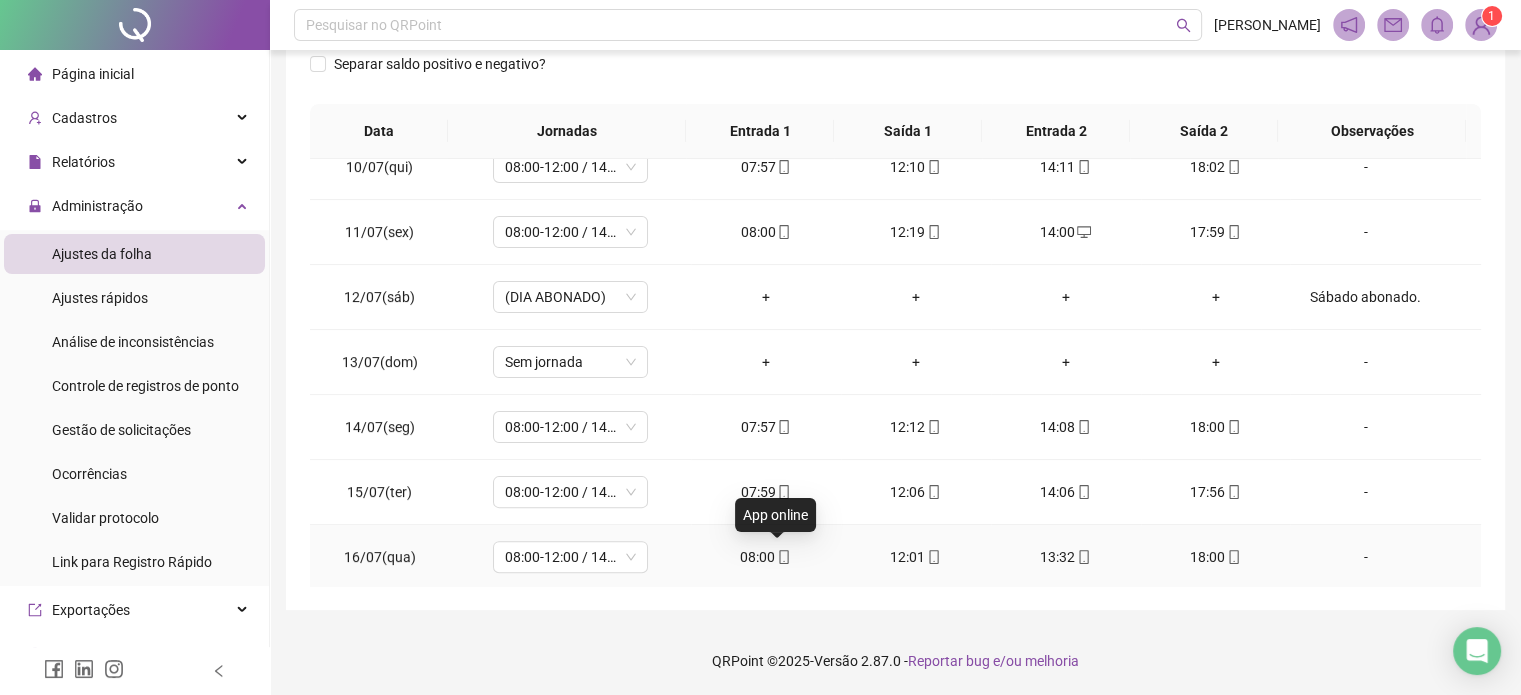 click 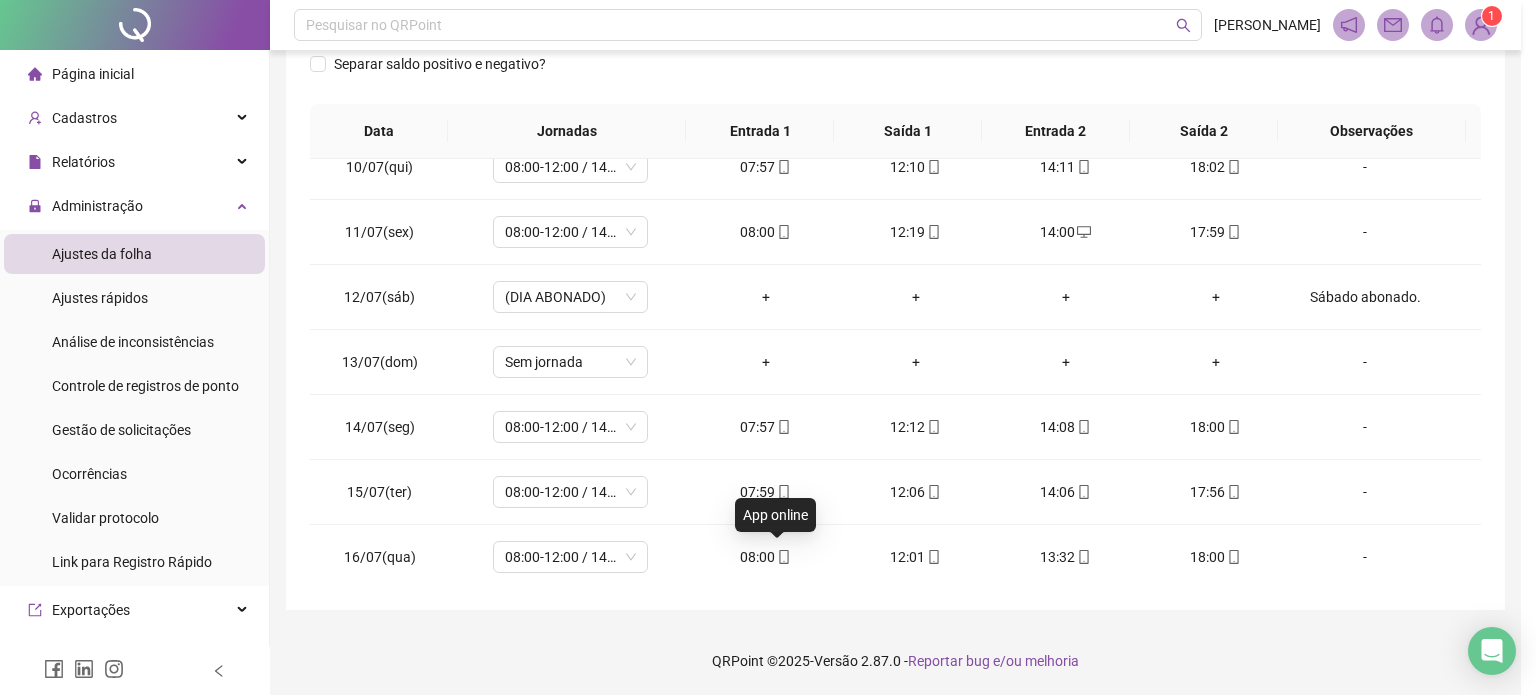 type on "**********" 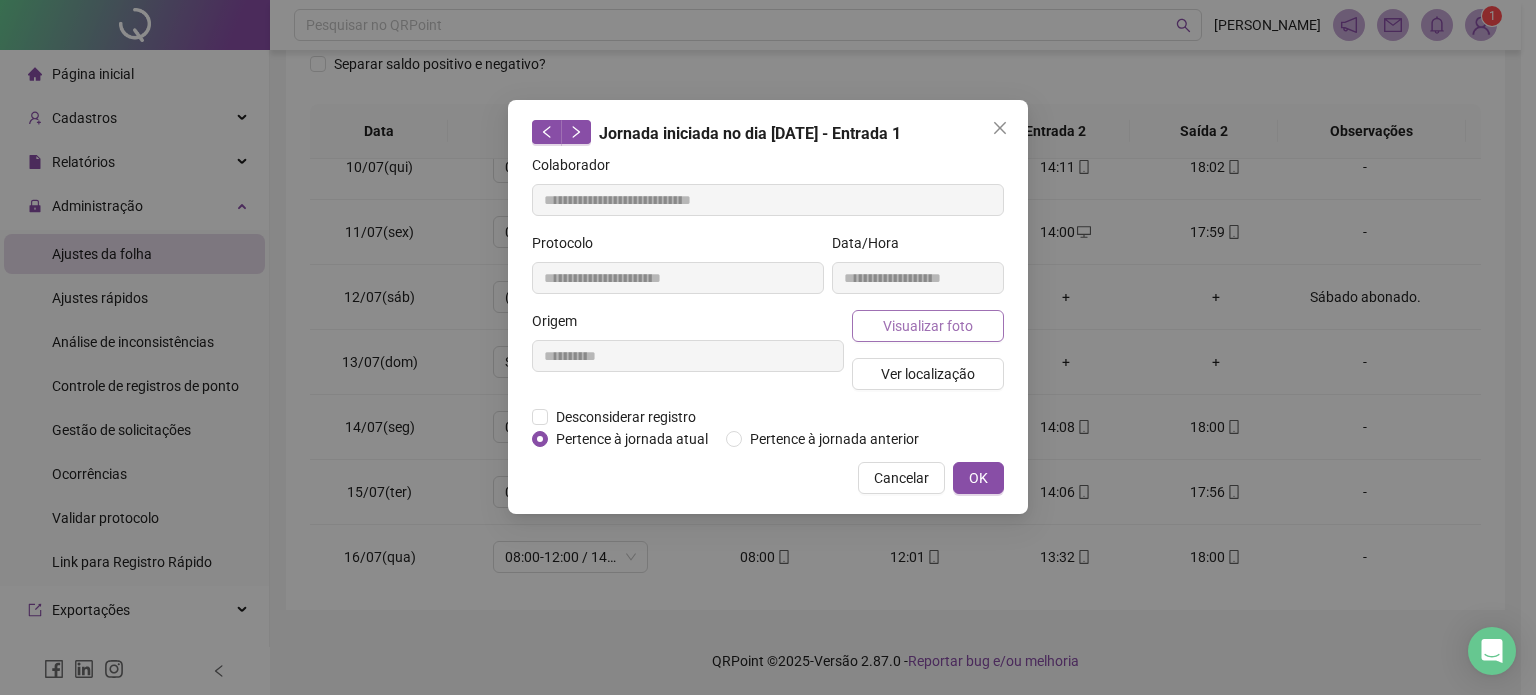 click on "Visualizar foto" at bounding box center [928, 326] 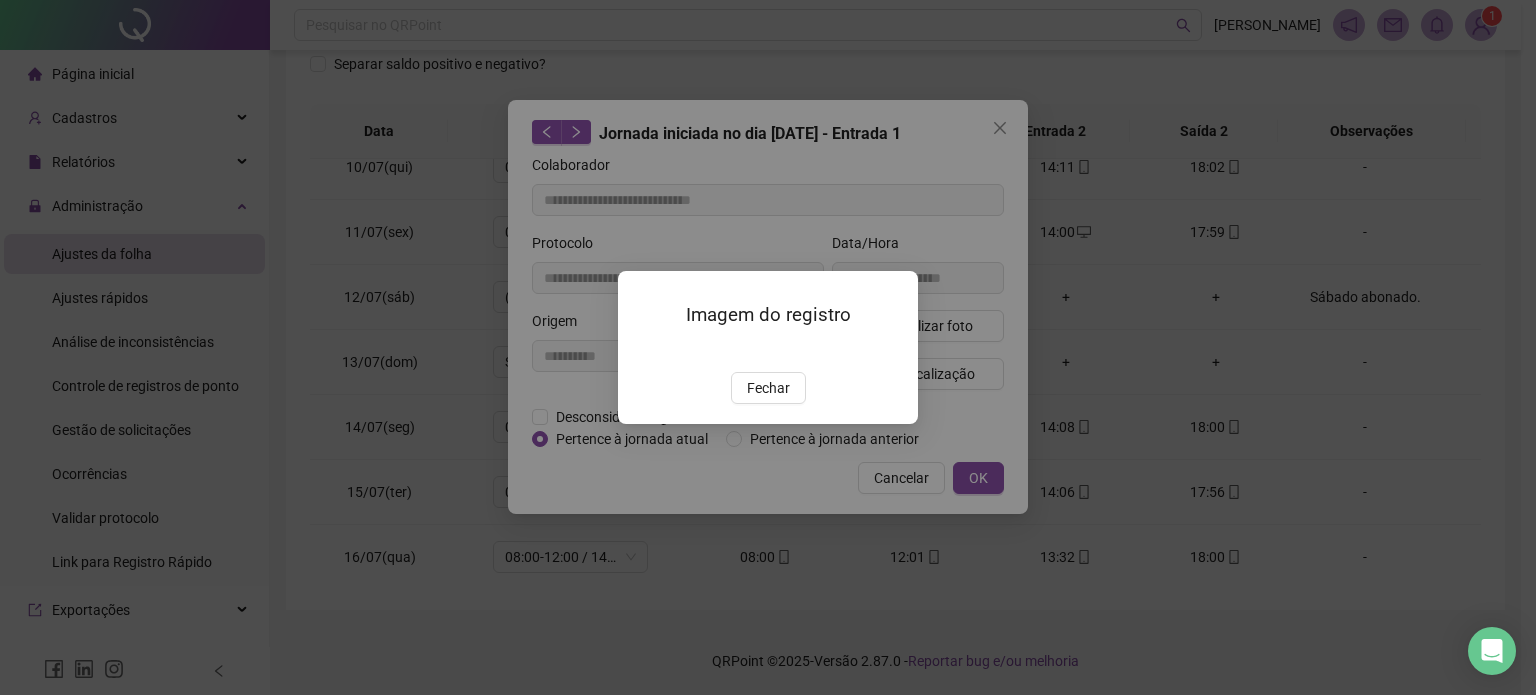 click on "Fechar" at bounding box center [768, 388] 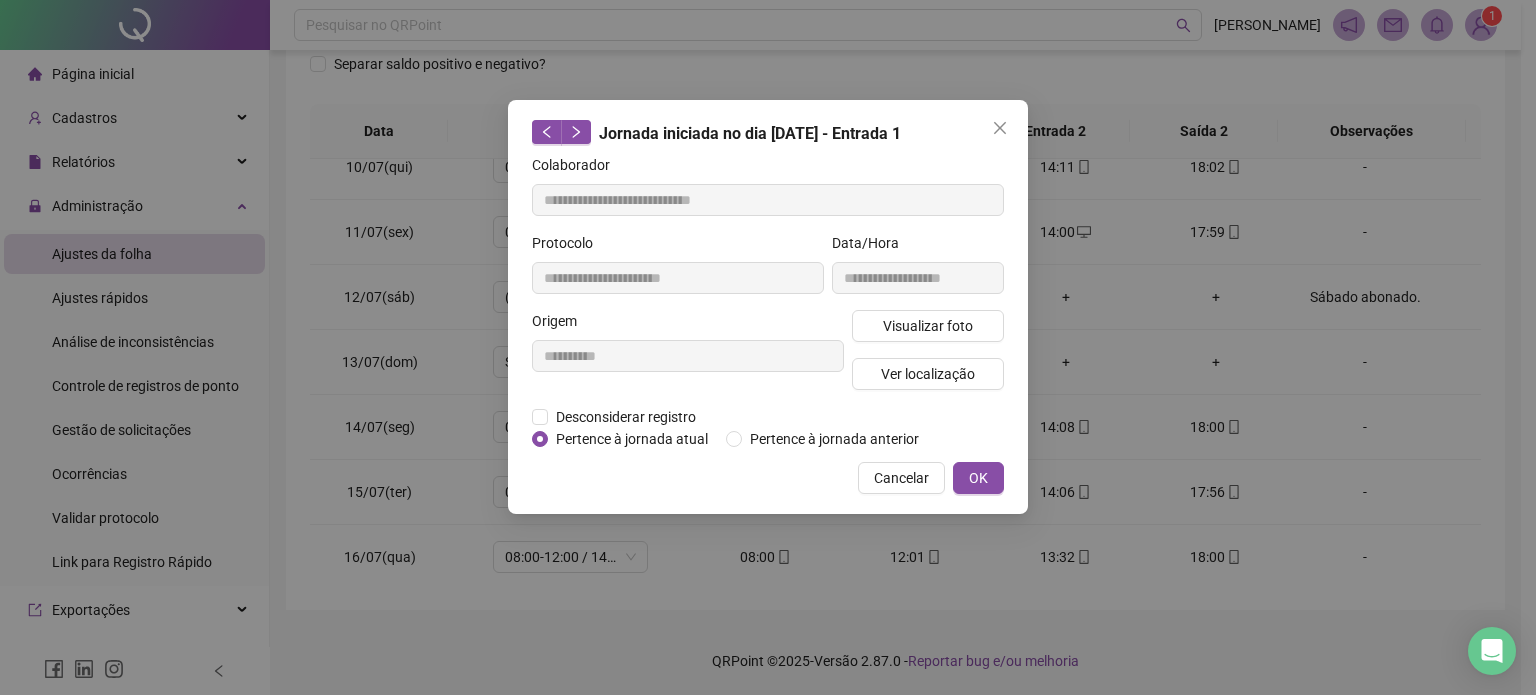 type 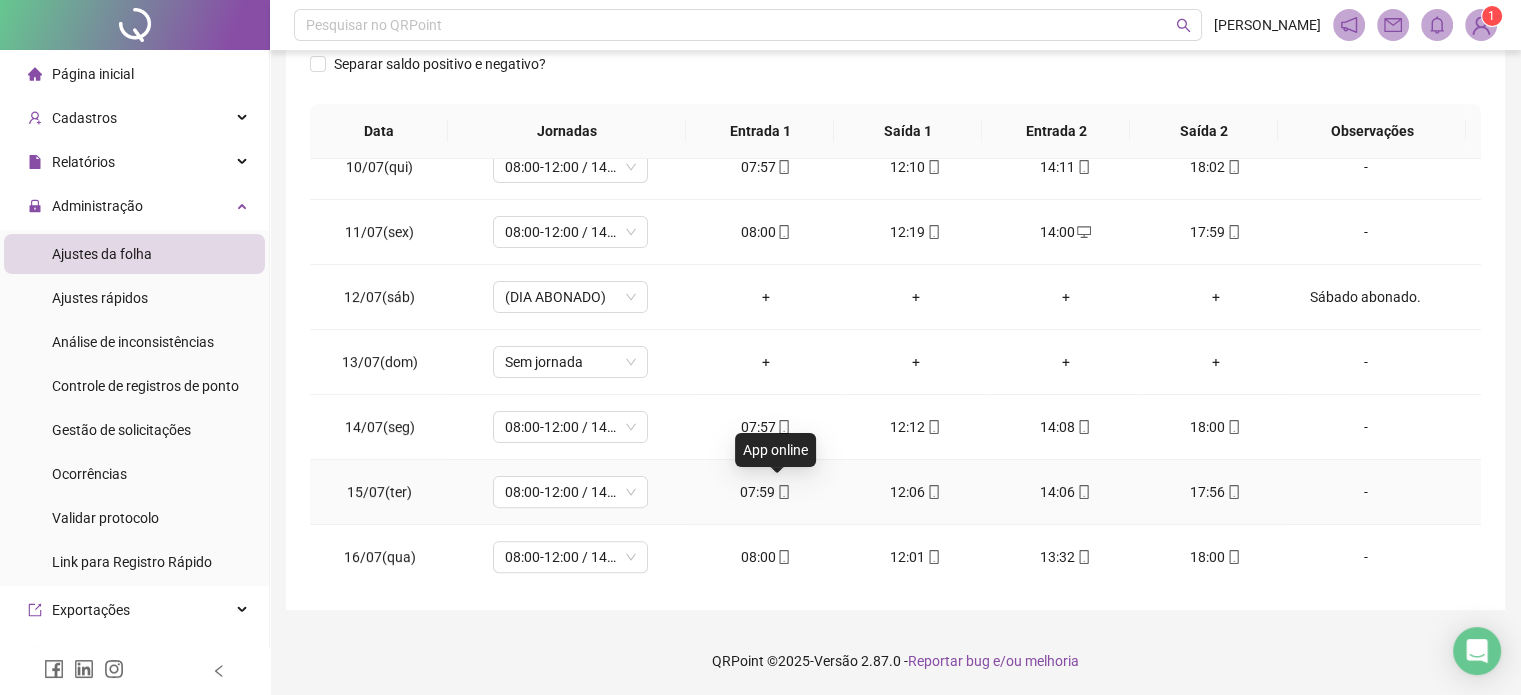 click 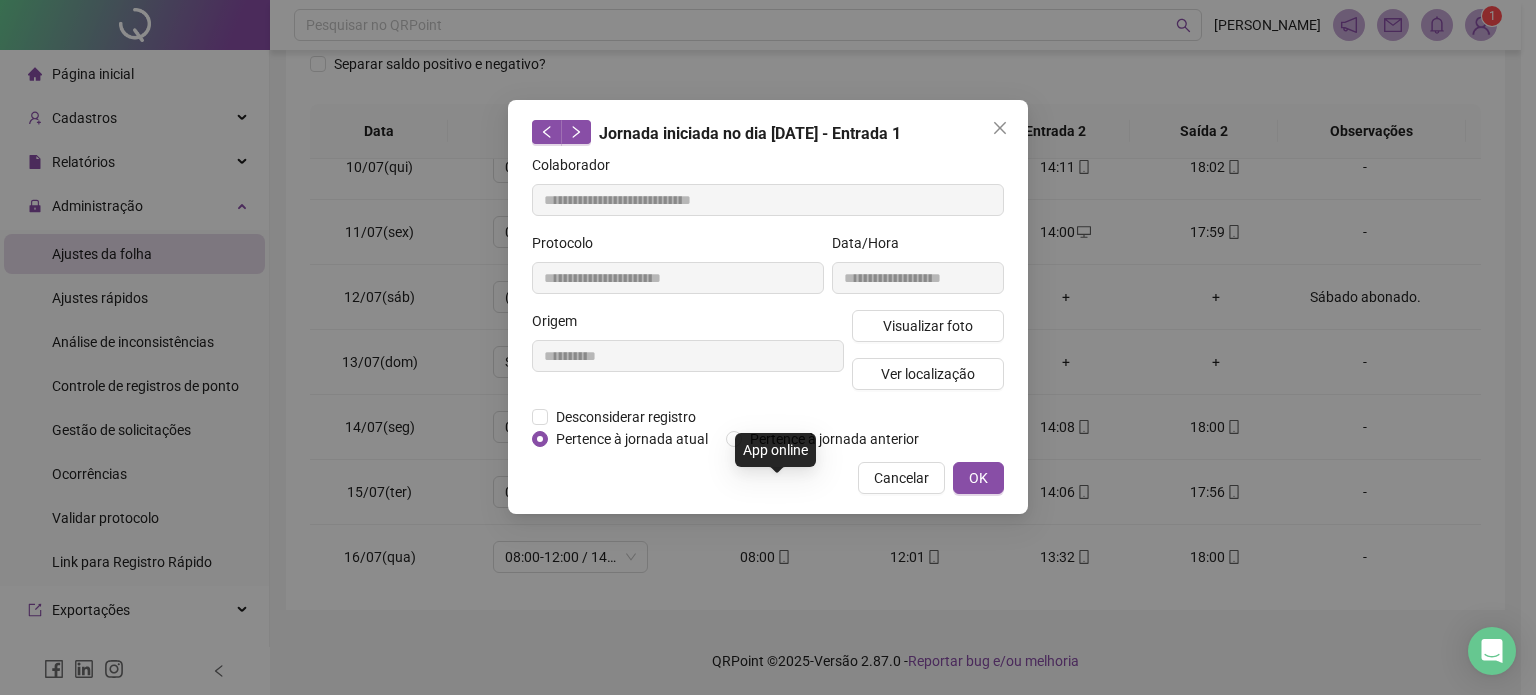 type on "**********" 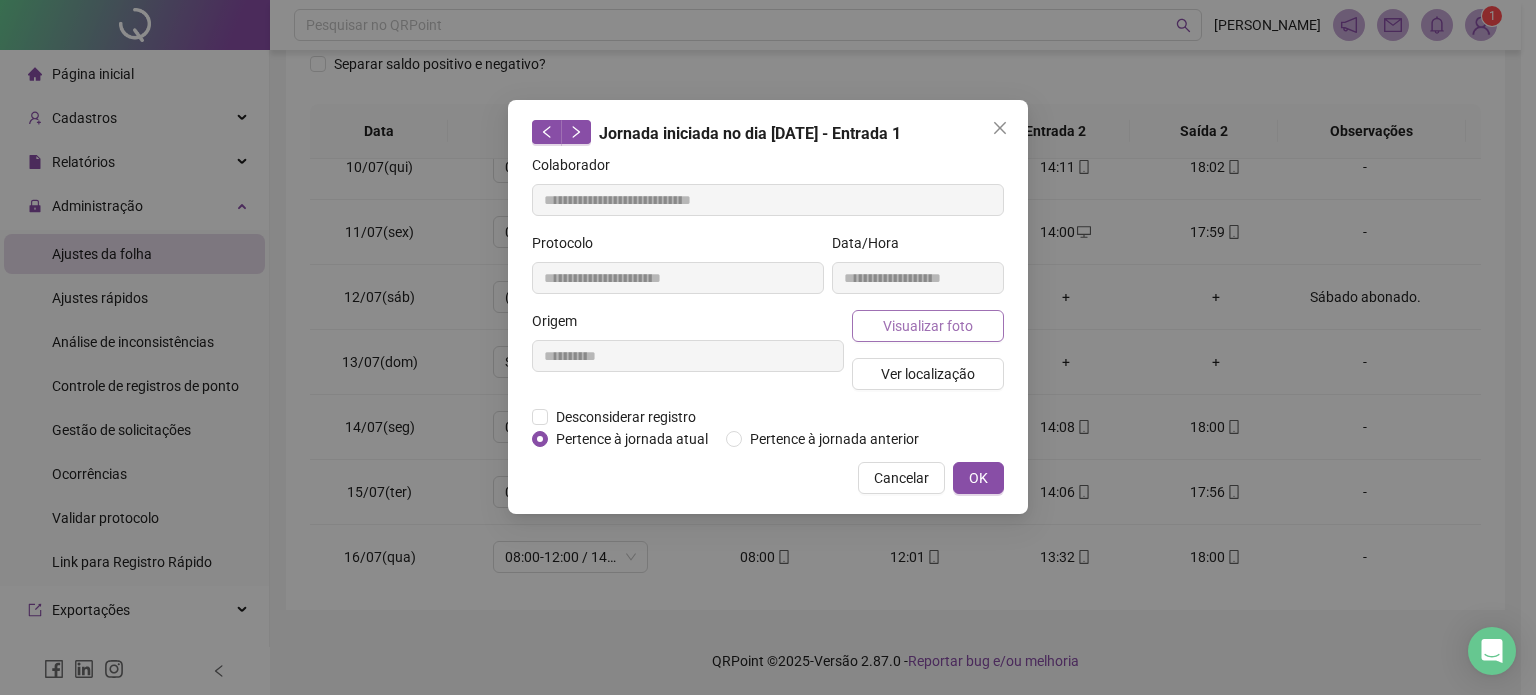 click on "Visualizar foto" at bounding box center (928, 326) 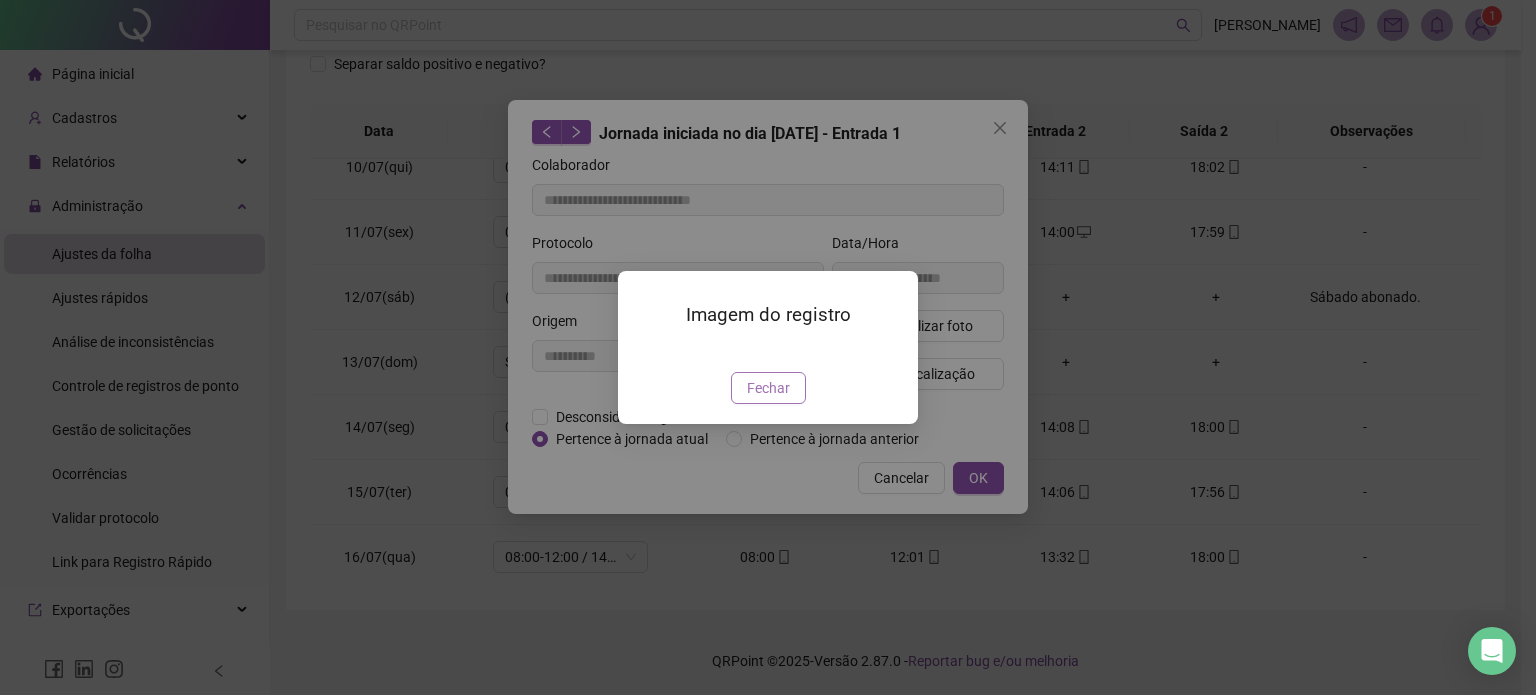 click on "Fechar" at bounding box center [768, 388] 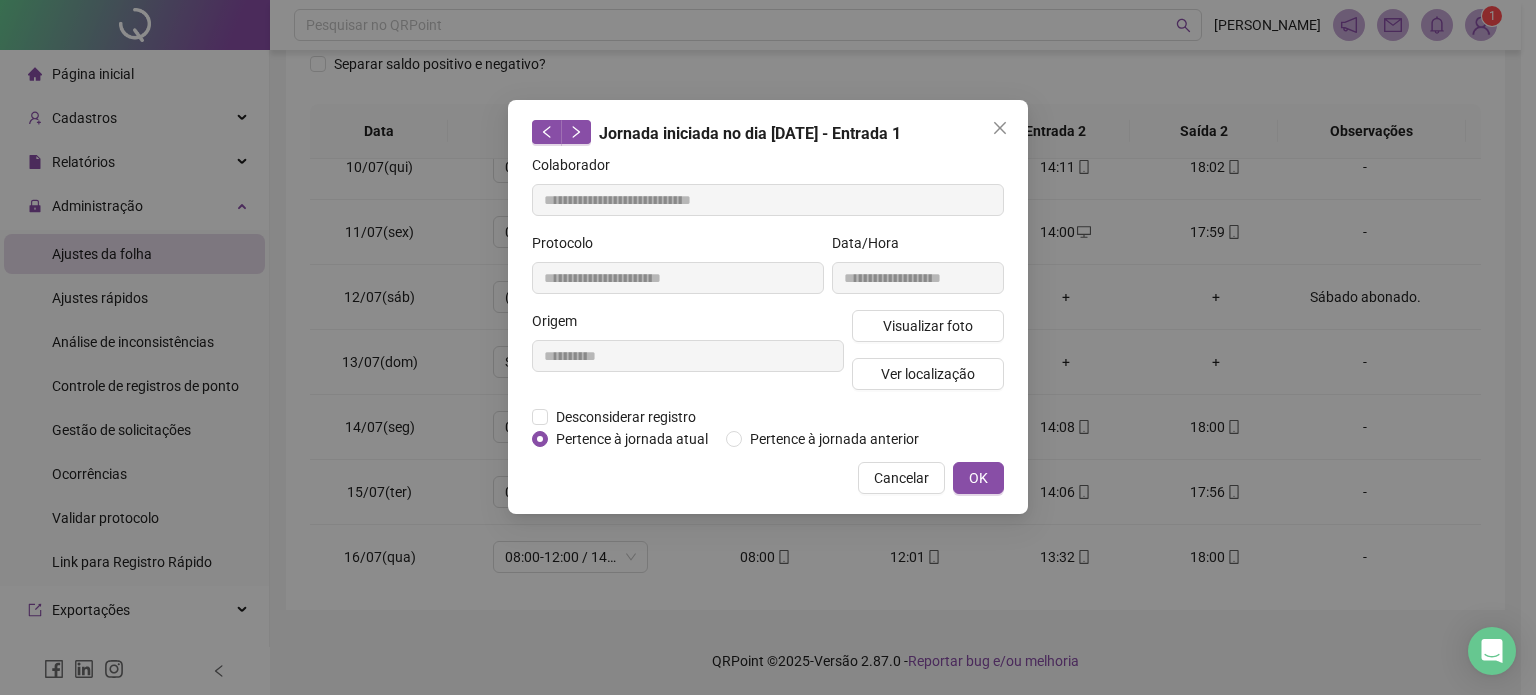 type 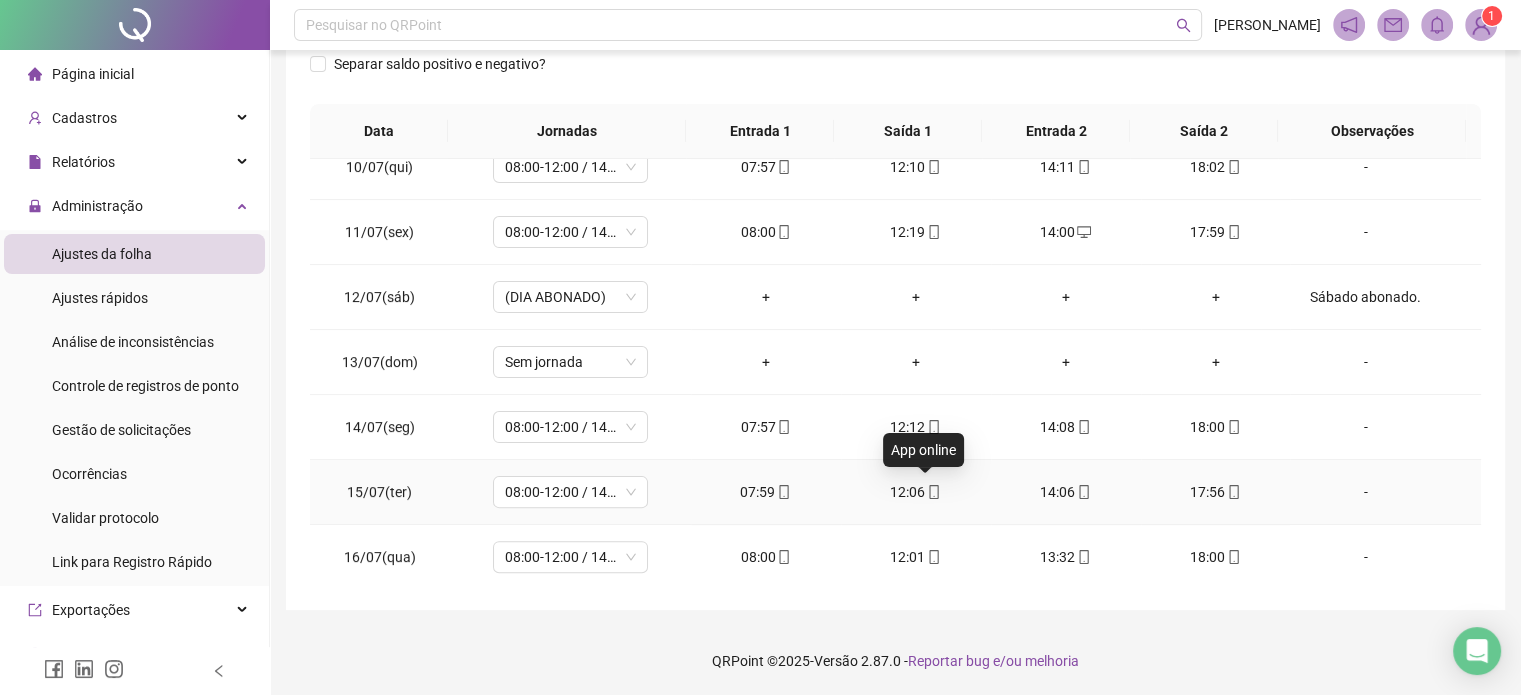 click 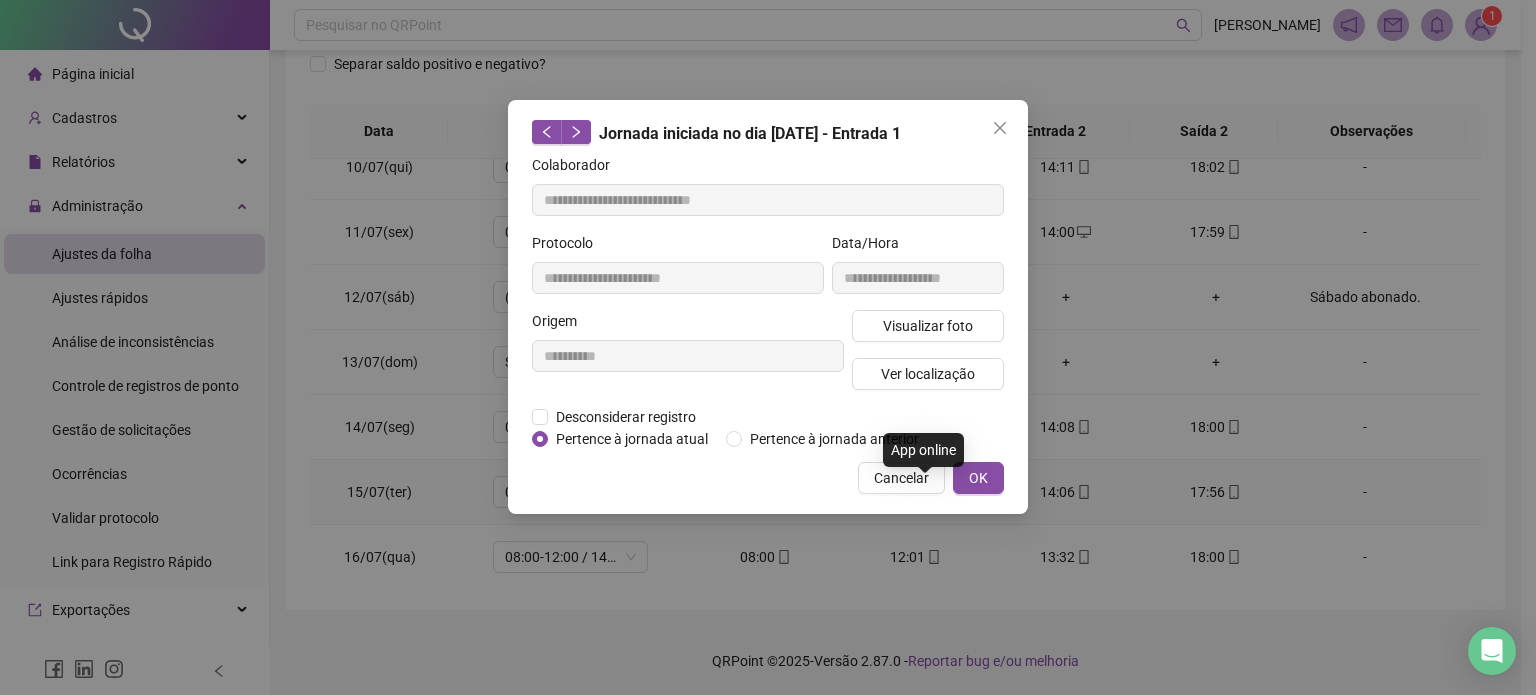 type on "**********" 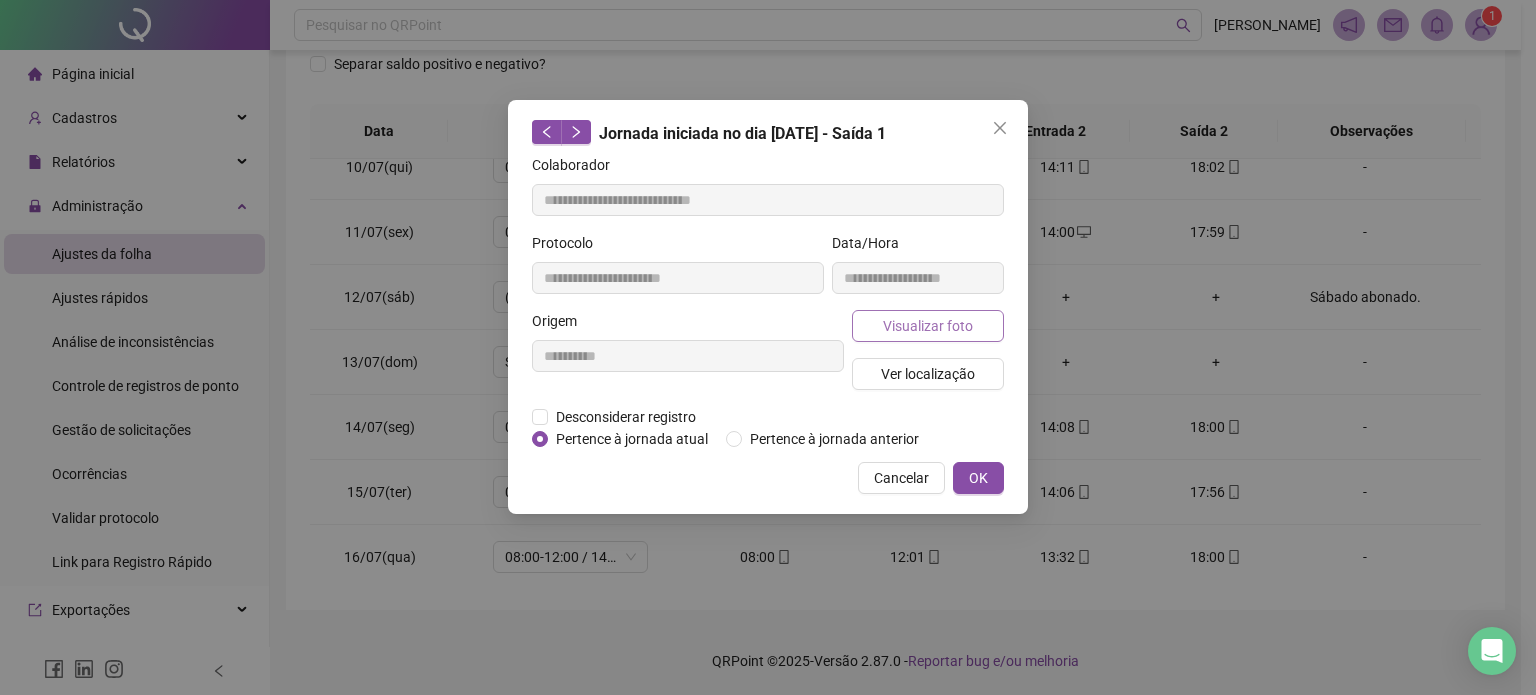 click on "Visualizar foto" at bounding box center (928, 326) 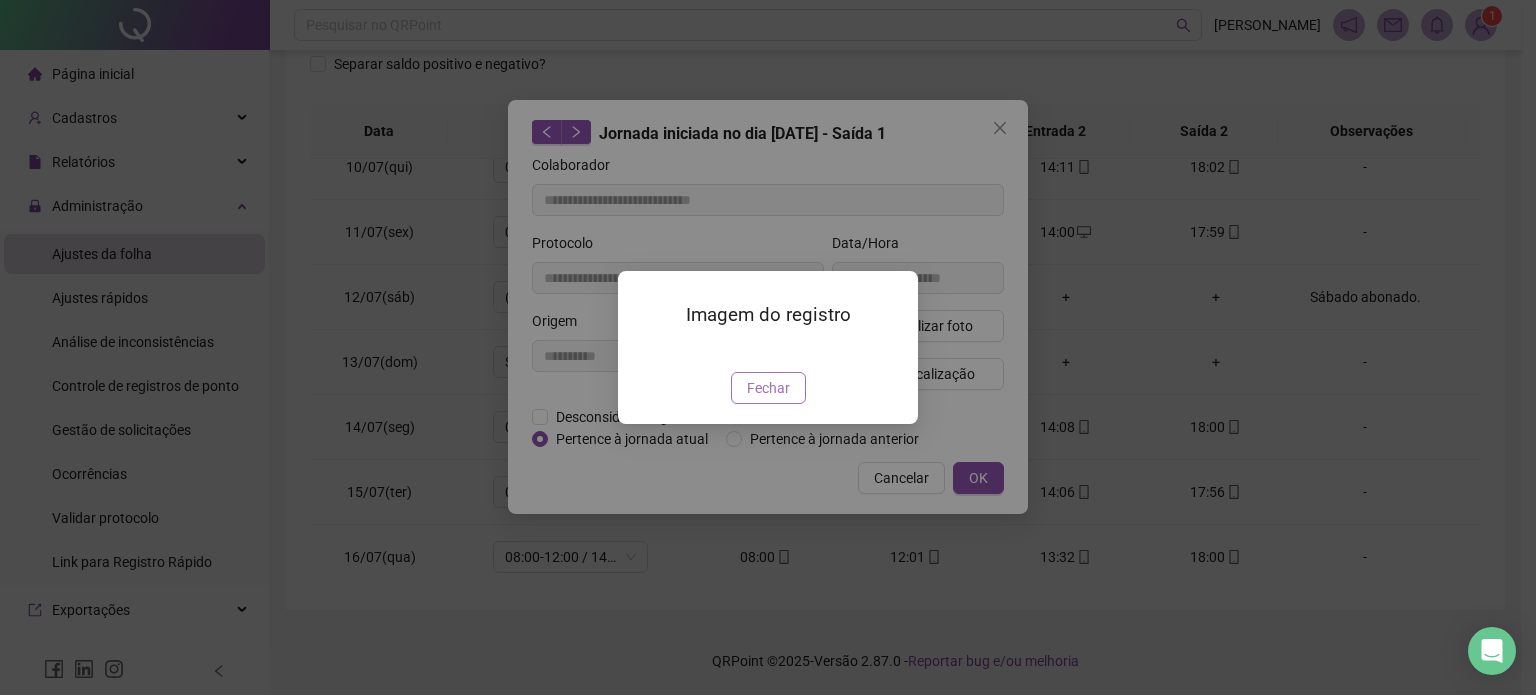 drag, startPoint x: 766, startPoint y: 506, endPoint x: 772, endPoint y: 495, distance: 12.529964 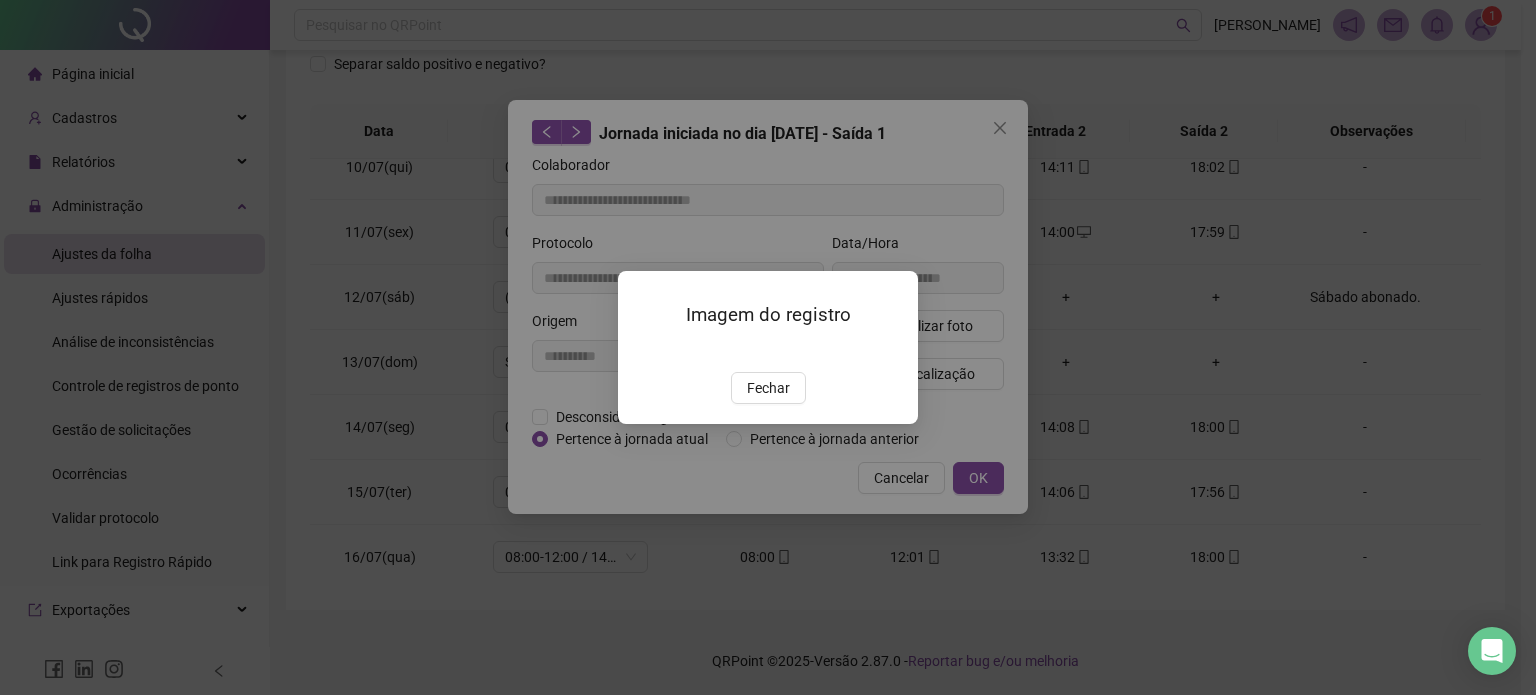 click on "Fechar" at bounding box center (768, 388) 